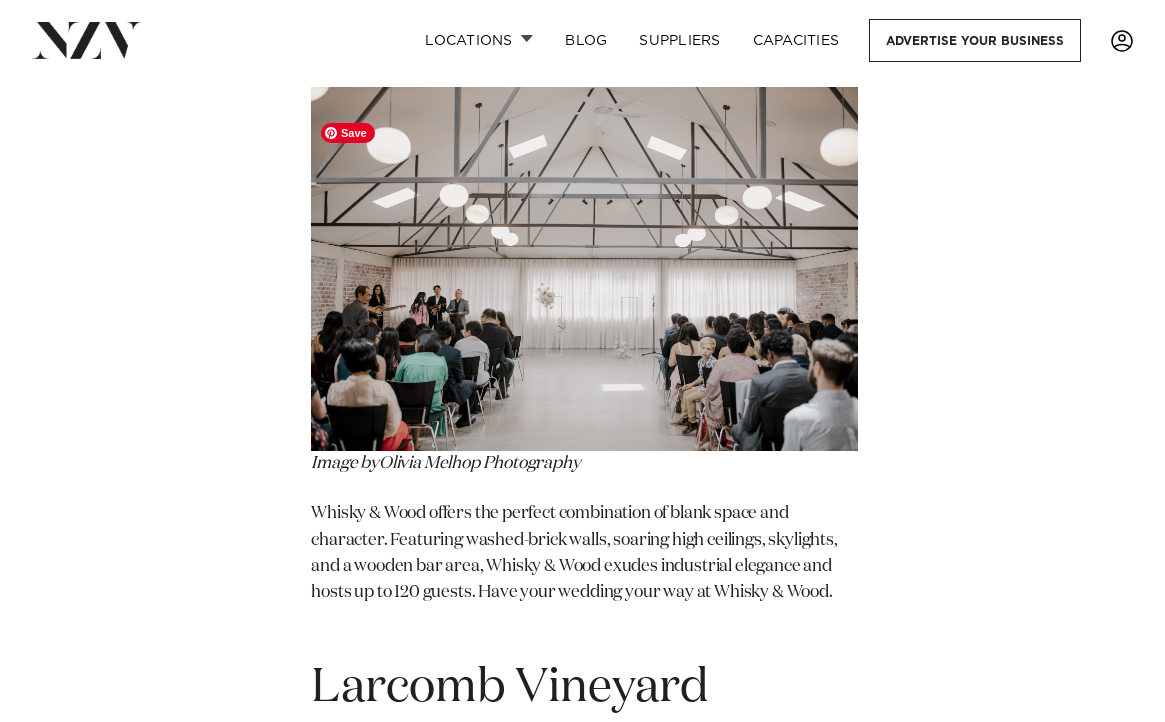 scroll, scrollTop: 9493, scrollLeft: 0, axis: vertical 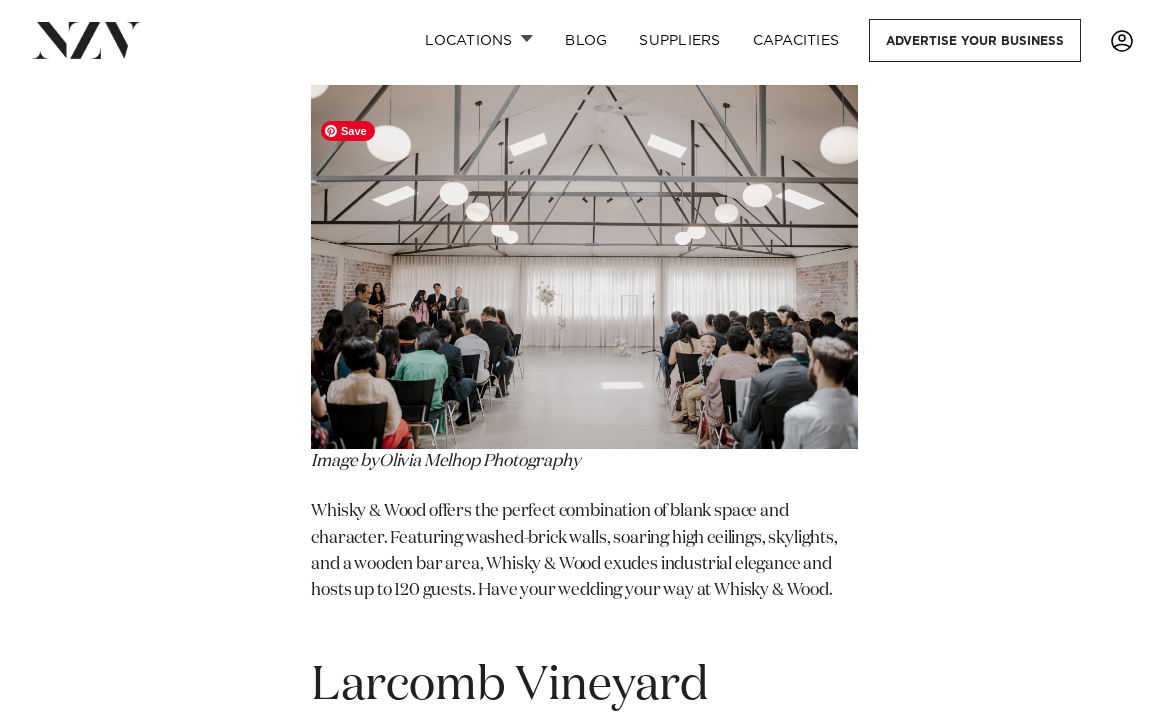 click at bounding box center (584, 267) 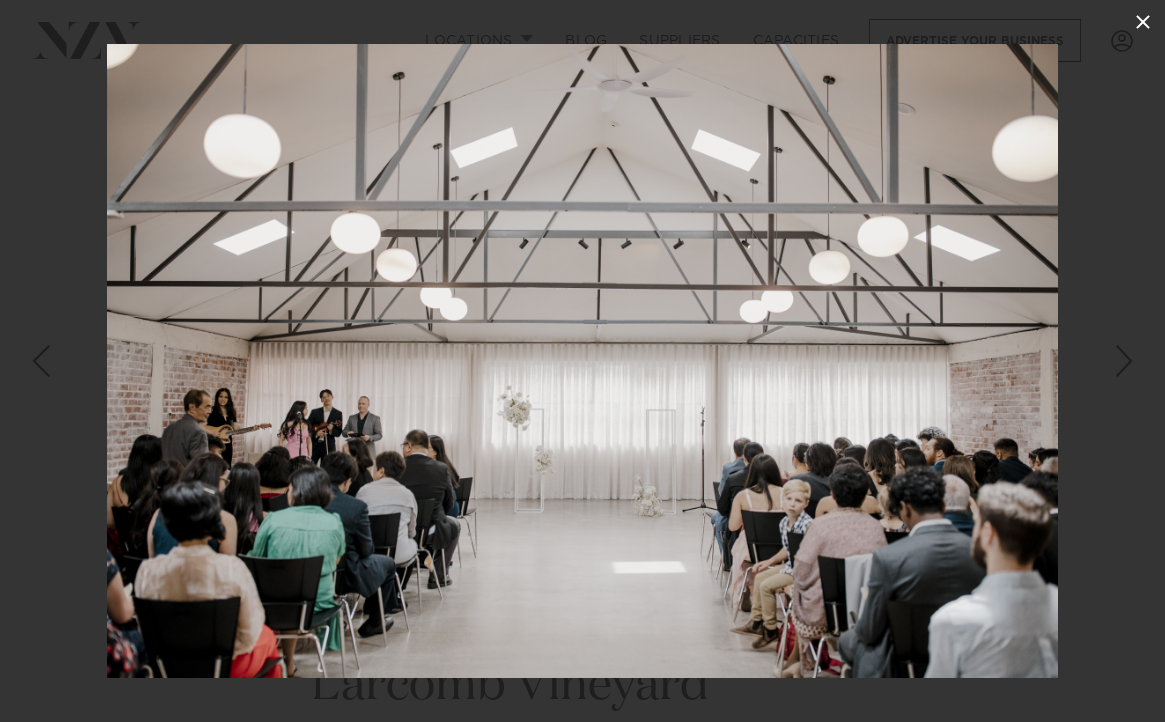 click 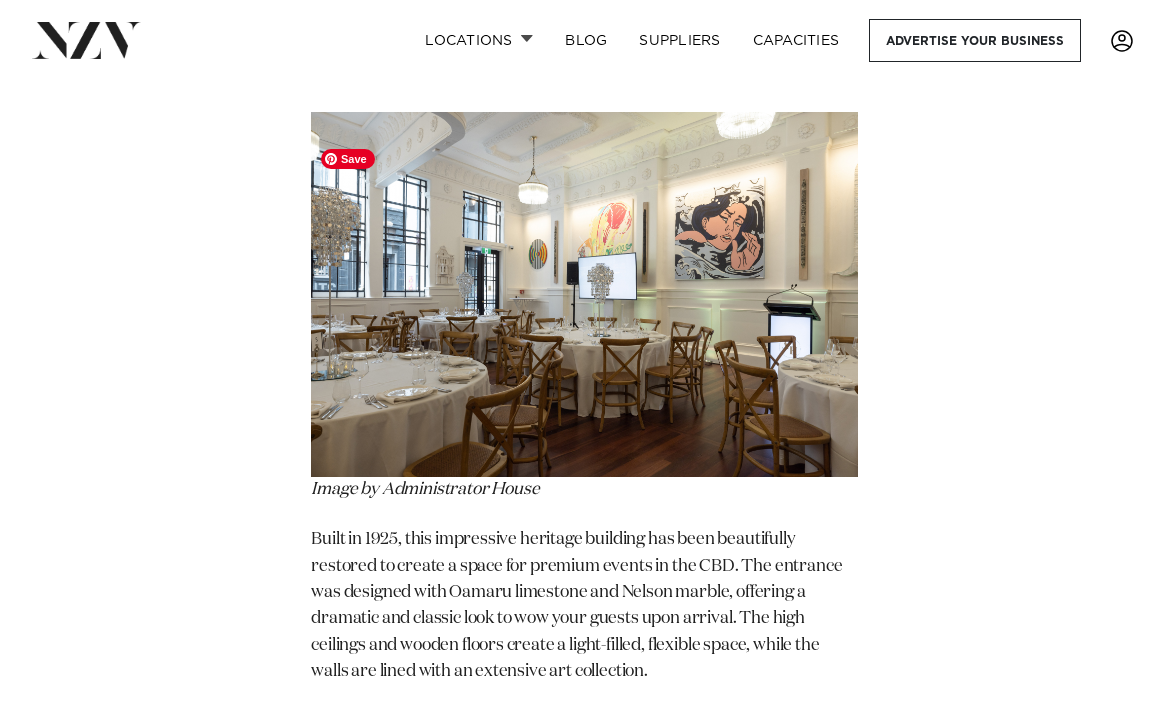 scroll, scrollTop: 11577, scrollLeft: 0, axis: vertical 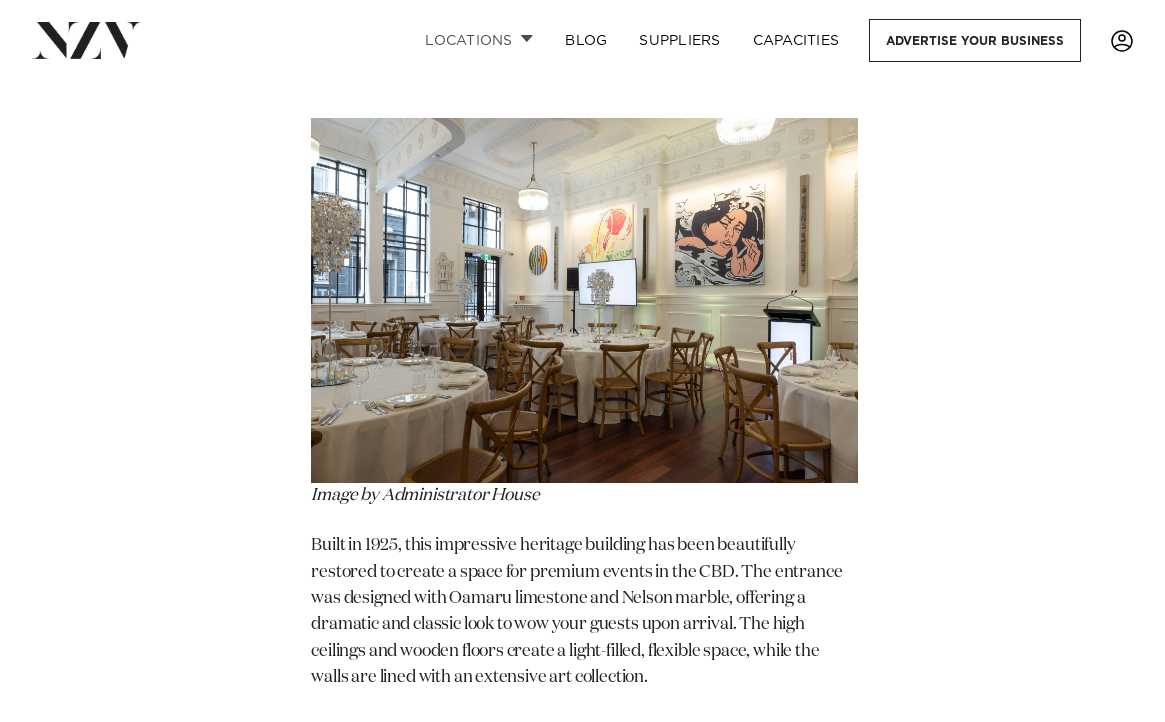 click on "Locations" at bounding box center [479, 40] 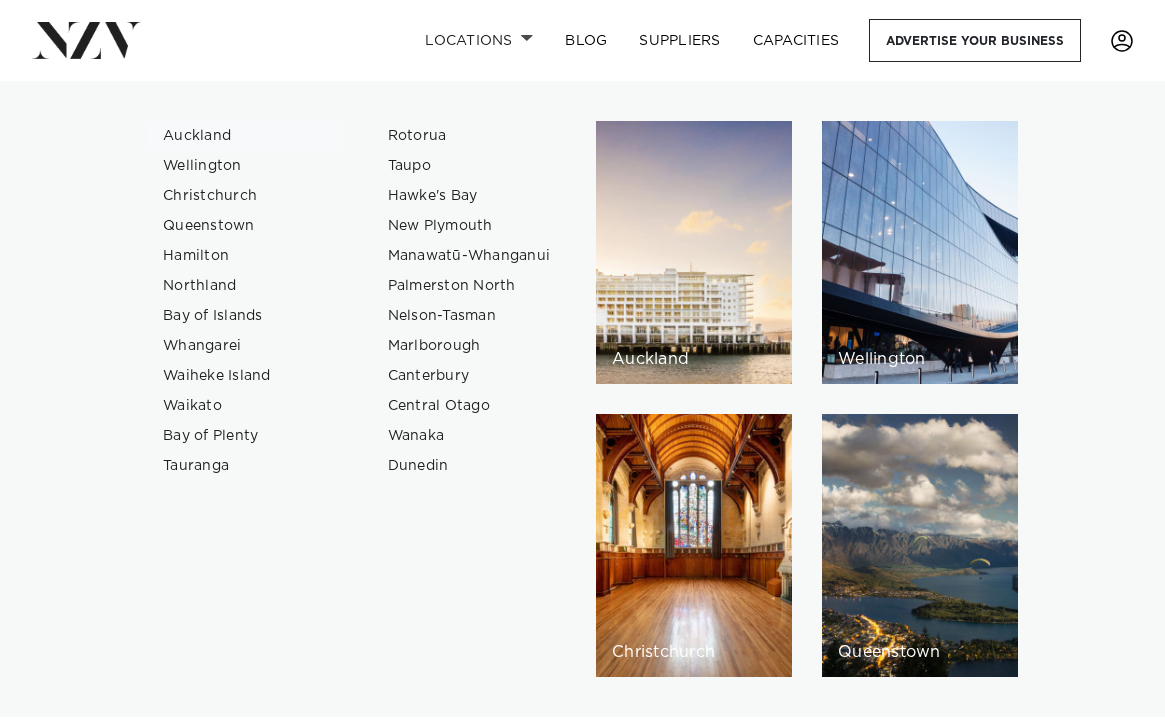 click on "Auckland" at bounding box center (244, 136) 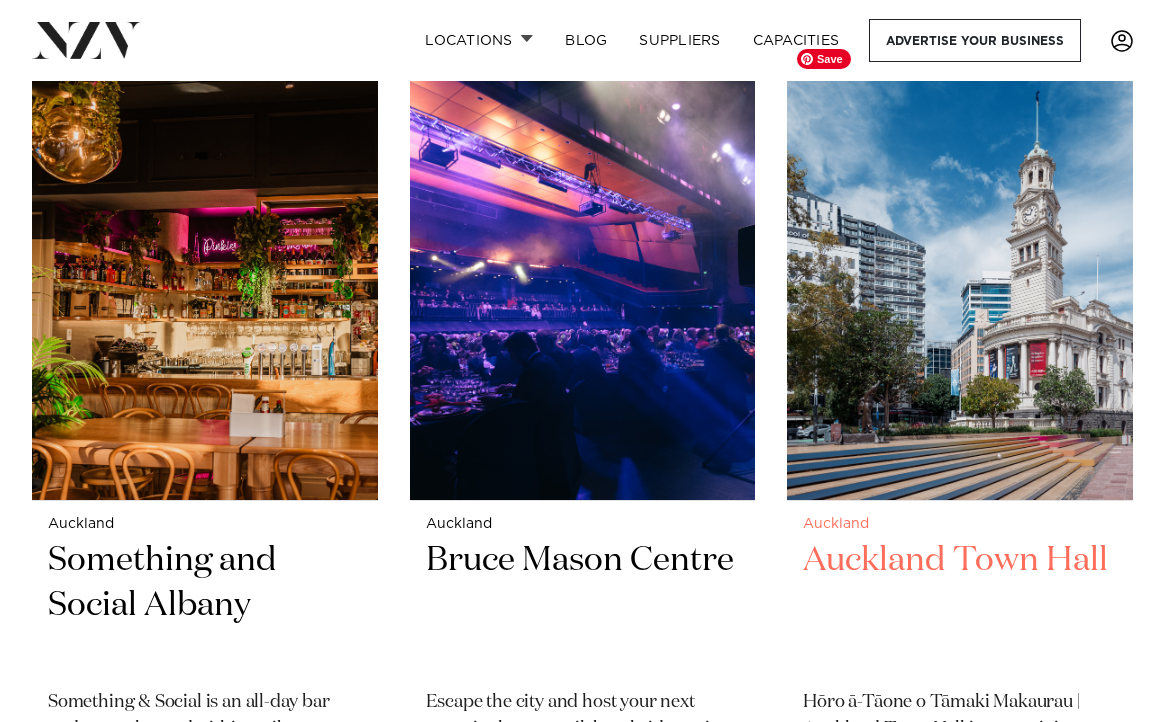 scroll, scrollTop: 16054, scrollLeft: 0, axis: vertical 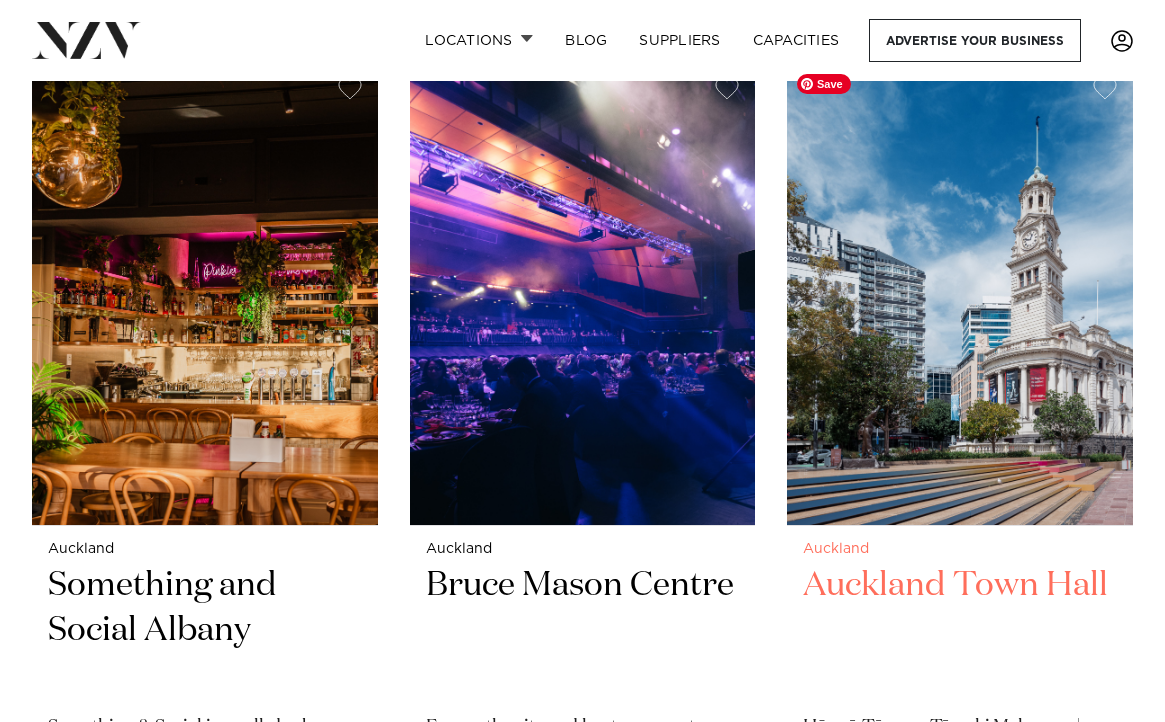 click at bounding box center [960, 294] 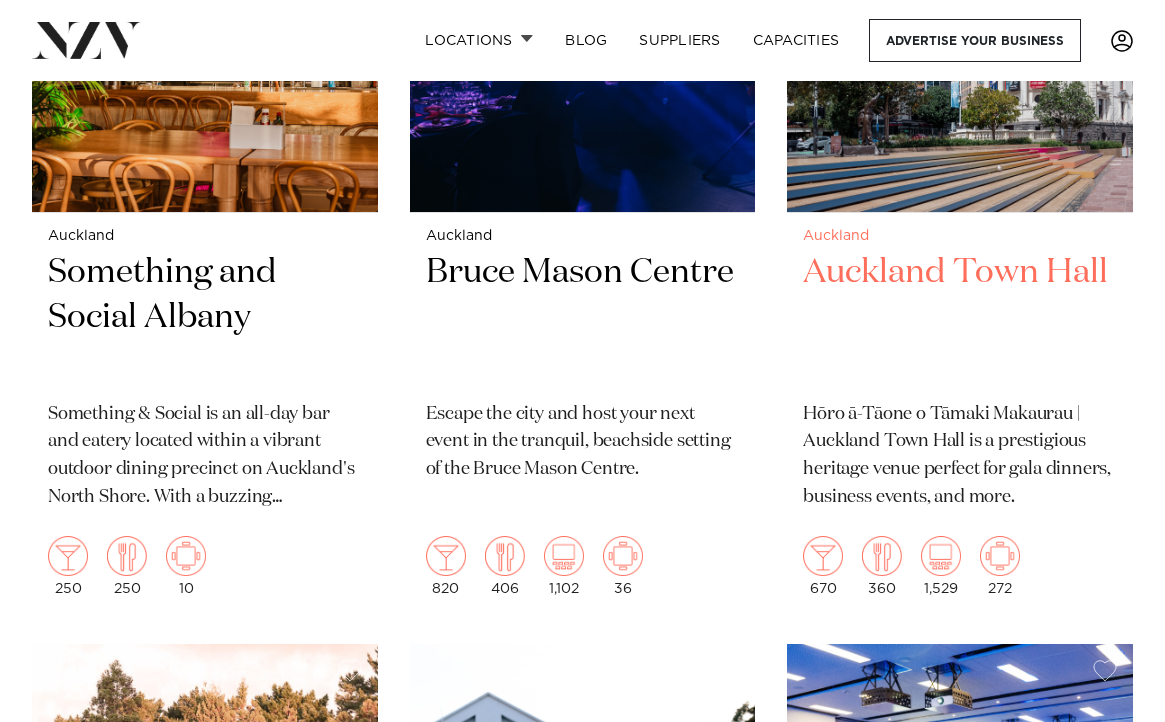 scroll, scrollTop: 16449, scrollLeft: 0, axis: vertical 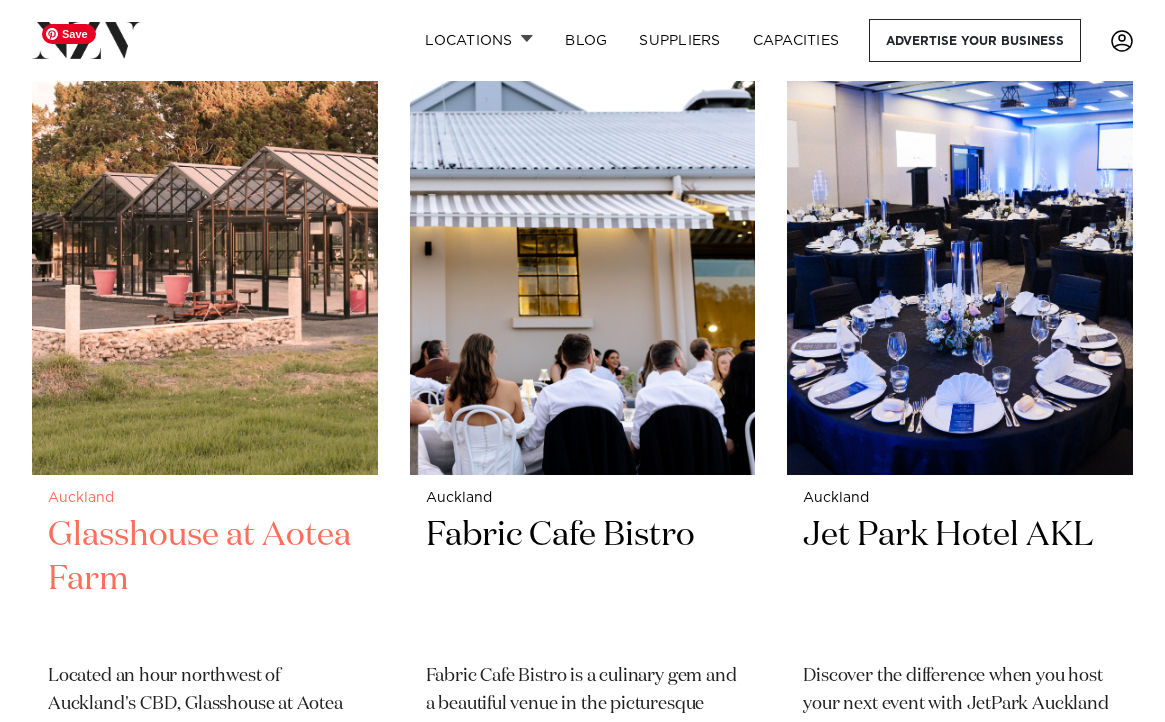click at bounding box center (205, 243) 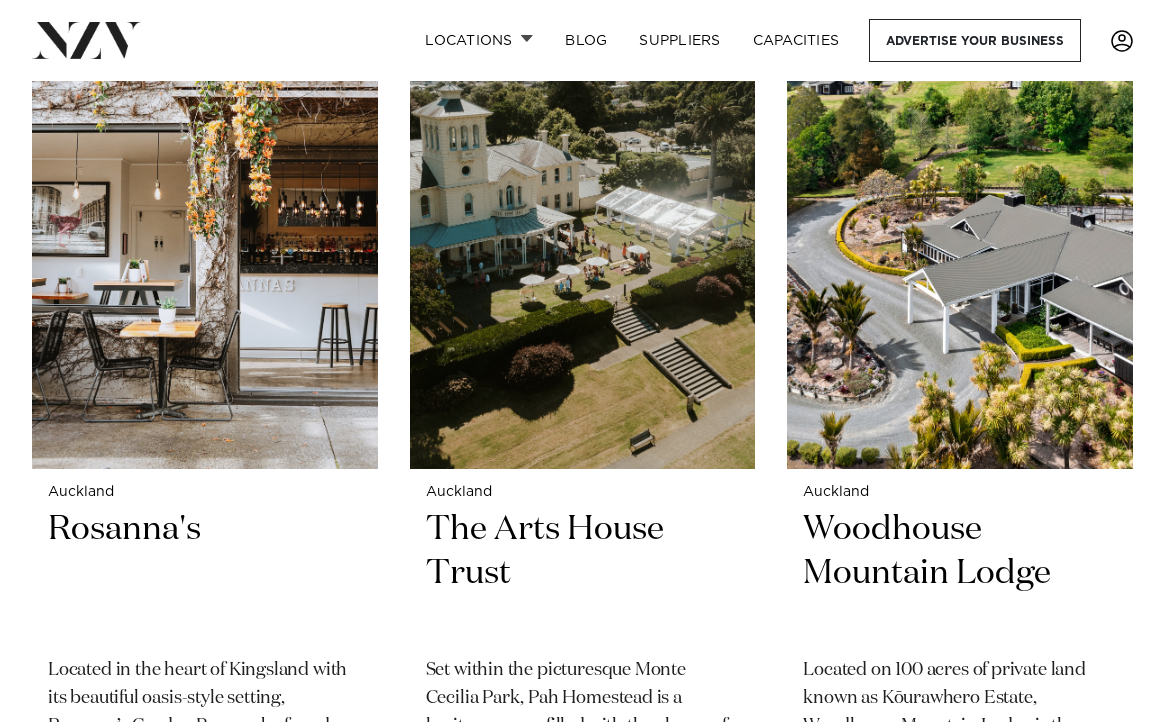 scroll, scrollTop: 18798, scrollLeft: 0, axis: vertical 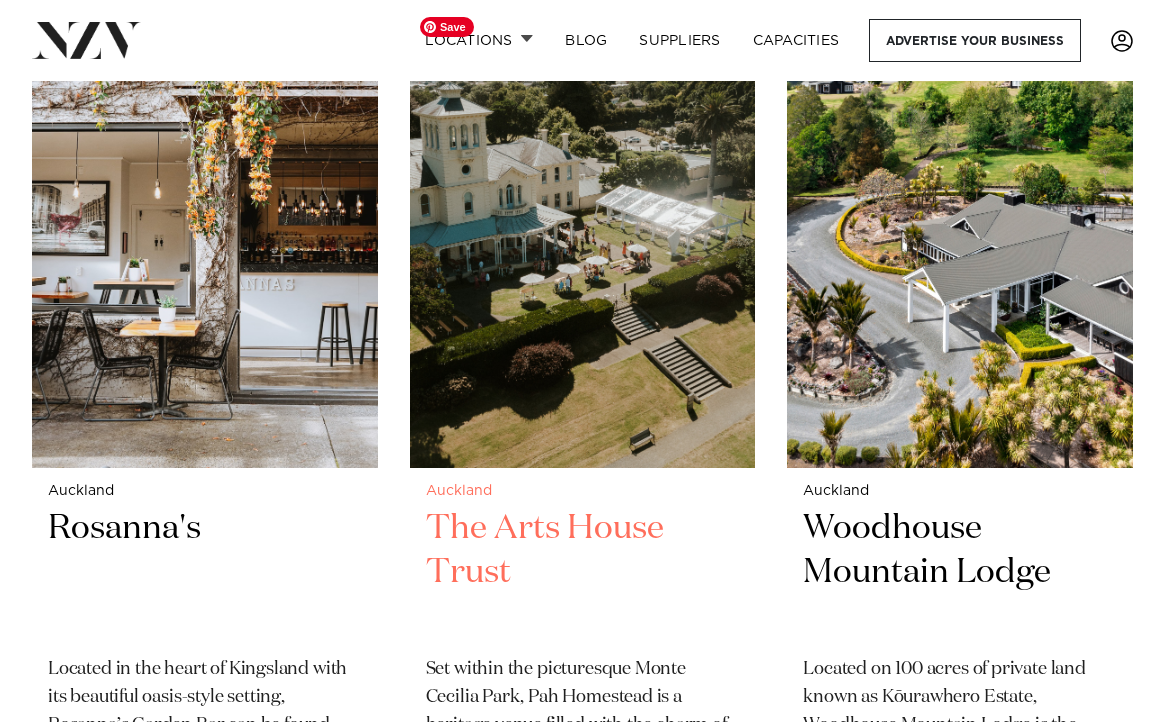 click at bounding box center (583, 236) 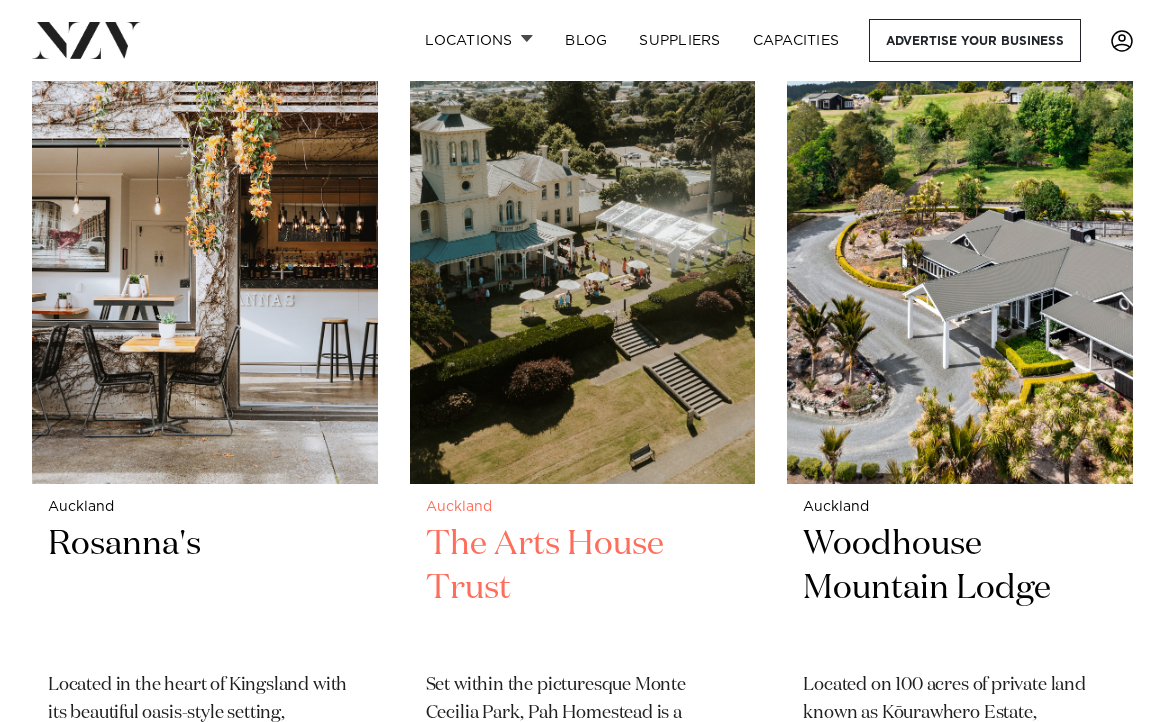 scroll, scrollTop: 18772, scrollLeft: 0, axis: vertical 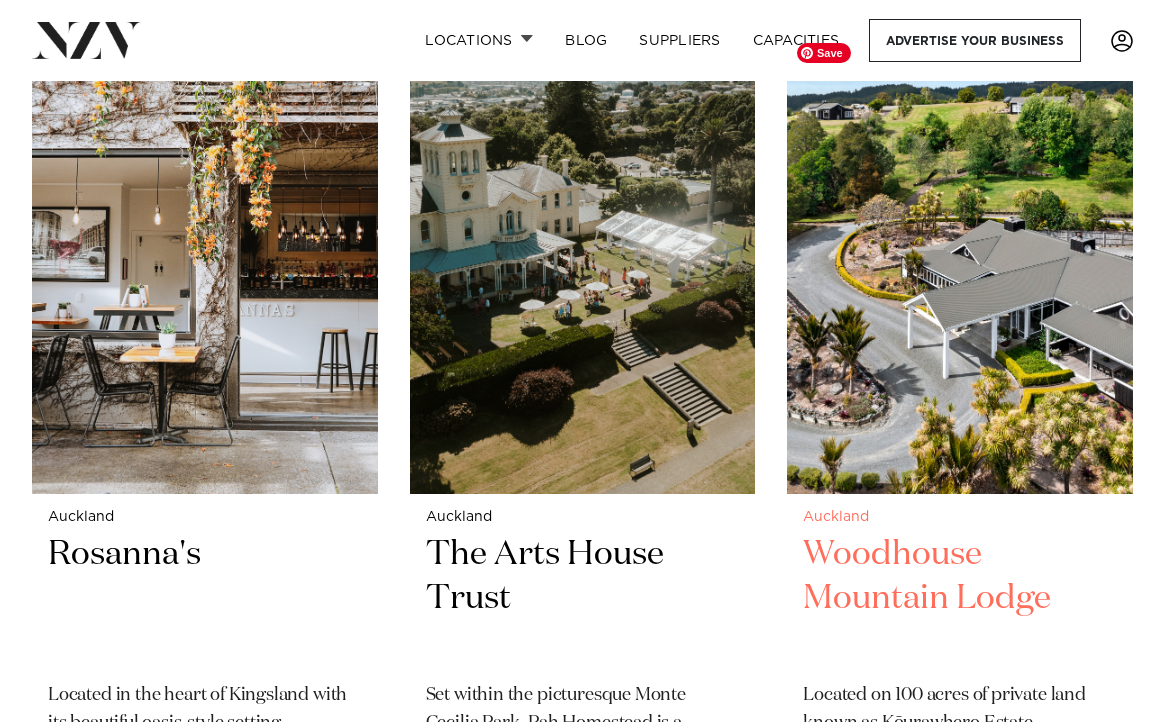 click at bounding box center (960, 262) 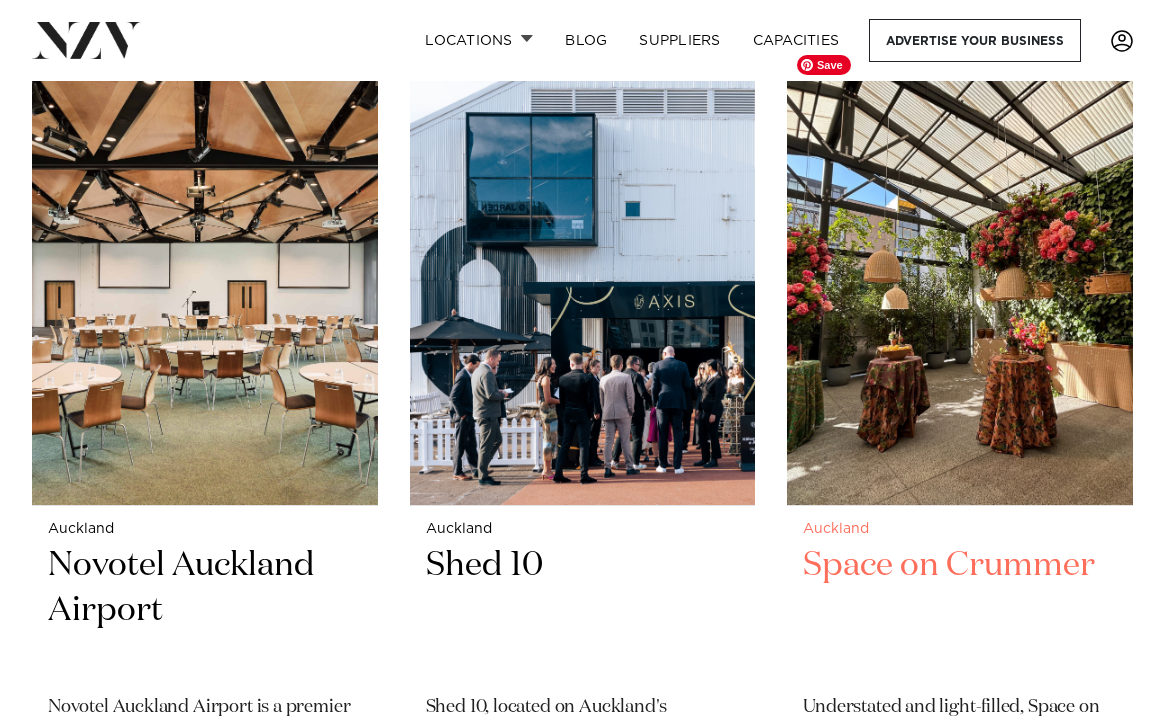 scroll, scrollTop: 19654, scrollLeft: 0, axis: vertical 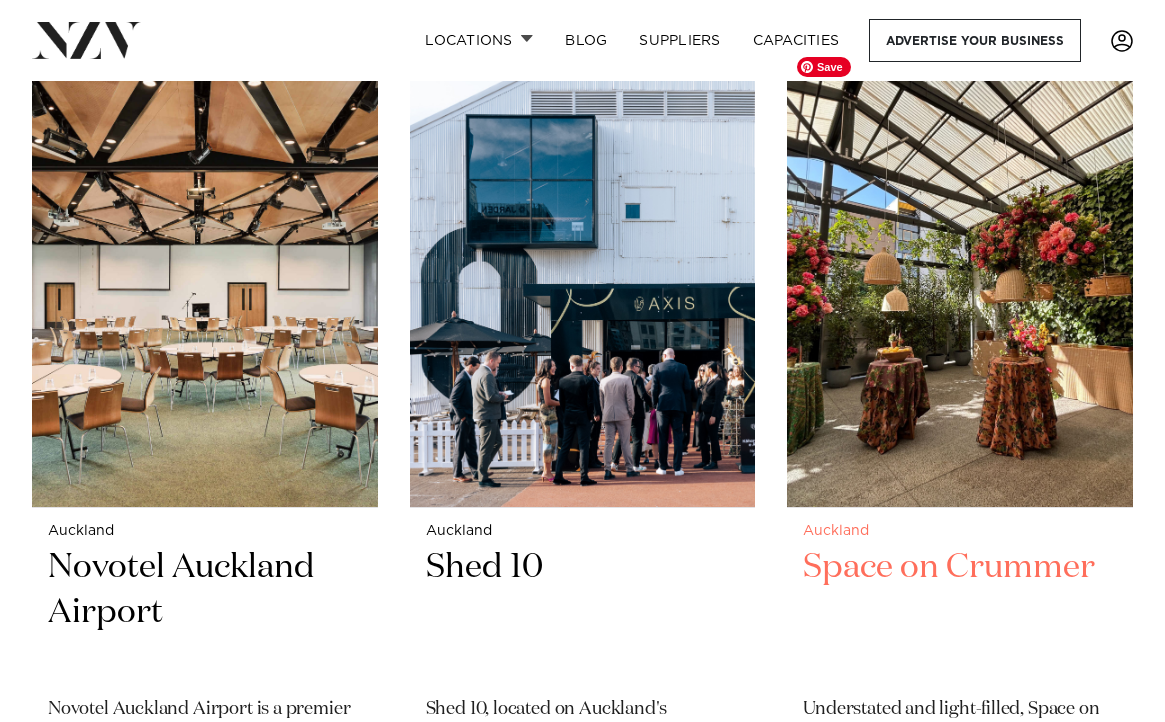 click at bounding box center (960, 276) 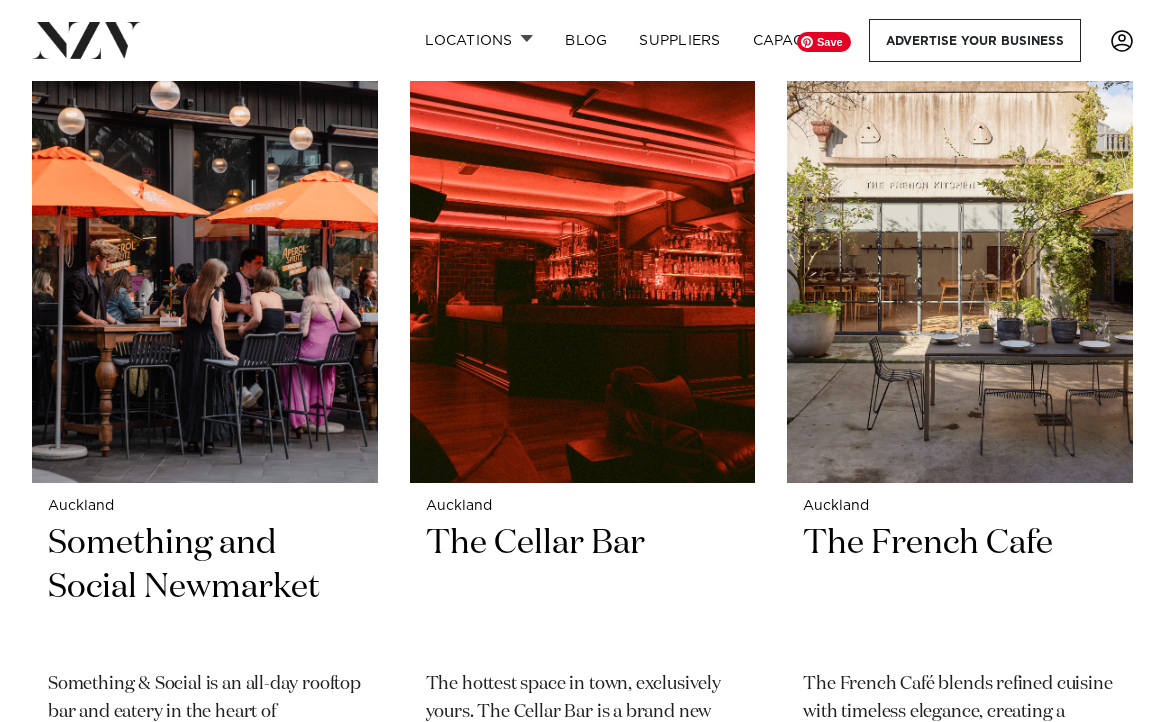 scroll, scrollTop: 24154, scrollLeft: 0, axis: vertical 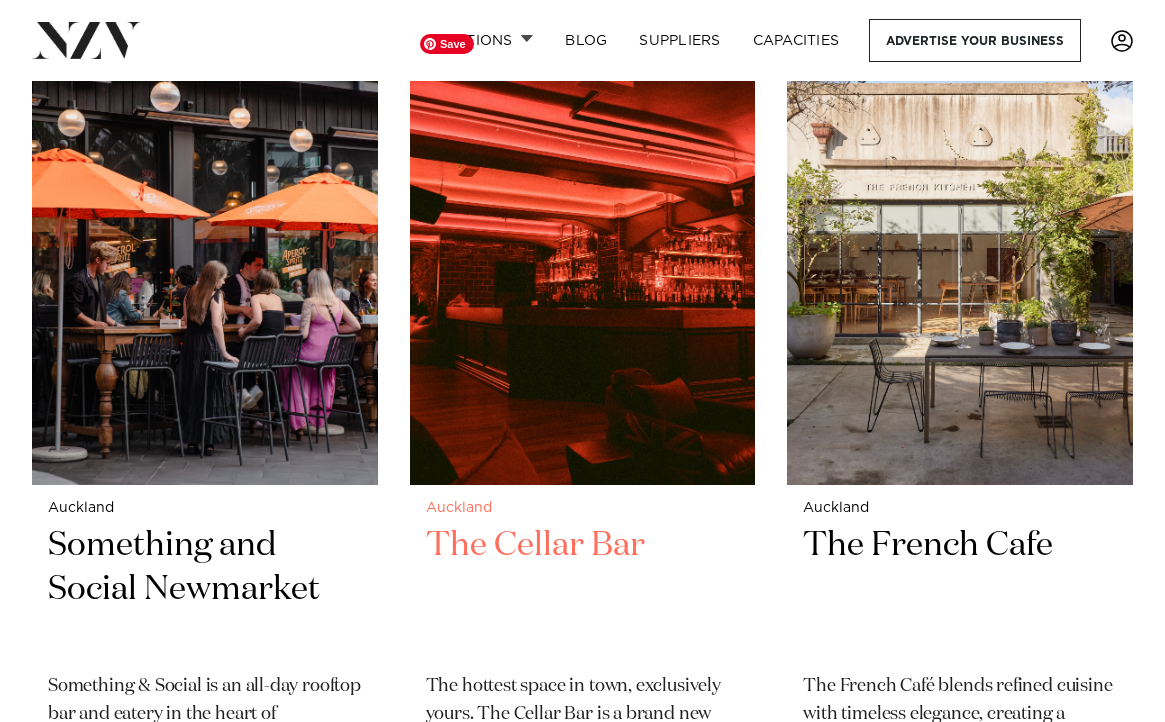 click at bounding box center (583, 253) 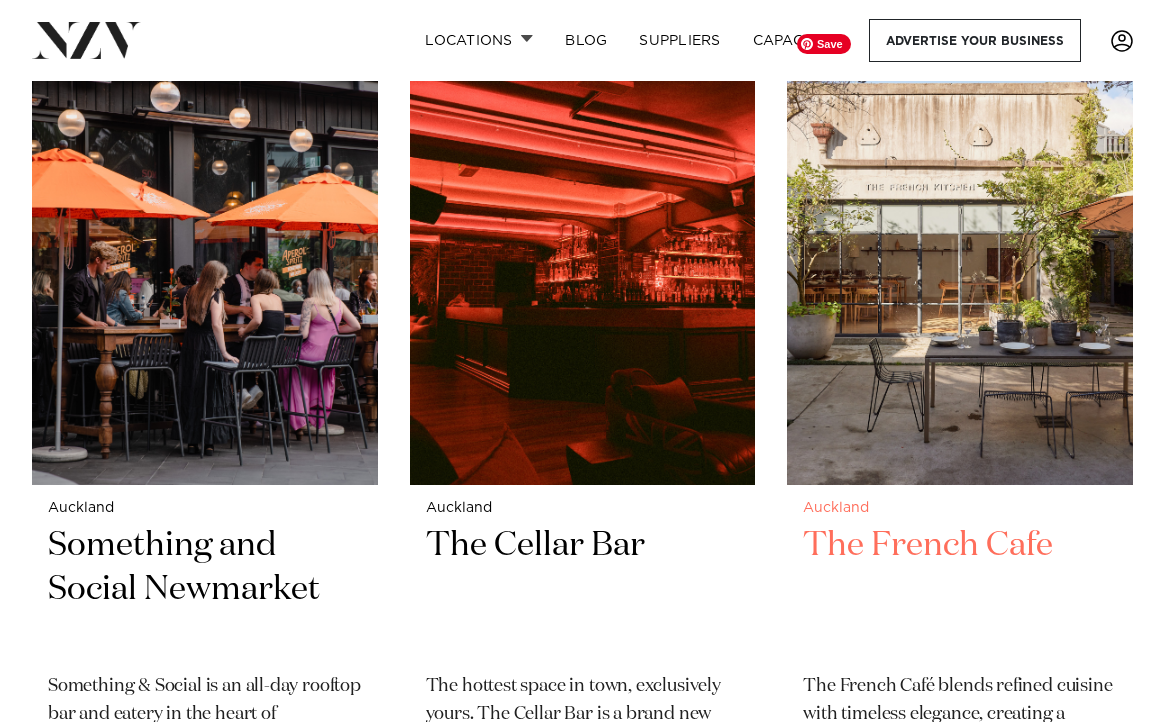 click at bounding box center (960, 253) 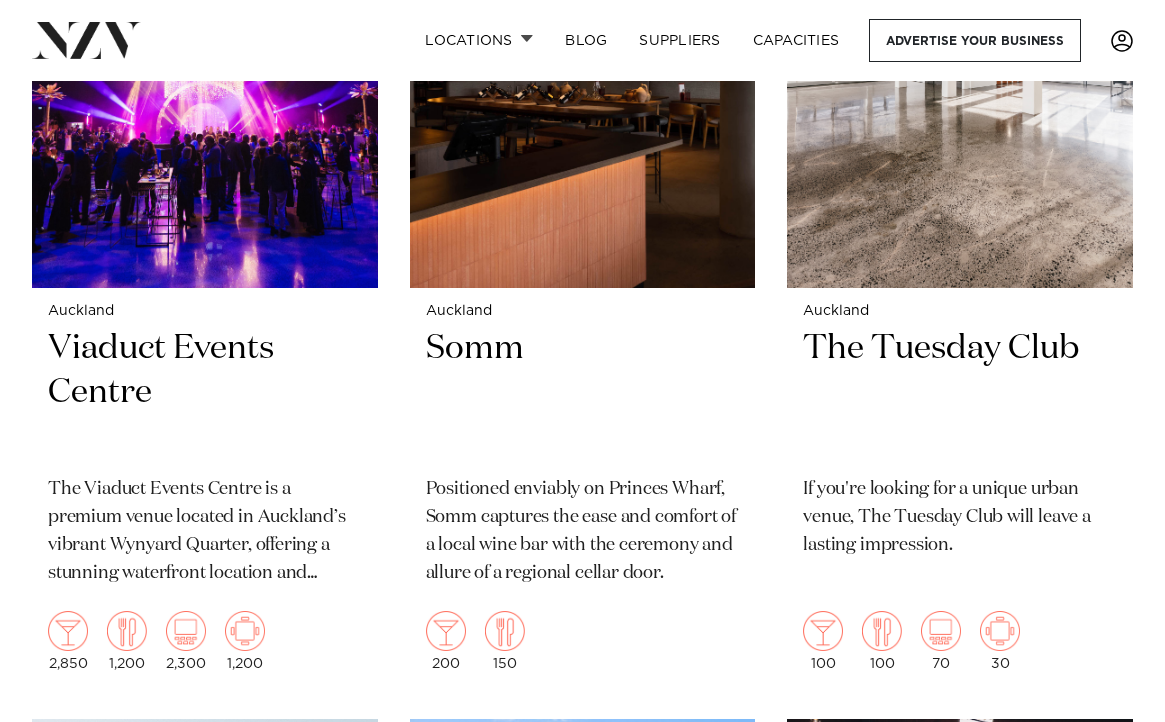 scroll, scrollTop: 26932, scrollLeft: 0, axis: vertical 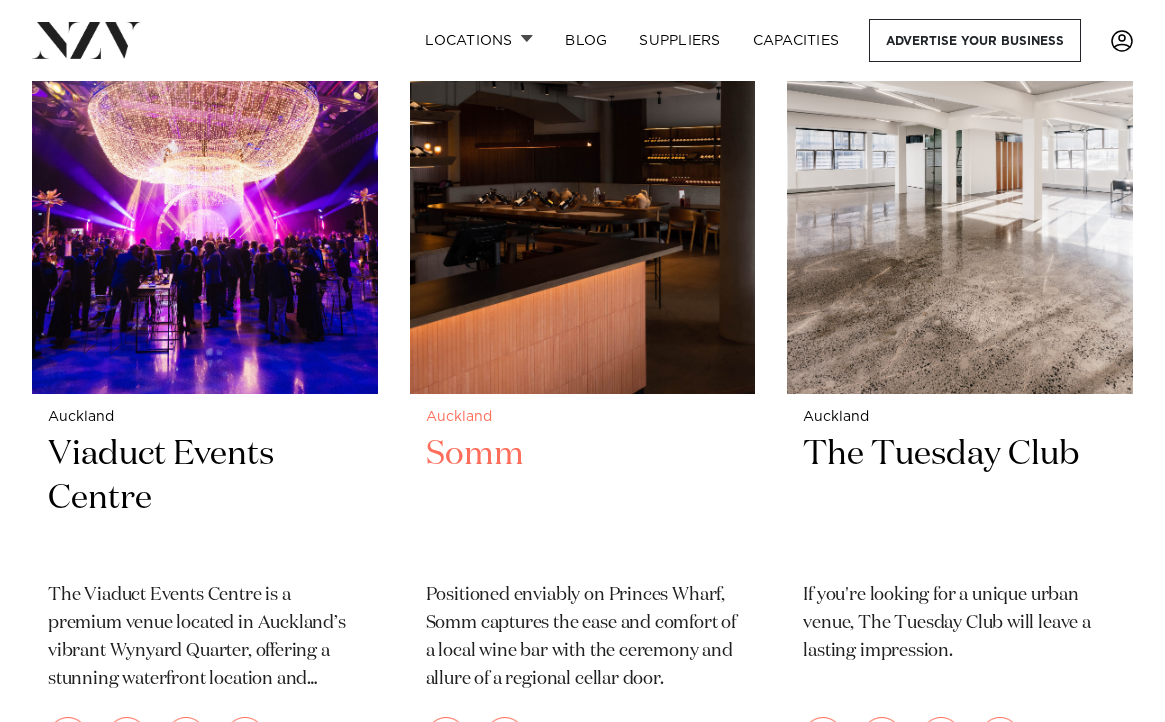 click at bounding box center (583, 162) 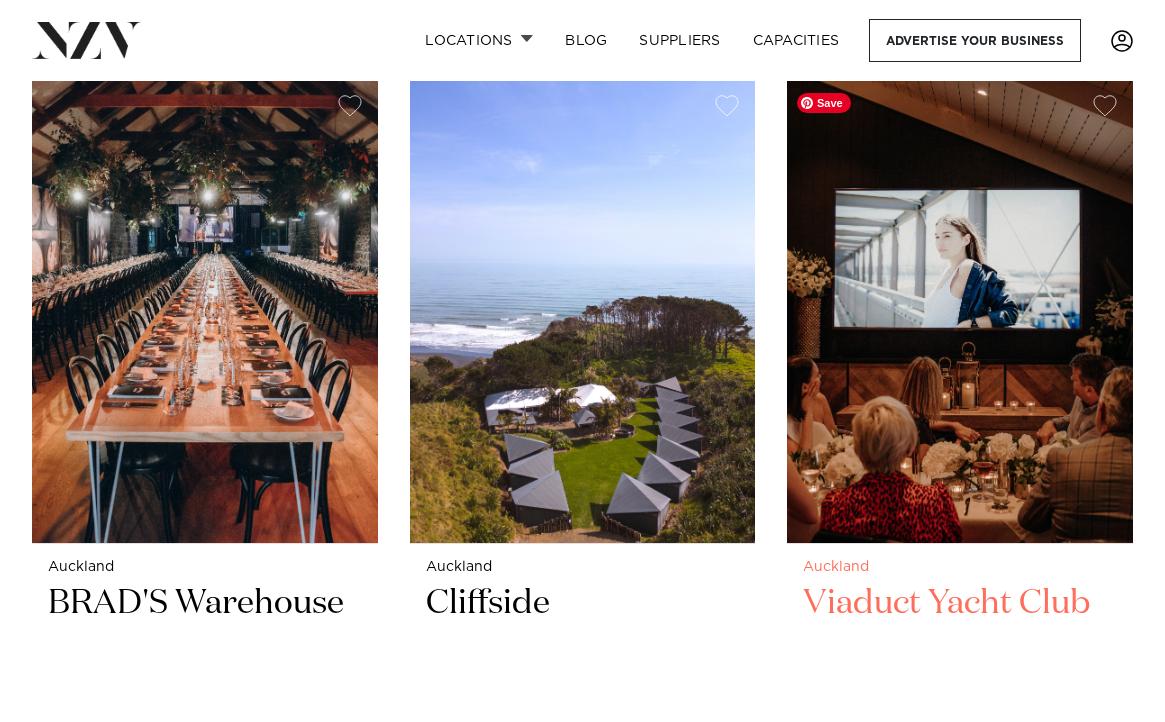 scroll, scrollTop: 29471, scrollLeft: 0, axis: vertical 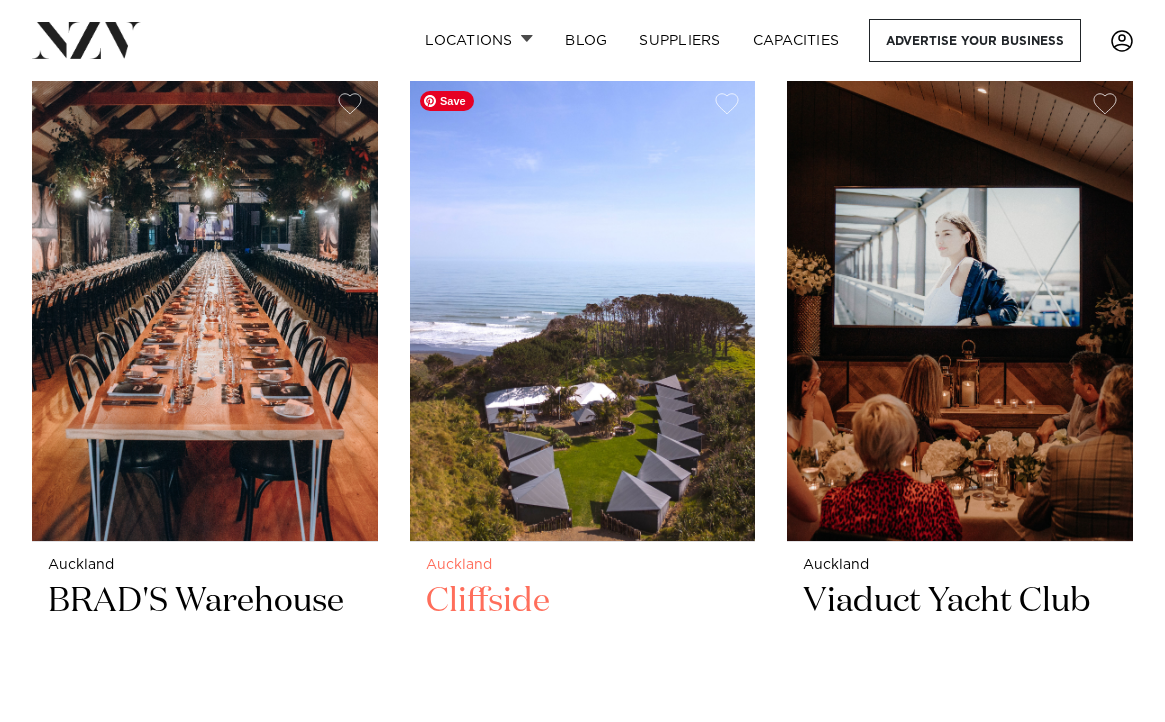click at bounding box center (583, 309) 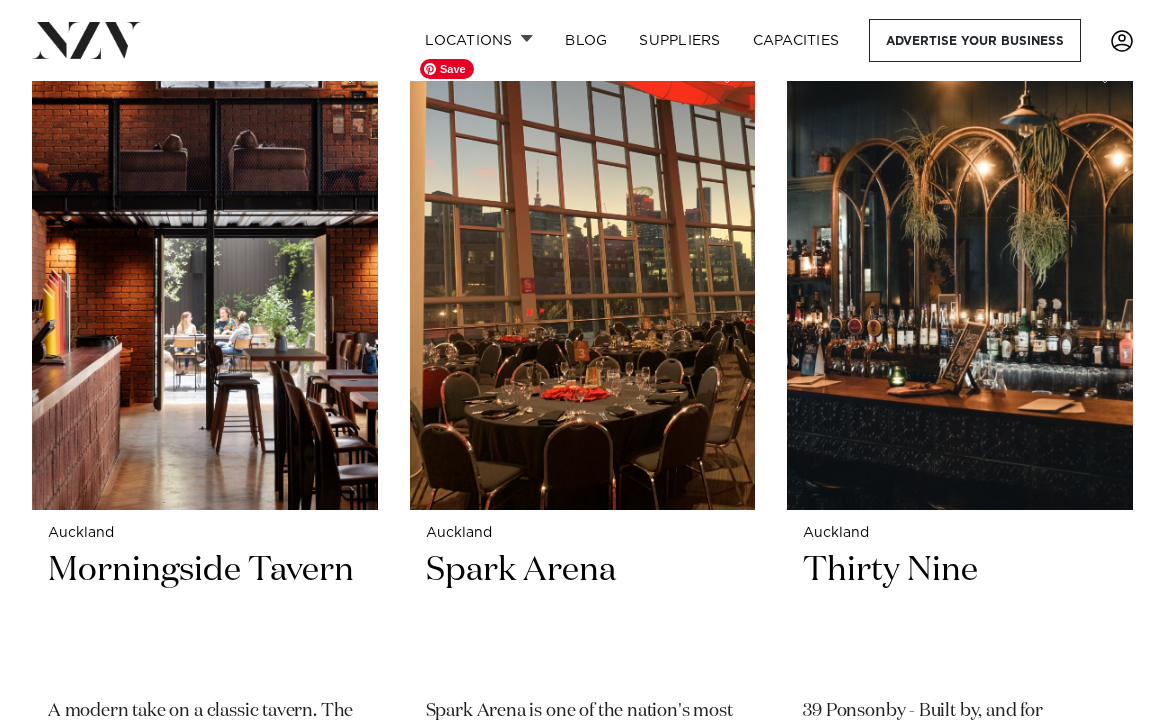 scroll, scrollTop: 32187, scrollLeft: 0, axis: vertical 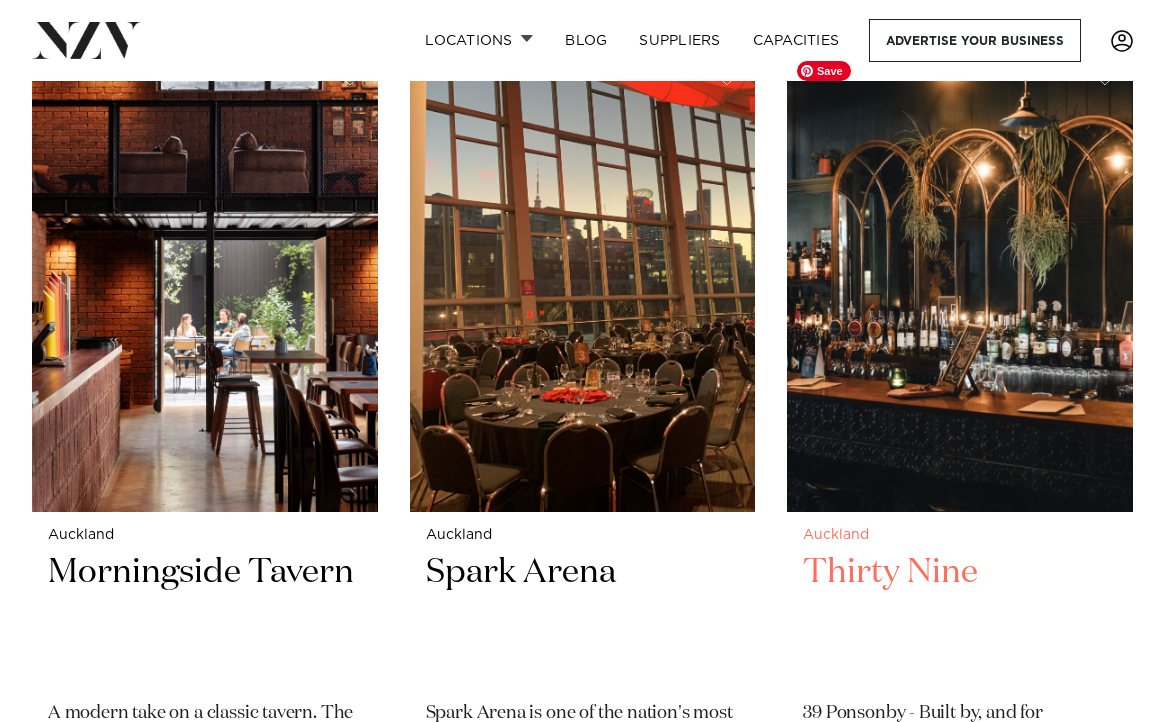 click at bounding box center [960, 280] 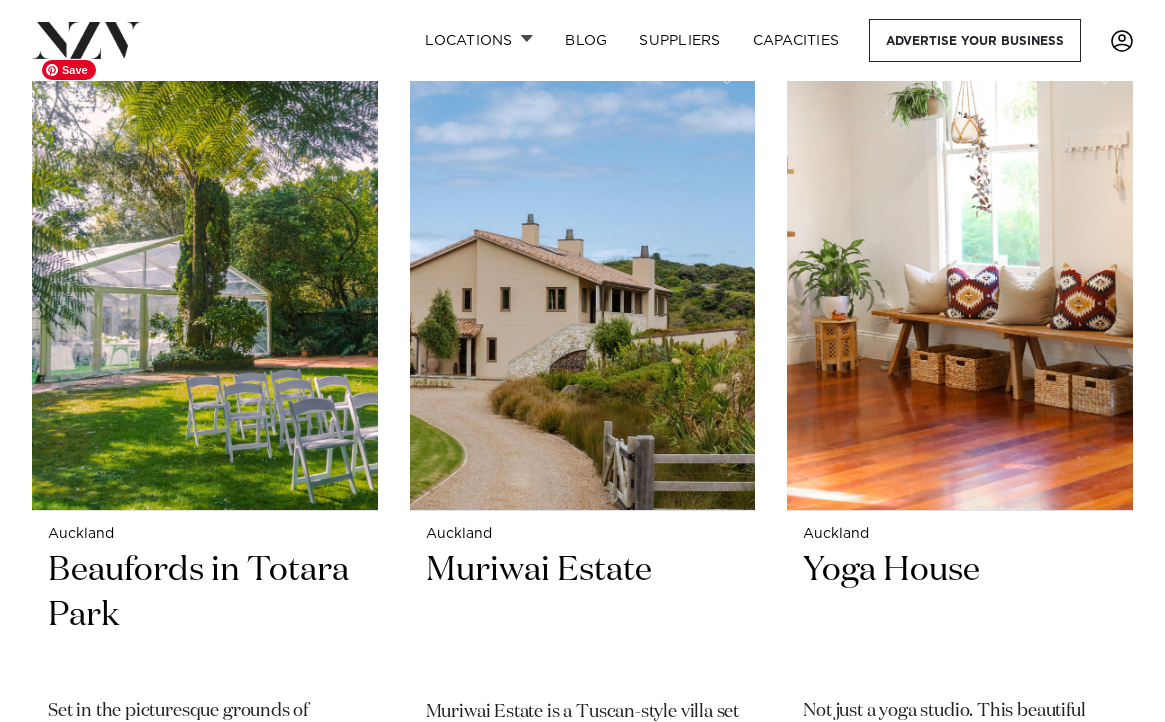 scroll, scrollTop: 33085, scrollLeft: 0, axis: vertical 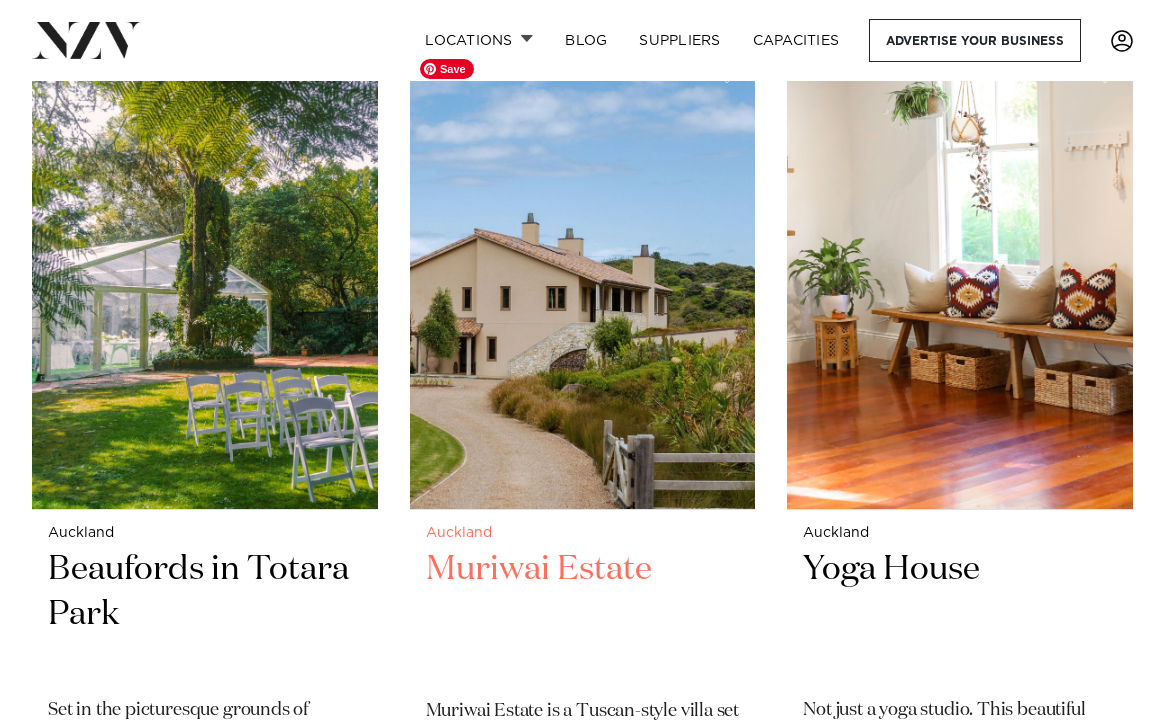 click at bounding box center [583, 278] 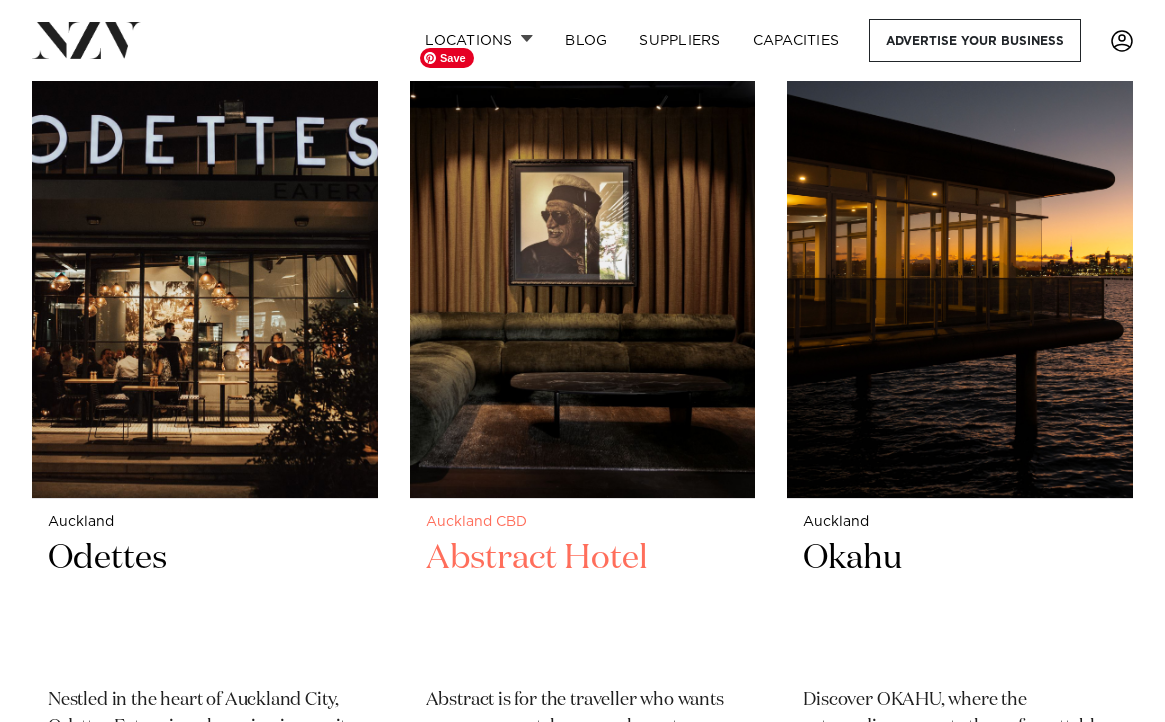 scroll, scrollTop: 34883, scrollLeft: 0, axis: vertical 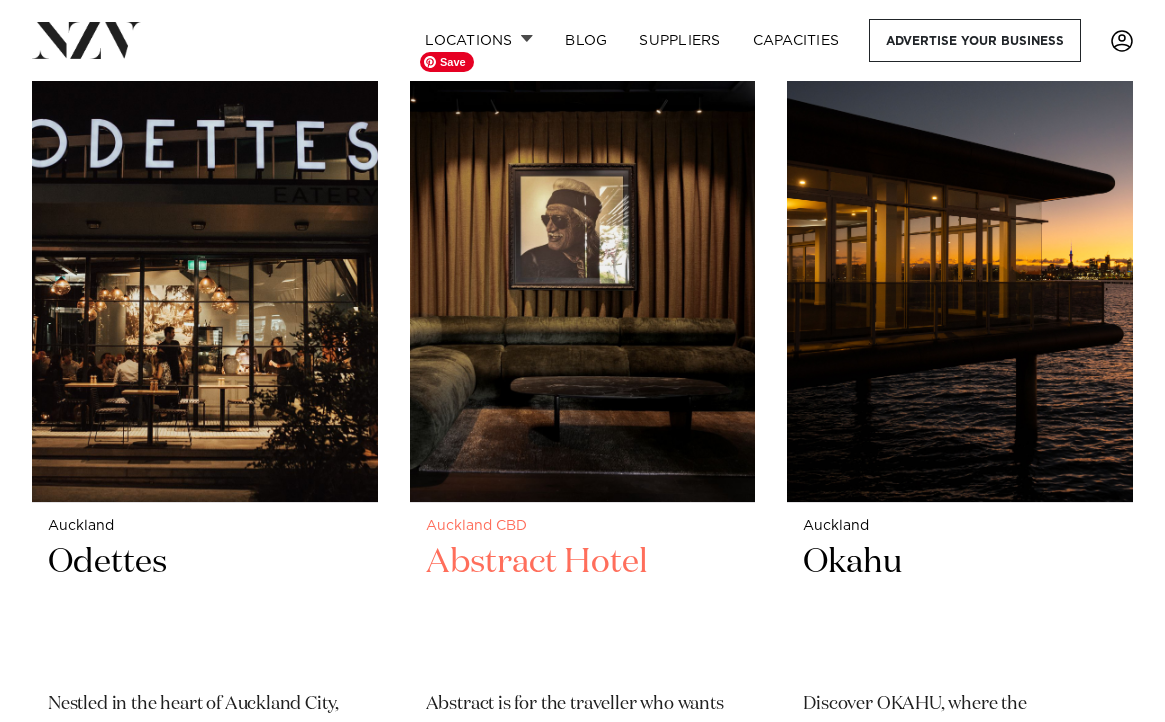 click at bounding box center [583, 271] 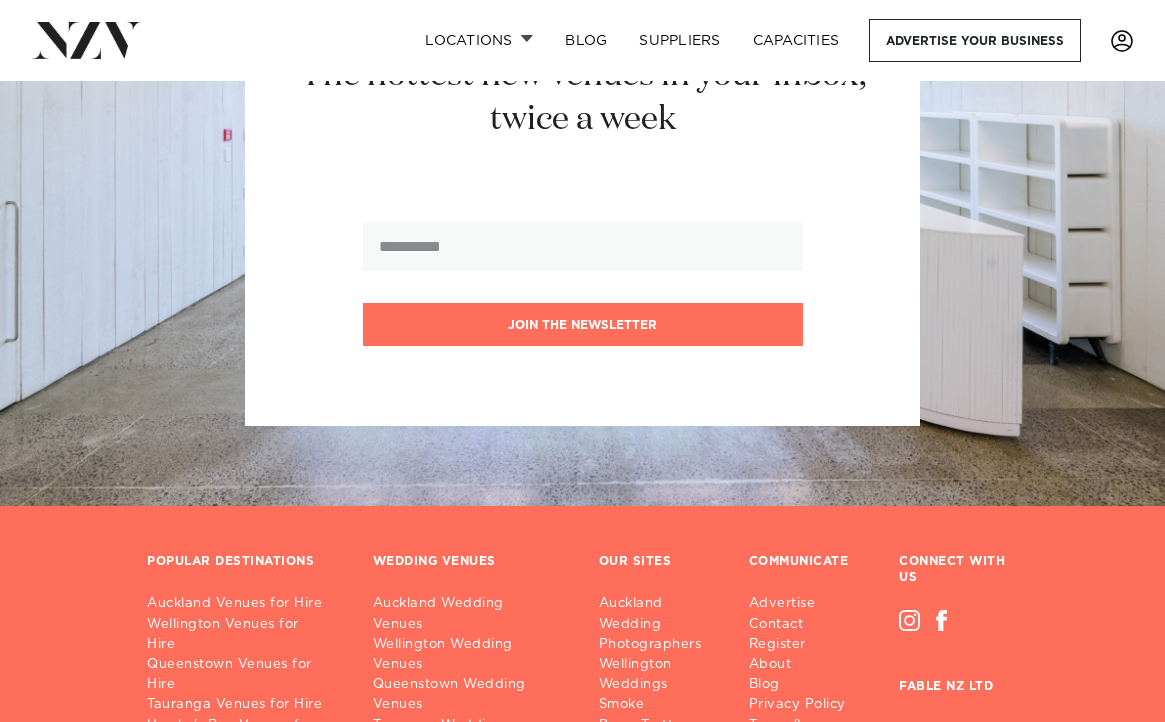 scroll, scrollTop: 37310, scrollLeft: 0, axis: vertical 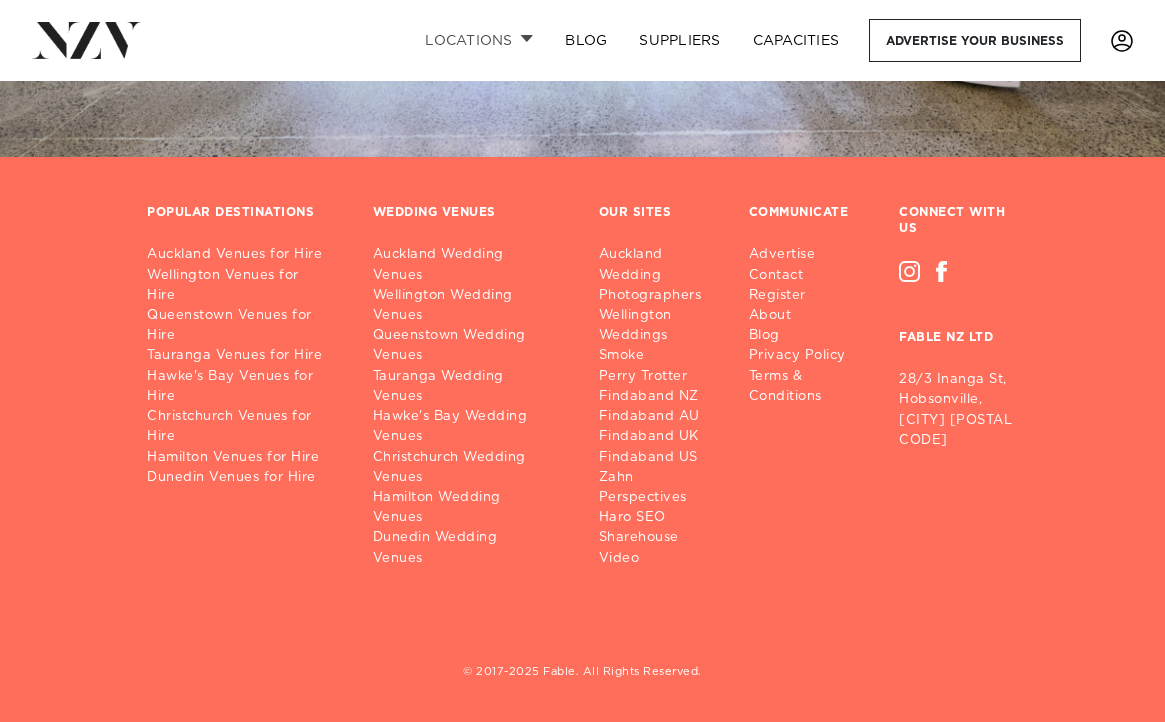 click on "Locations" at bounding box center (479, 40) 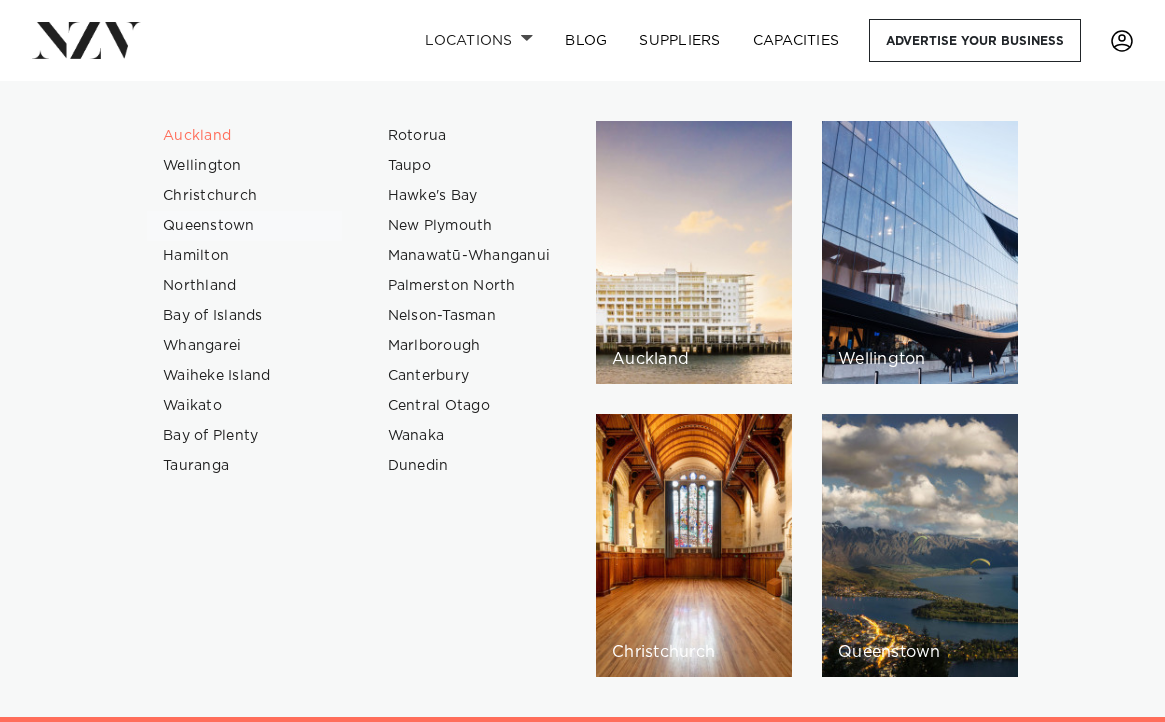 click on "Queenstown" at bounding box center [244, 226] 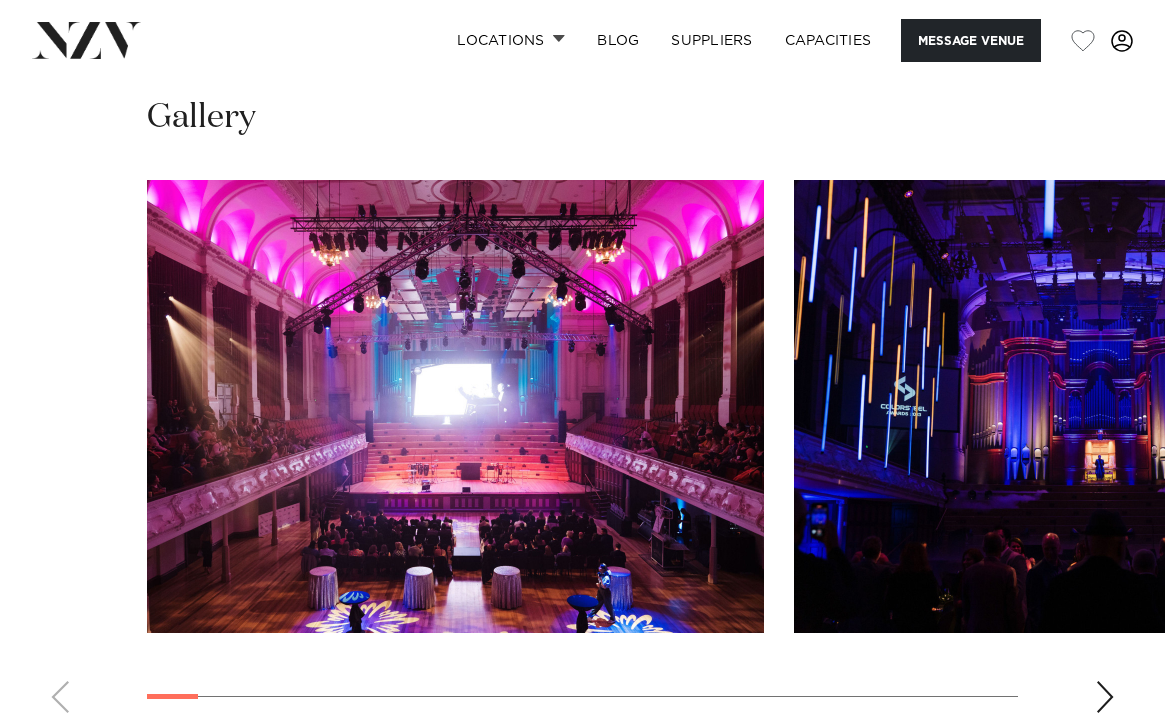 scroll, scrollTop: 1781, scrollLeft: 0, axis: vertical 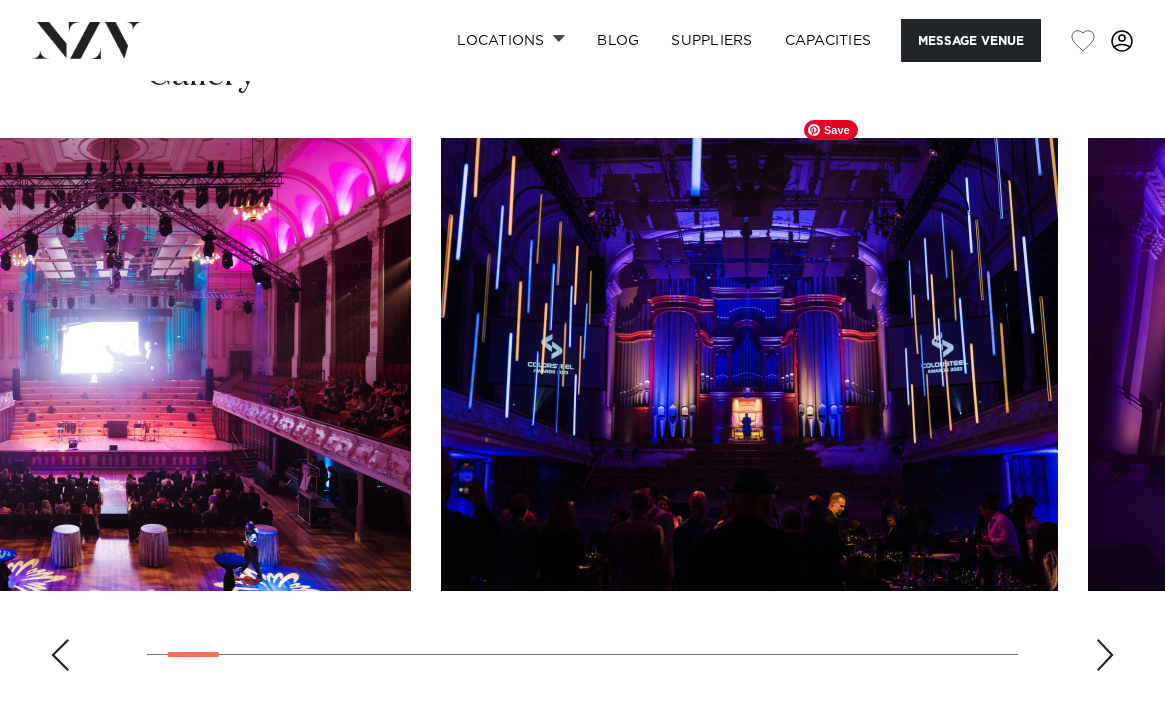 click at bounding box center [749, 364] 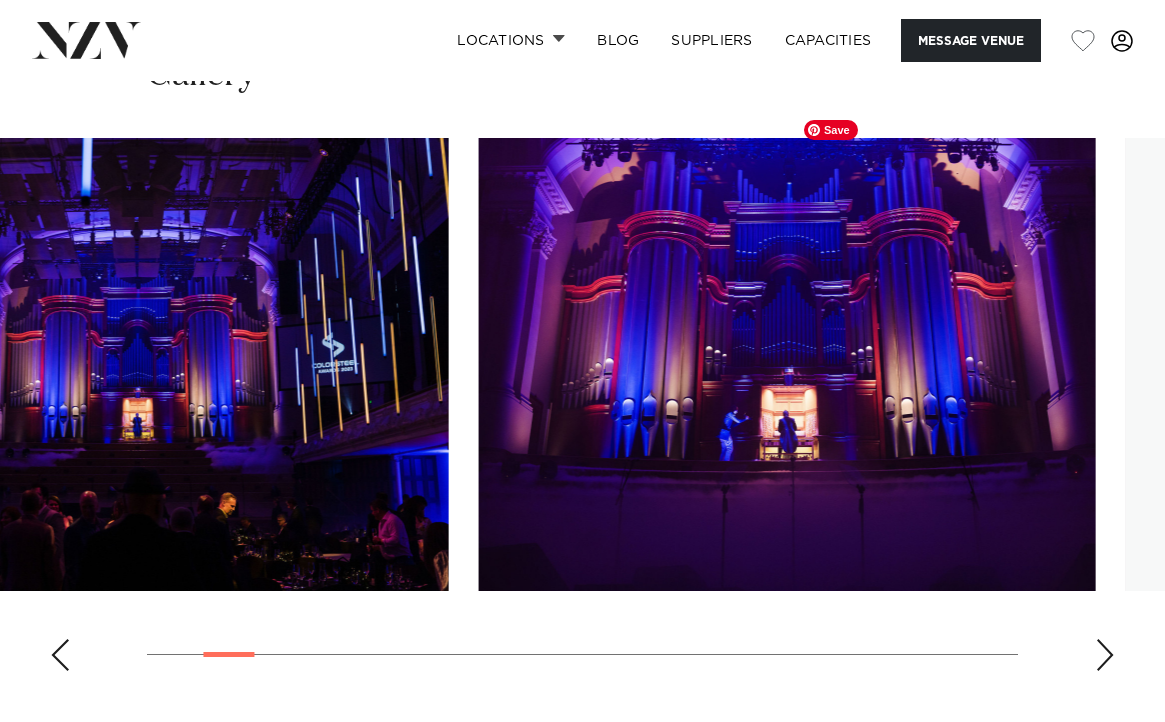 click at bounding box center (787, 364) 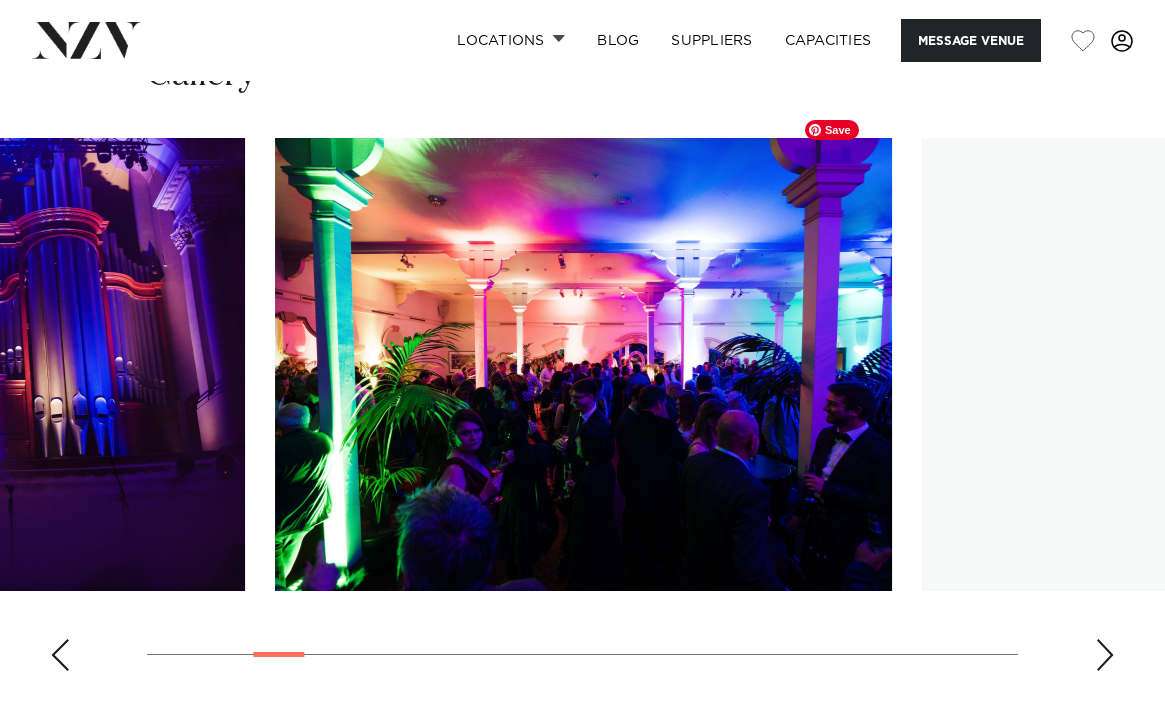 click at bounding box center (583, 364) 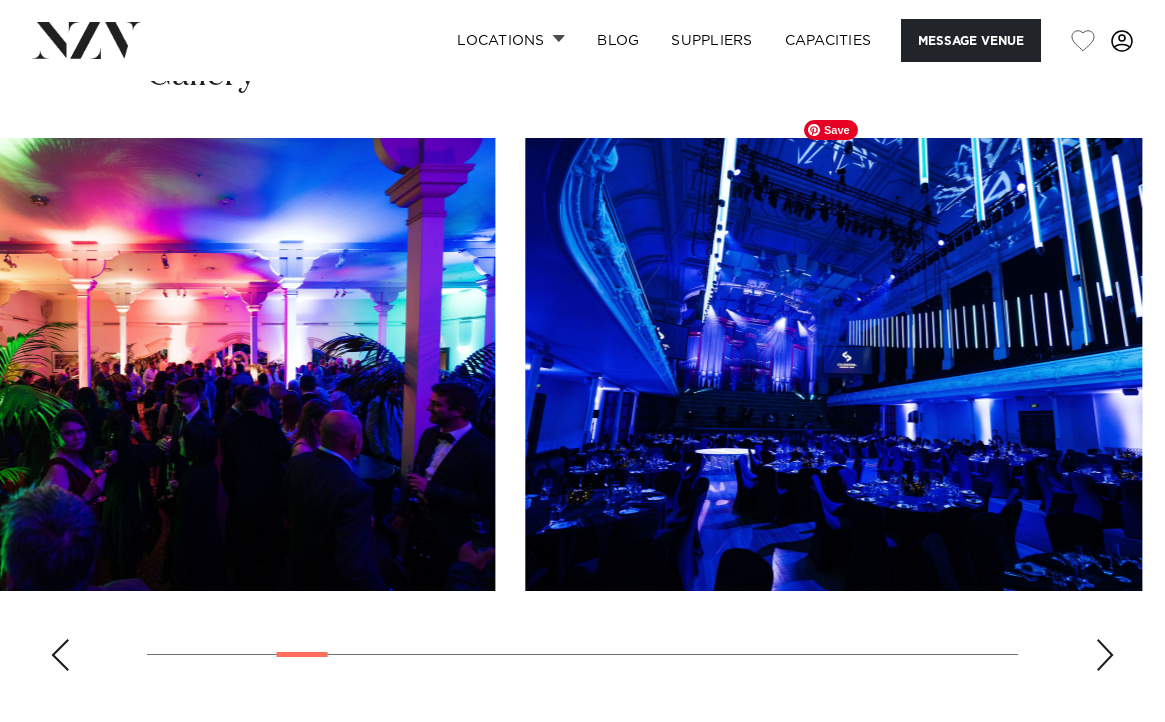 click at bounding box center (833, 364) 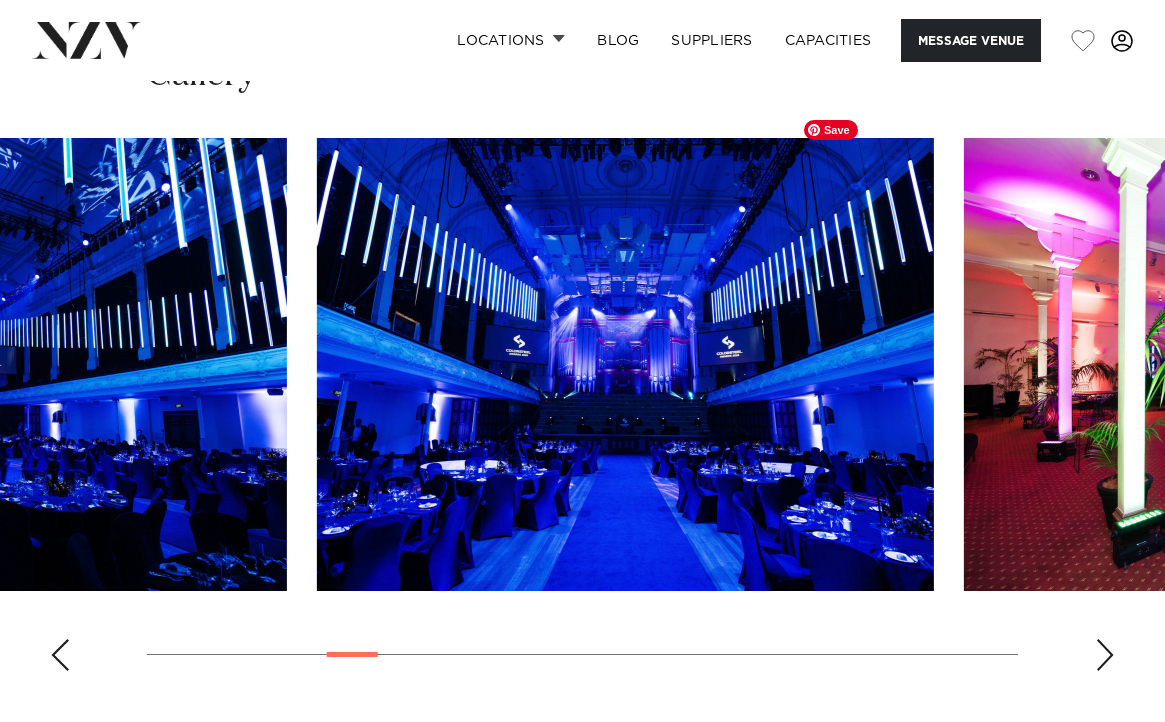 click at bounding box center (625, 364) 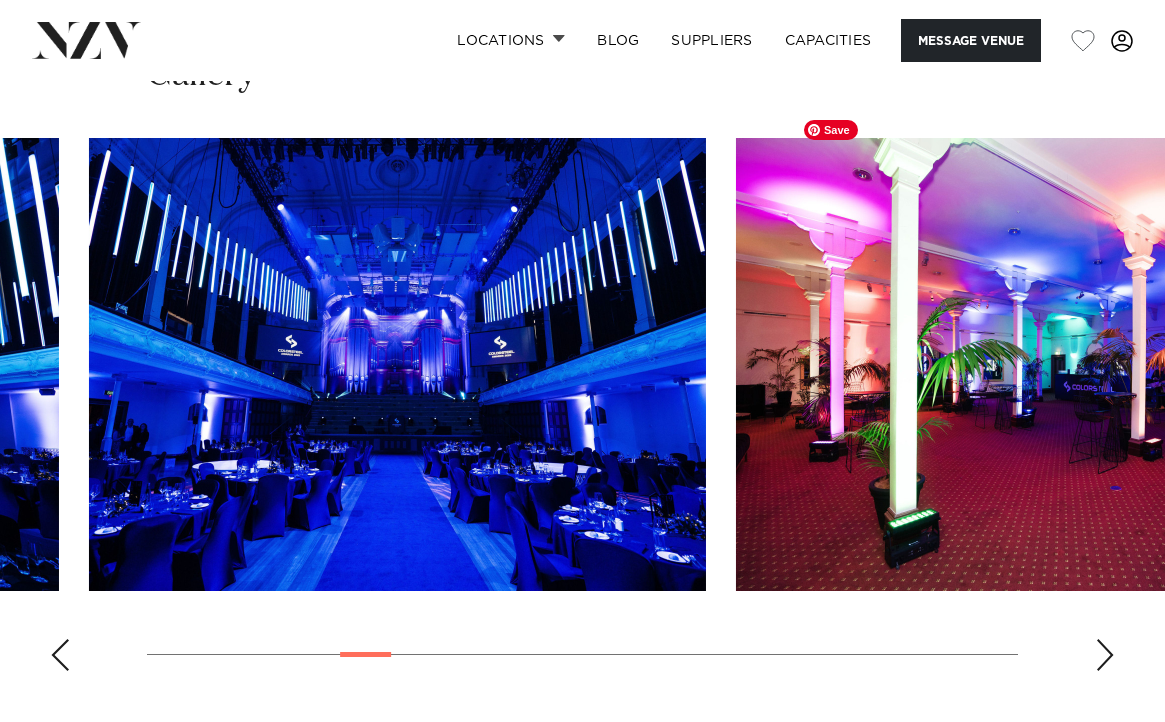 click at bounding box center [1044, 364] 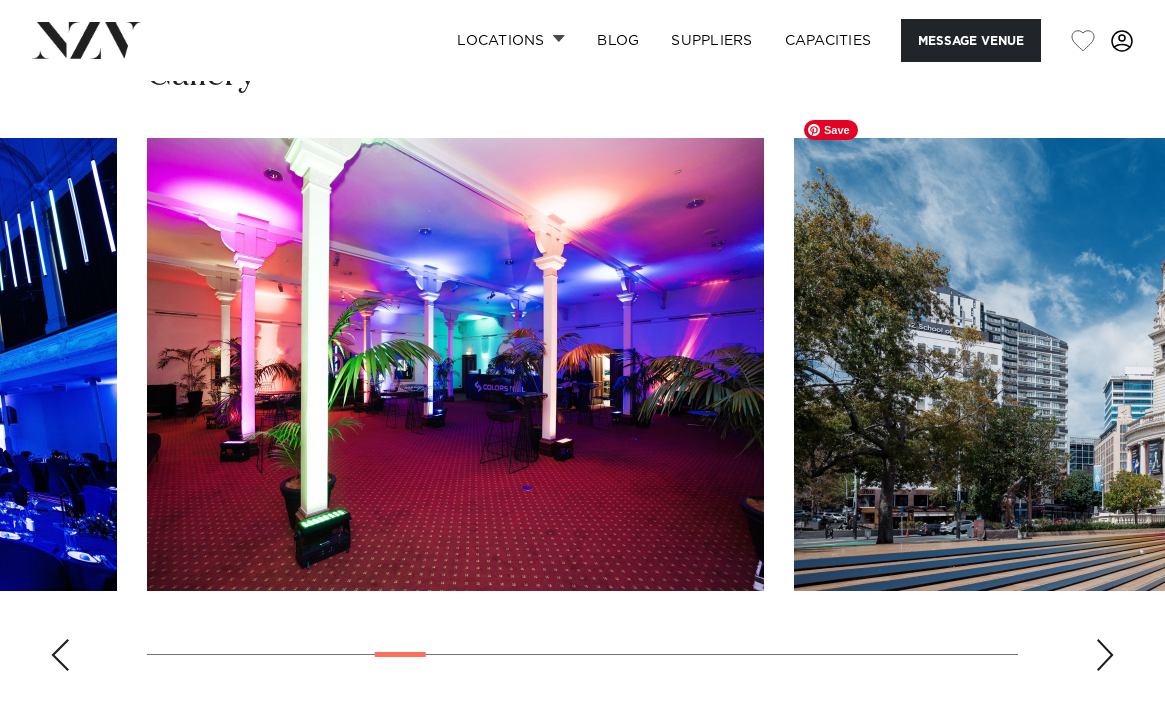 click at bounding box center (1102, 364) 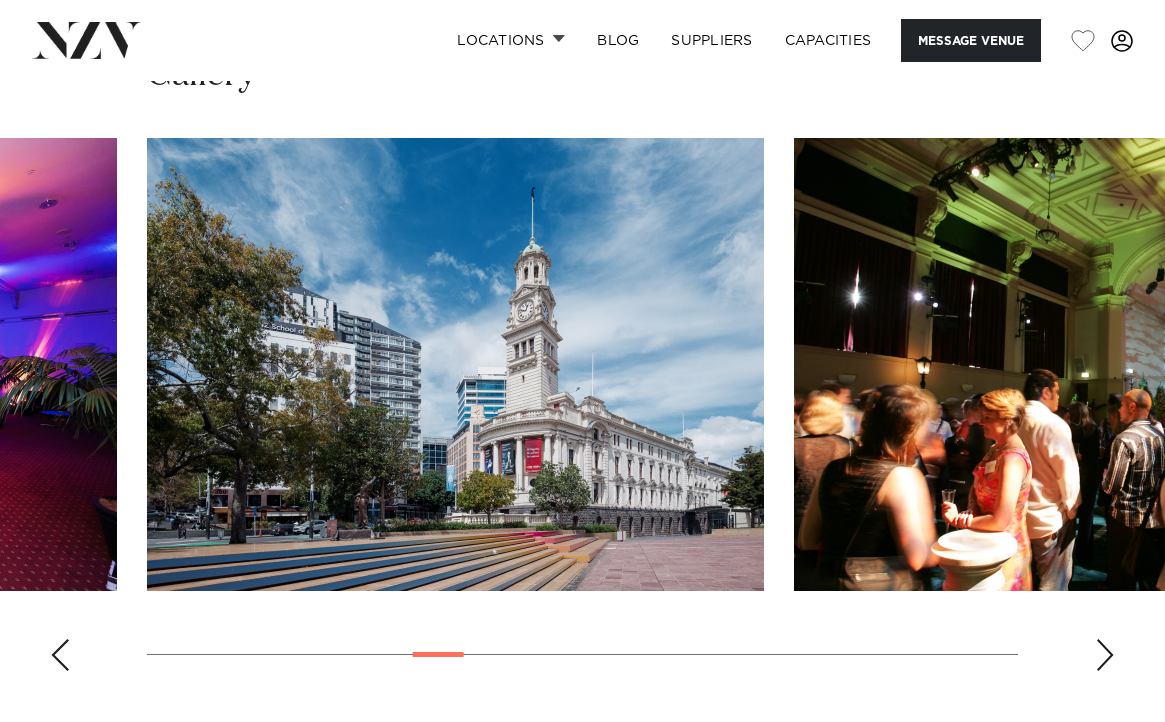 click at bounding box center (582, 412) 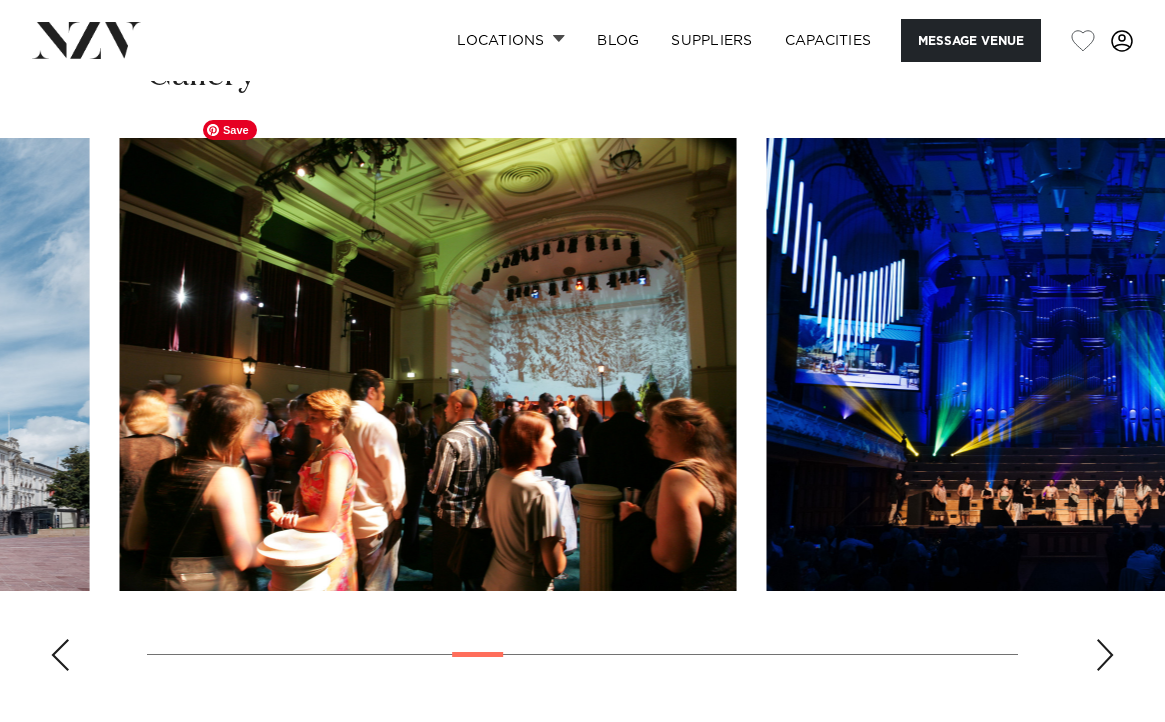 click at bounding box center [428, 364] 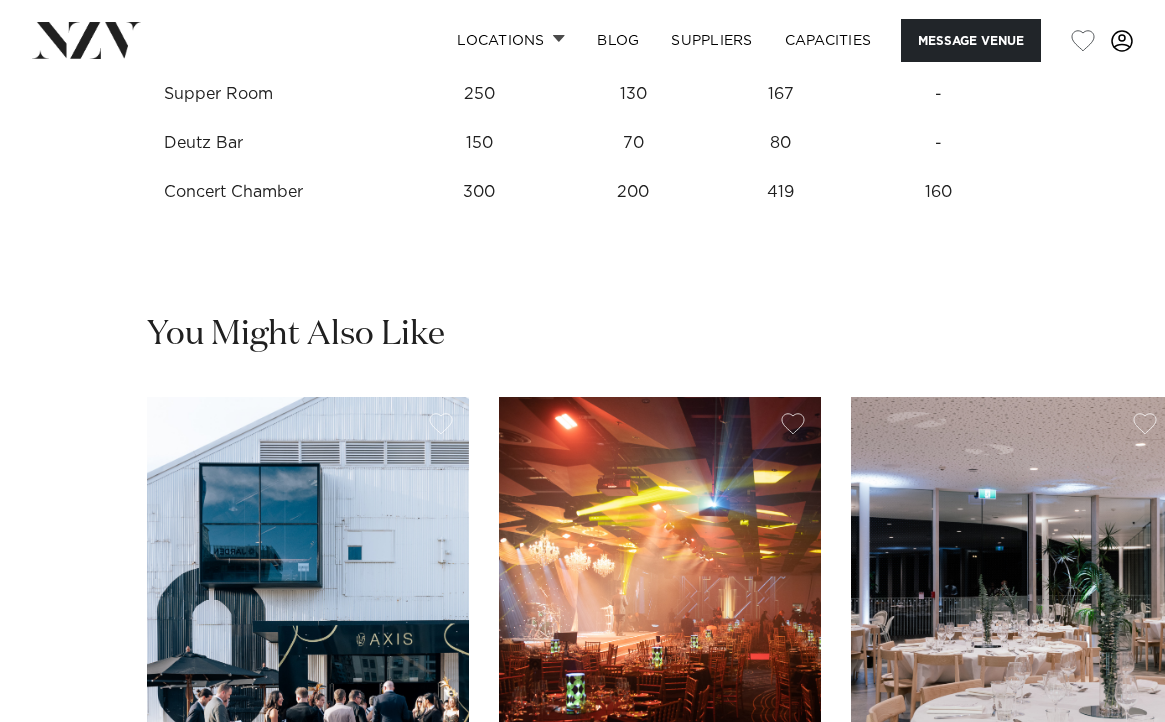 scroll, scrollTop: 2687, scrollLeft: 0, axis: vertical 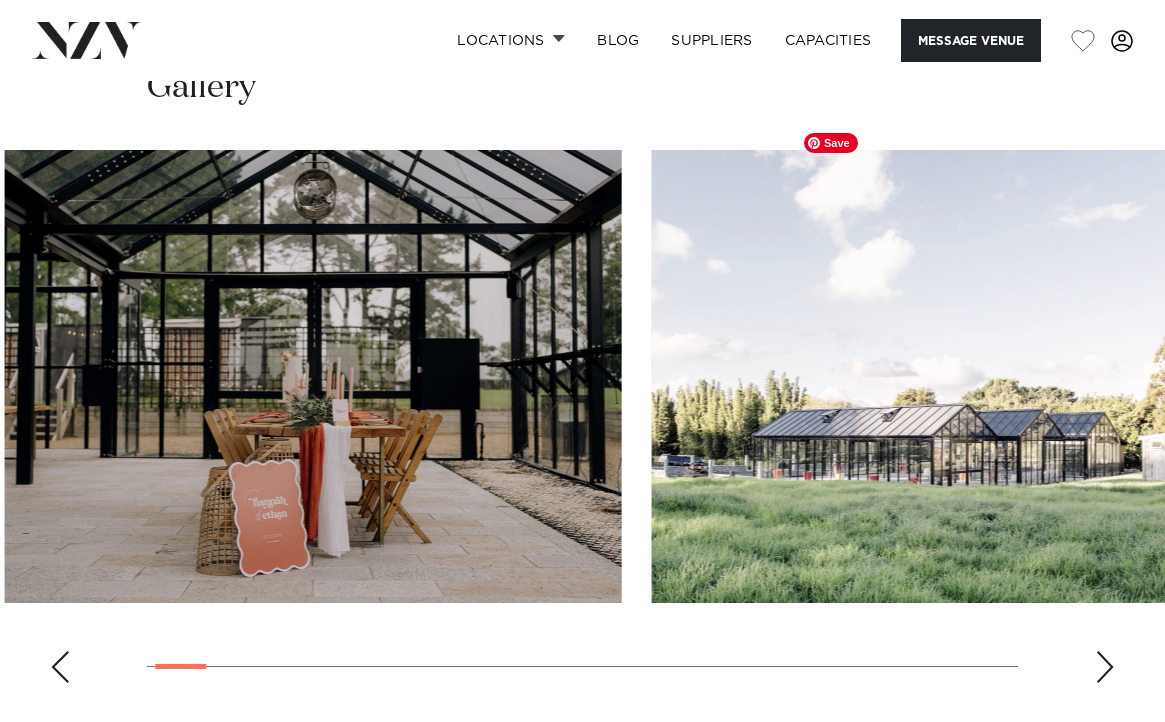 click at bounding box center (960, 376) 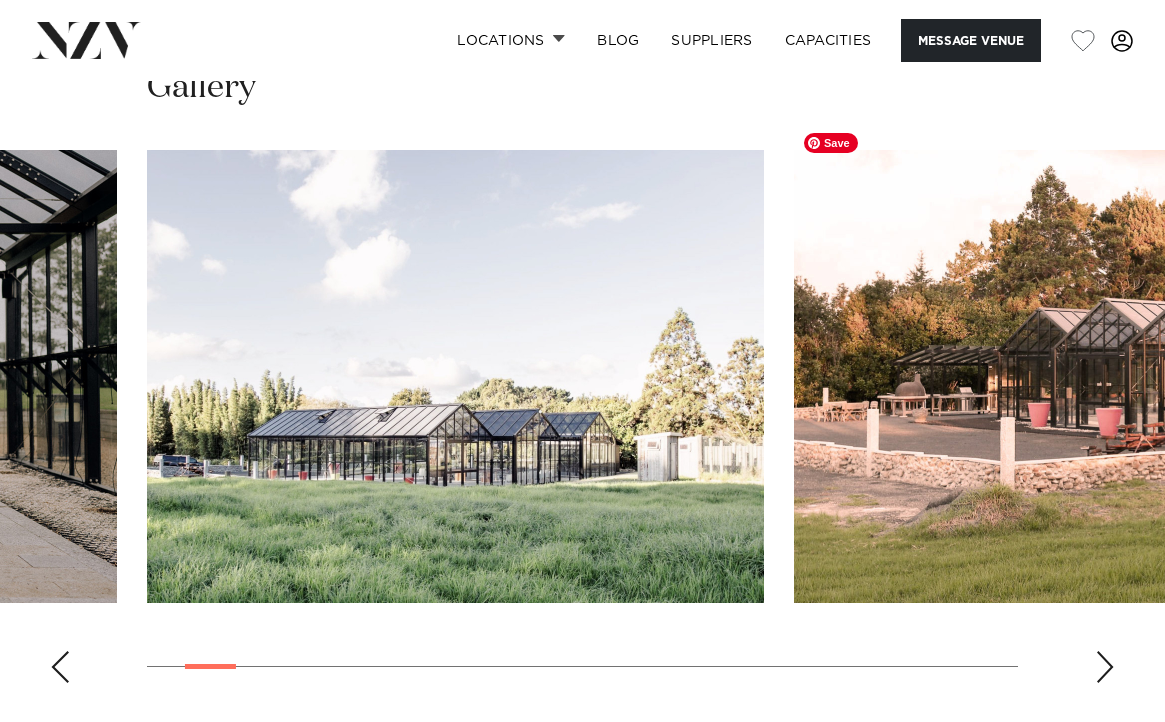 click at bounding box center (582, 424) 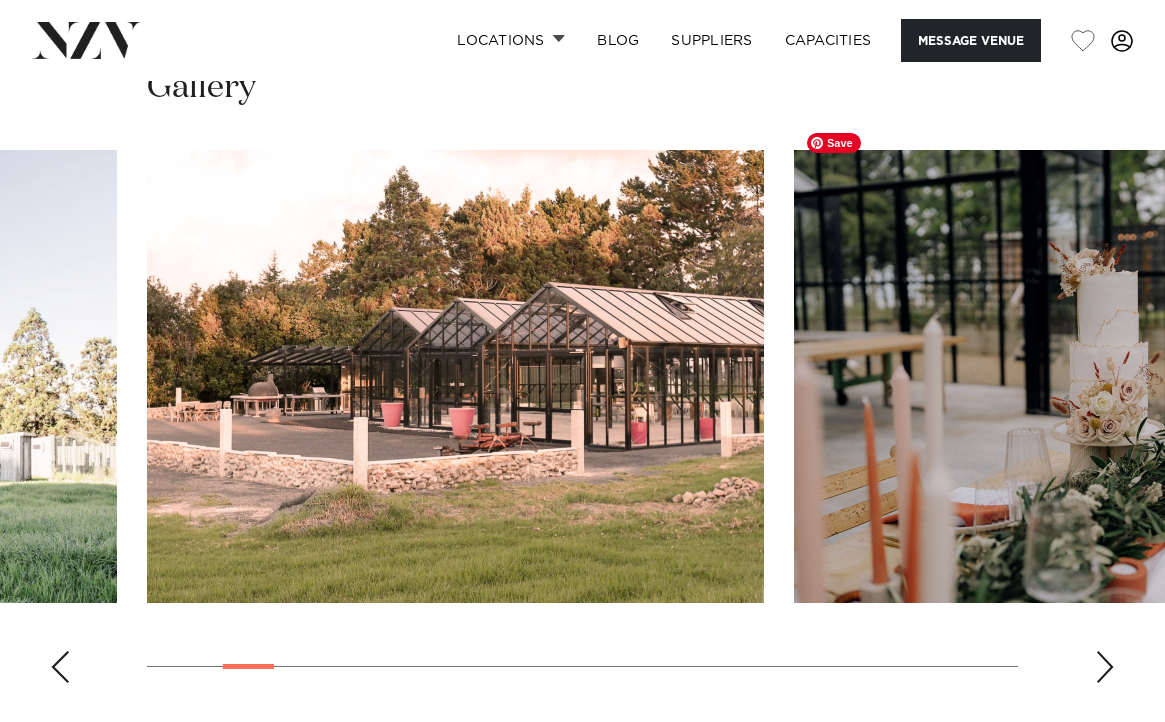 click at bounding box center (1102, 376) 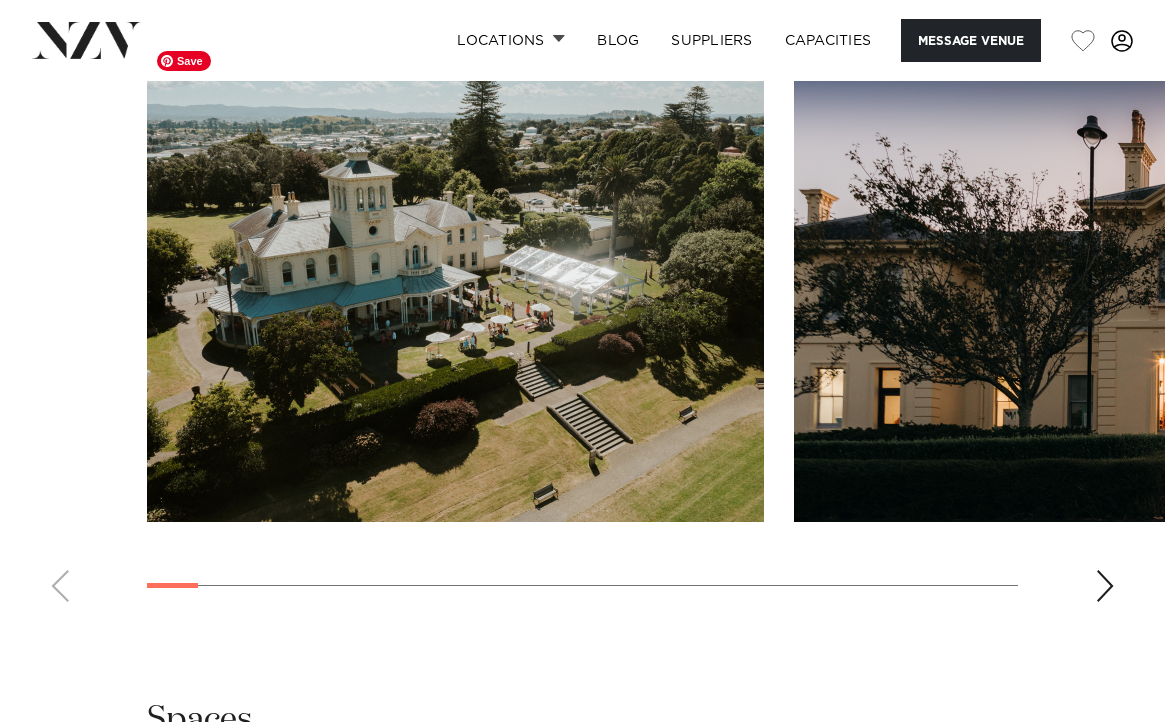 scroll, scrollTop: 2264, scrollLeft: 0, axis: vertical 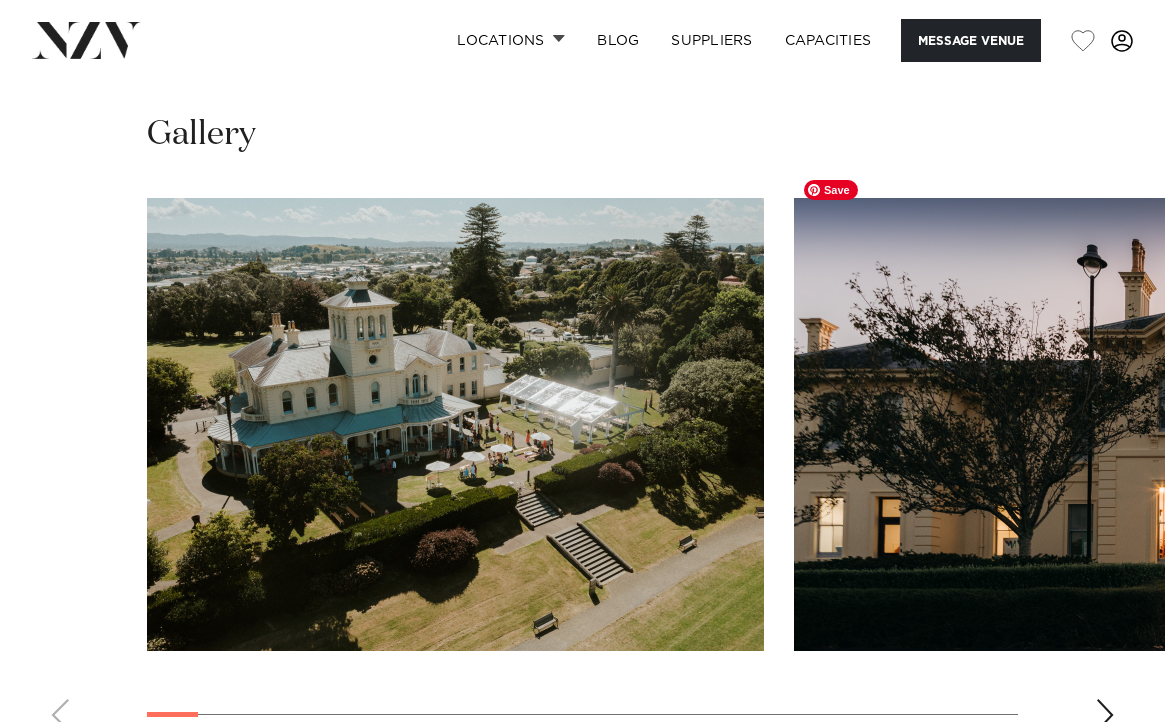 click at bounding box center [1102, 424] 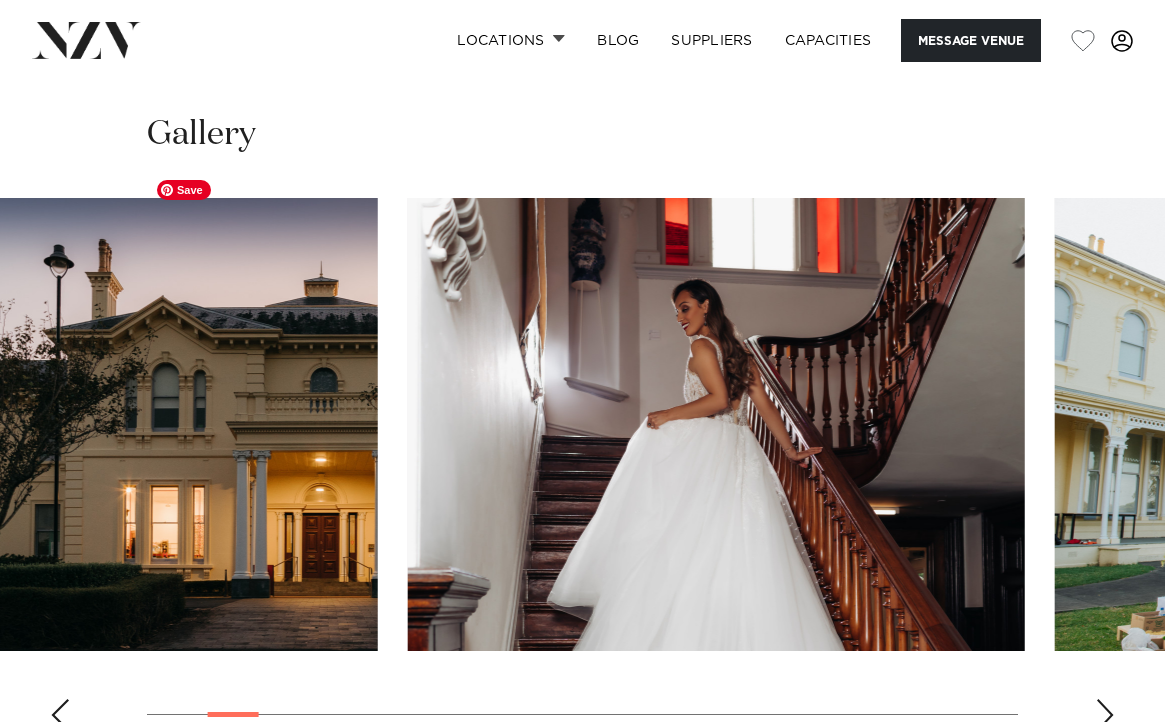 click at bounding box center (582, 472) 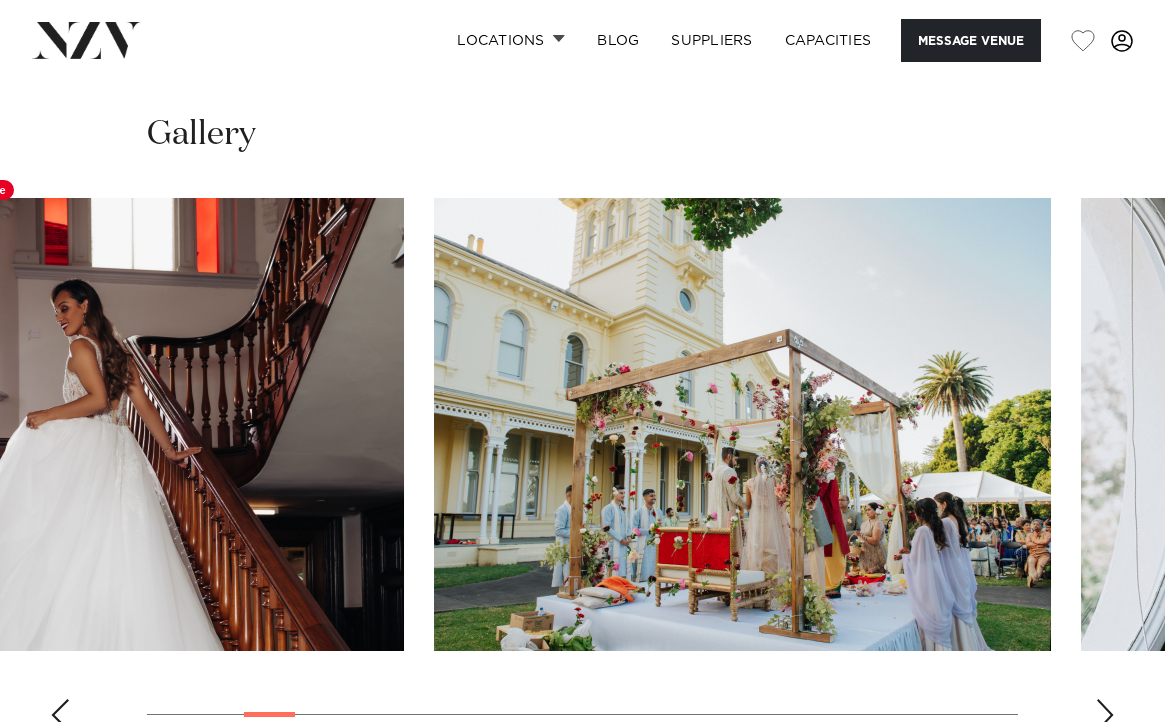 click at bounding box center (582, 472) 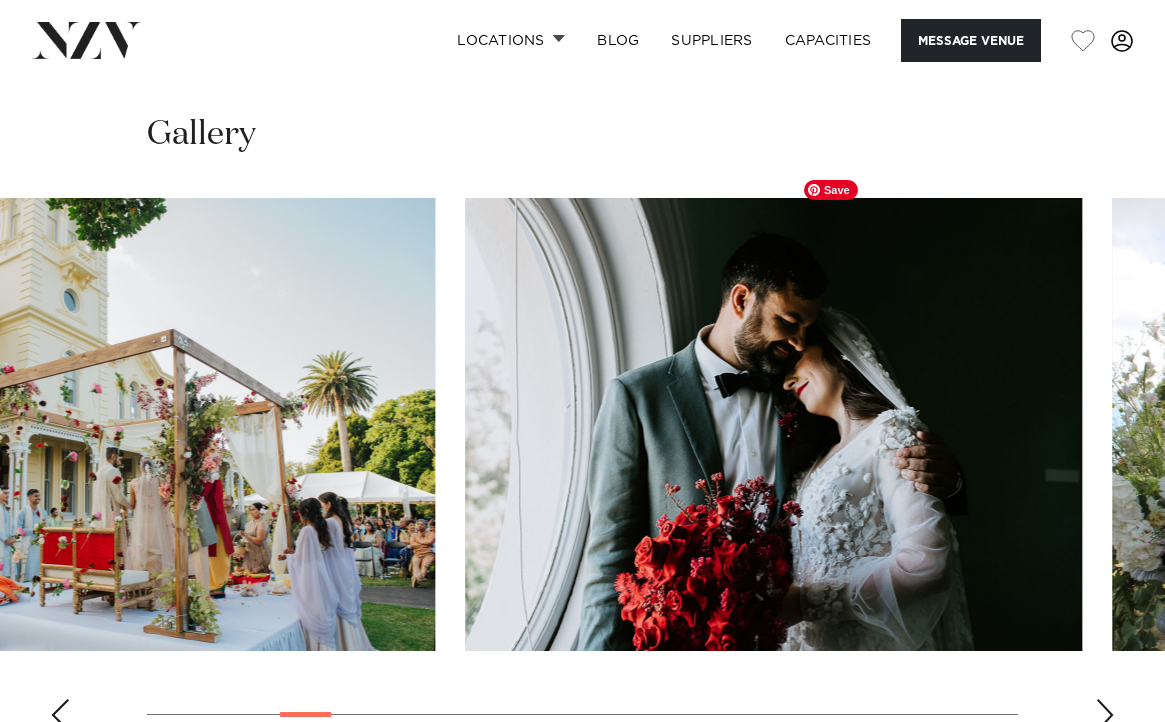 click at bounding box center [773, 424] 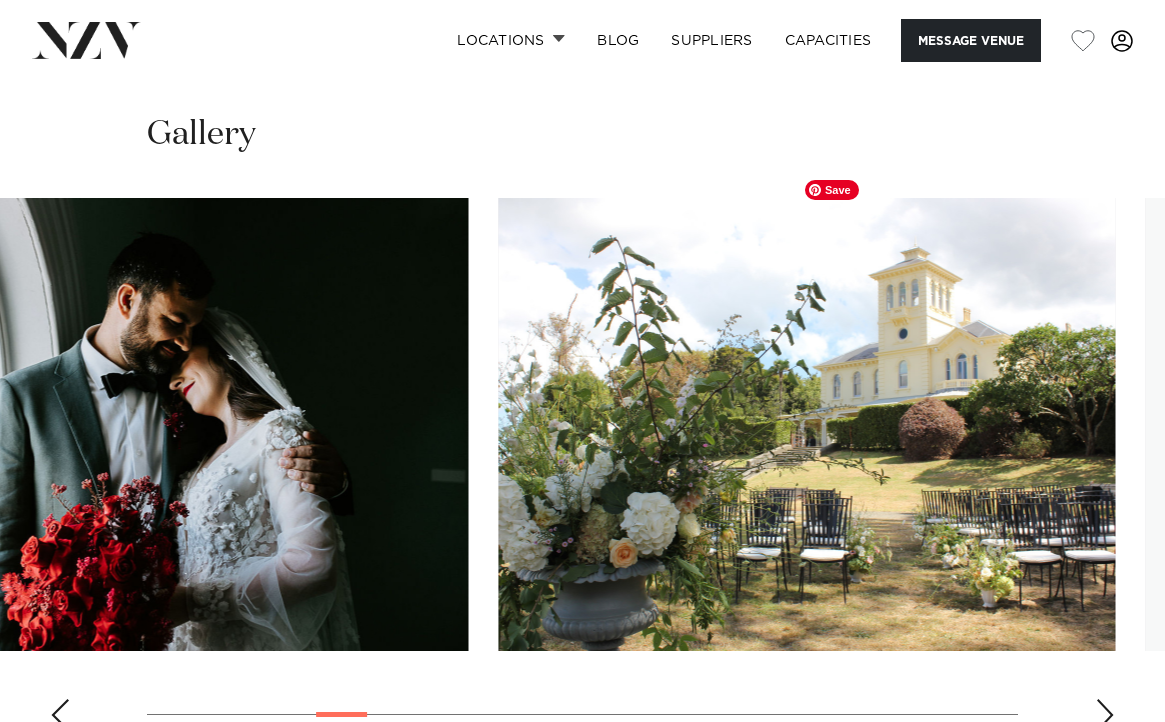 click at bounding box center (806, 424) 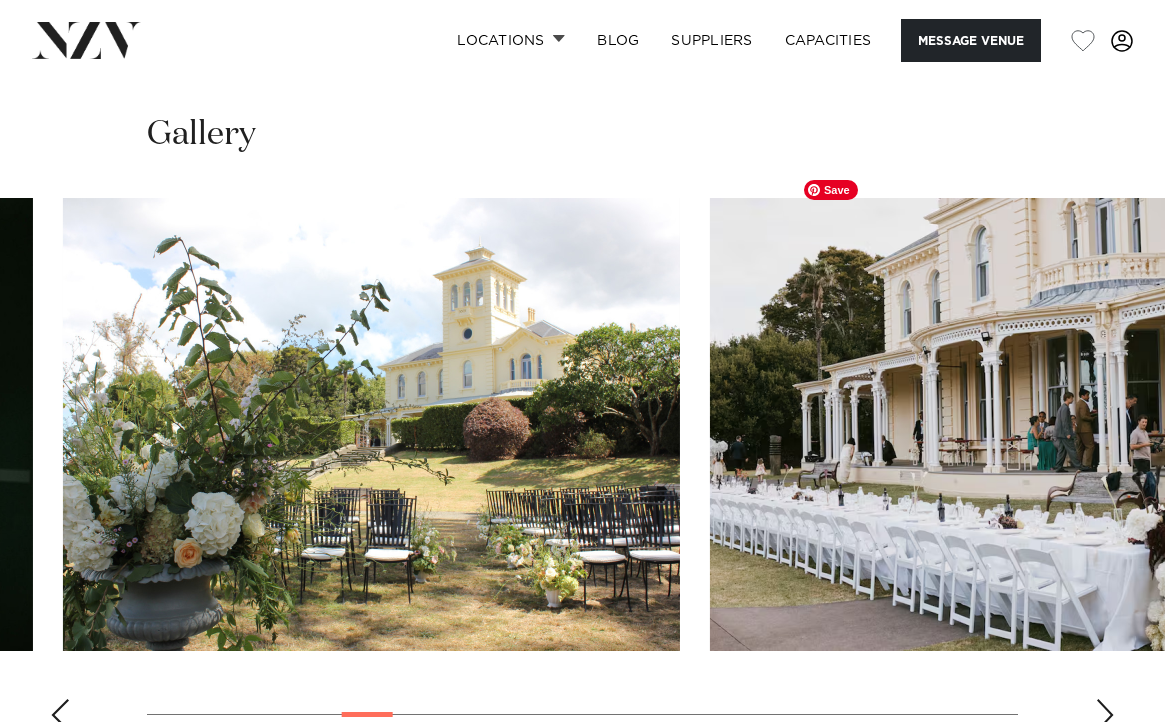 click at bounding box center (1018, 424) 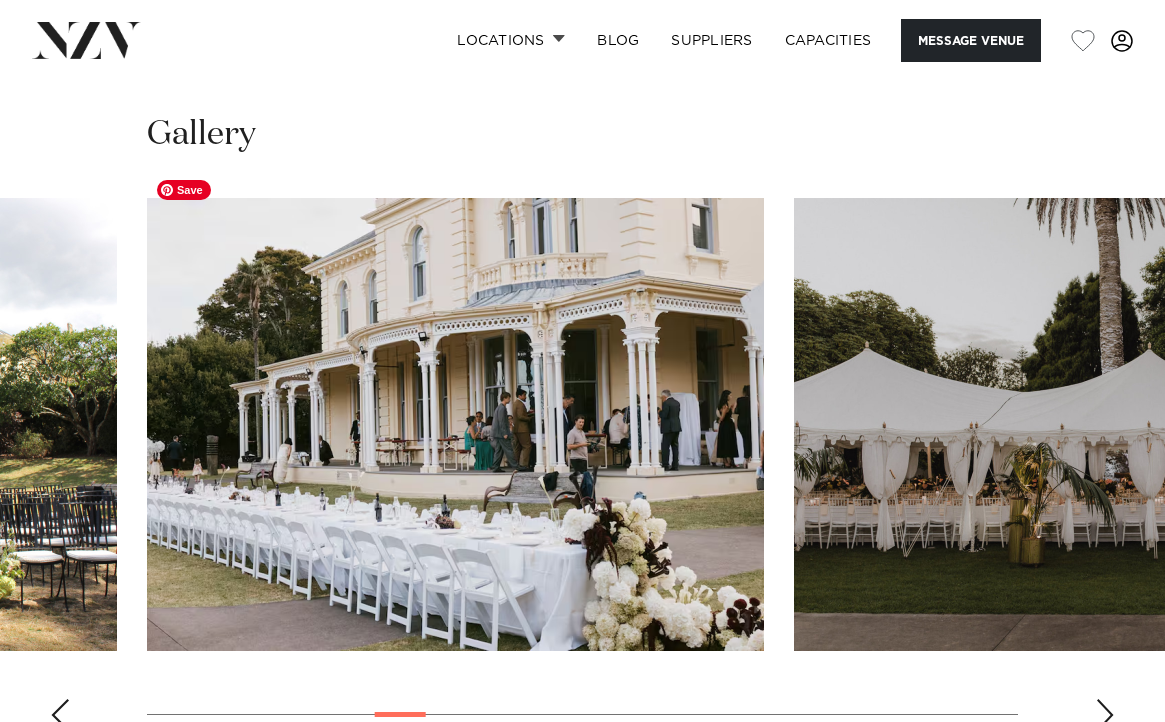 click at bounding box center (582, 472) 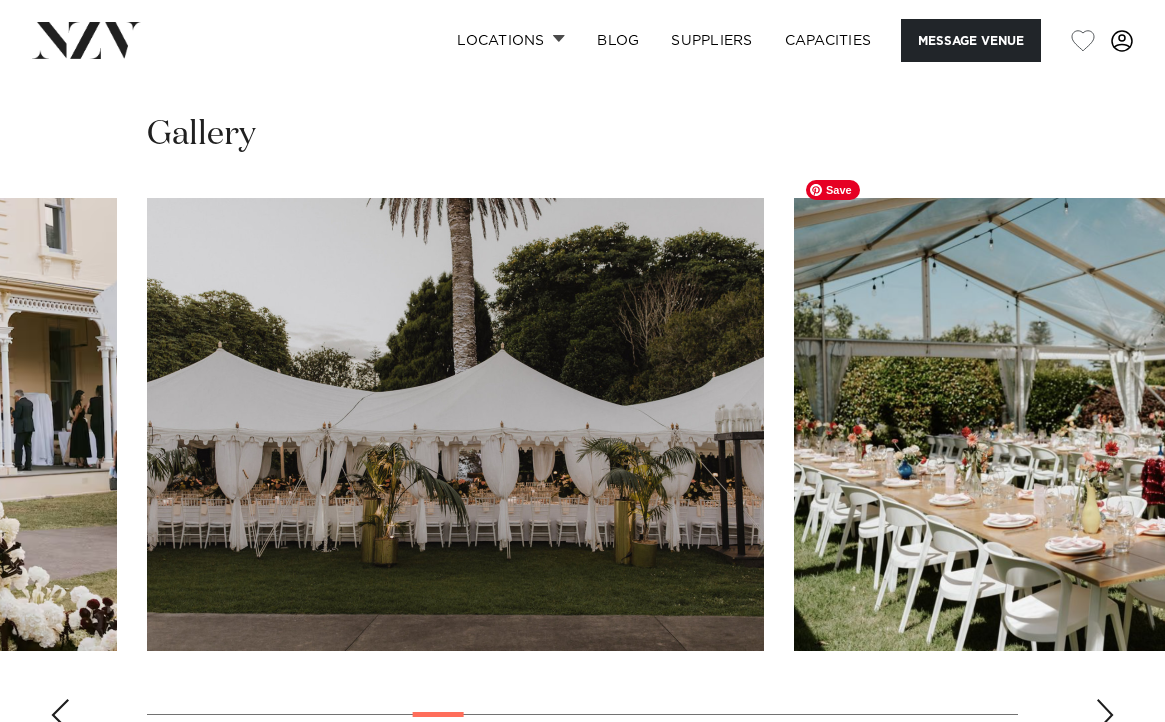 click at bounding box center [1102, 424] 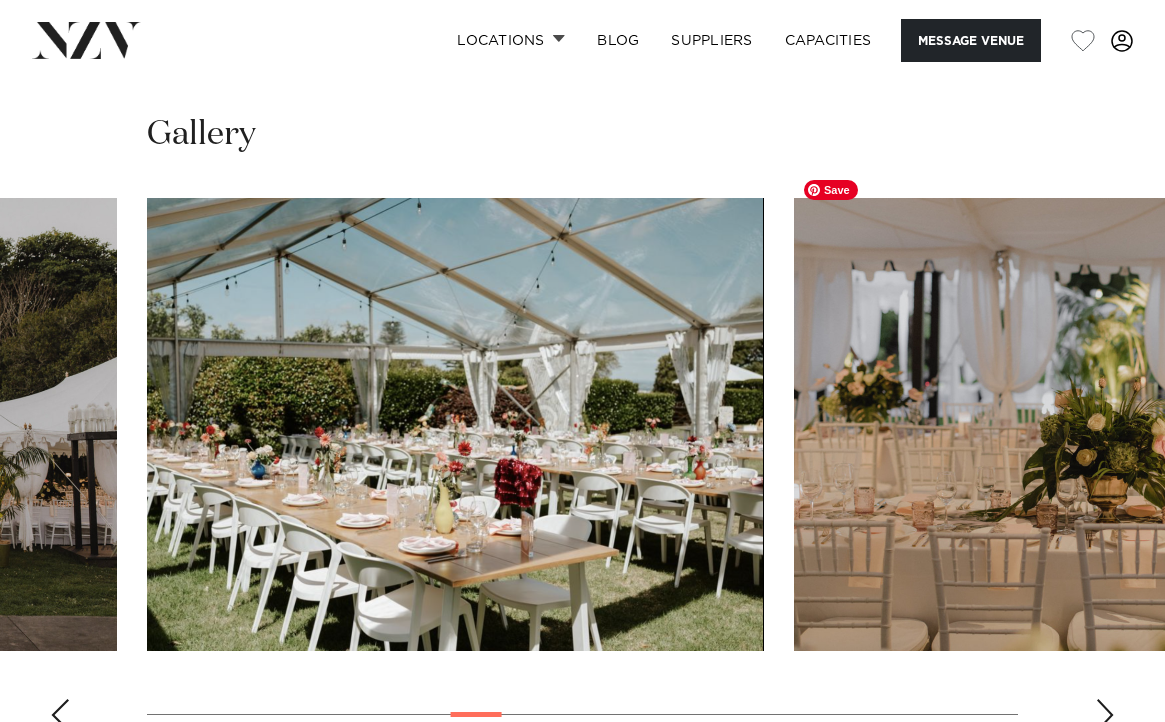 click at bounding box center [1102, 424] 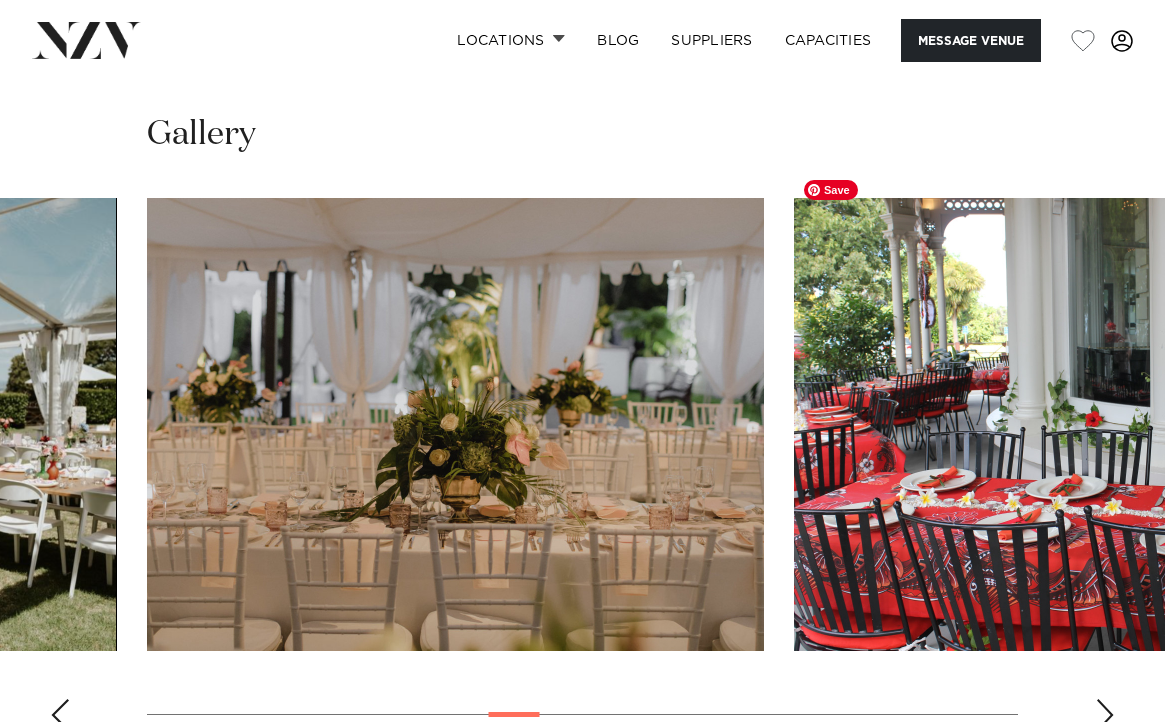 click at bounding box center [582, 472] 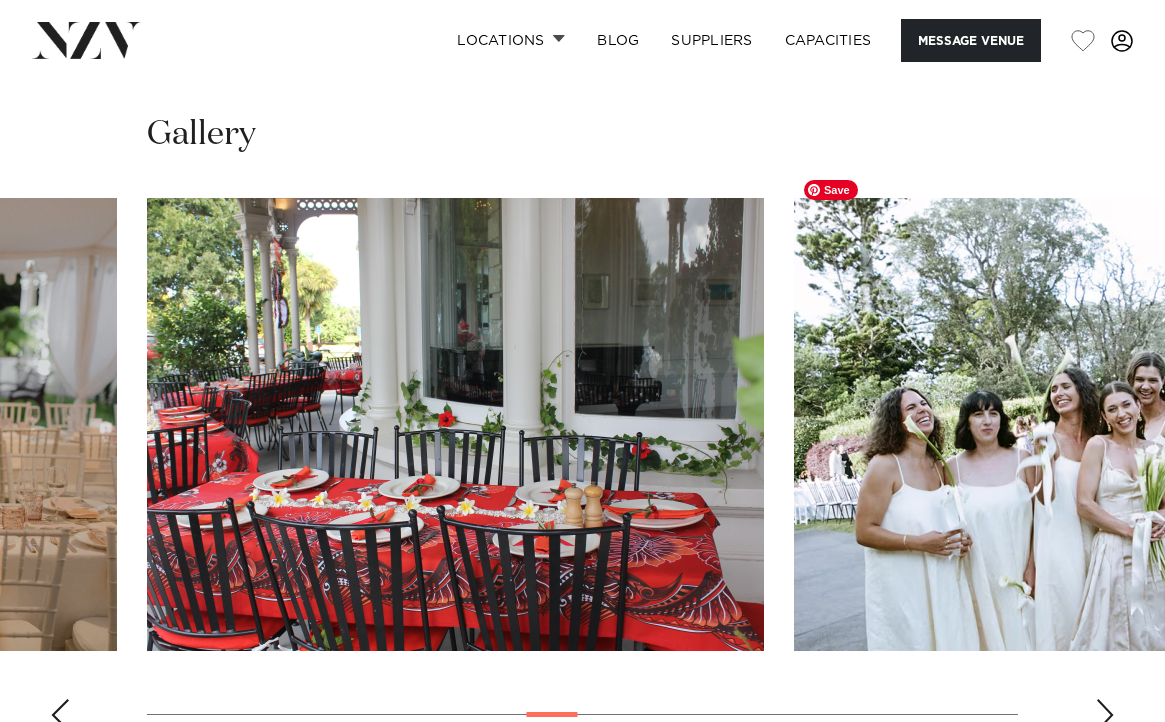 click at bounding box center [1102, 424] 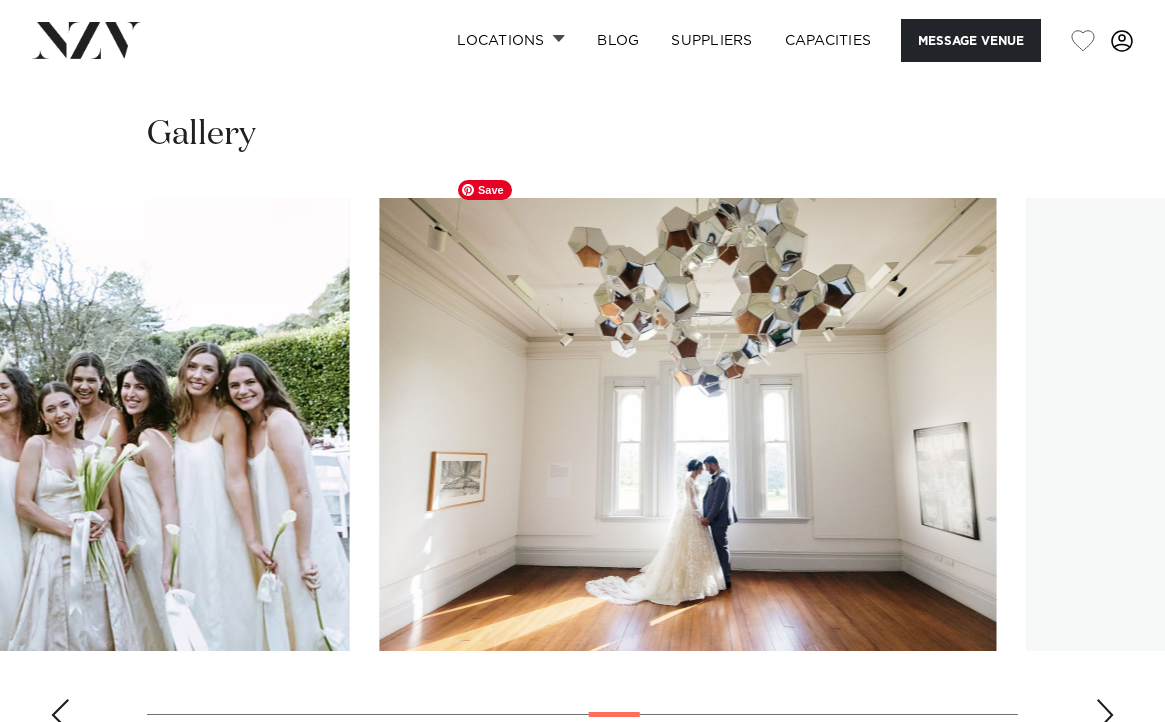 click at bounding box center (687, 424) 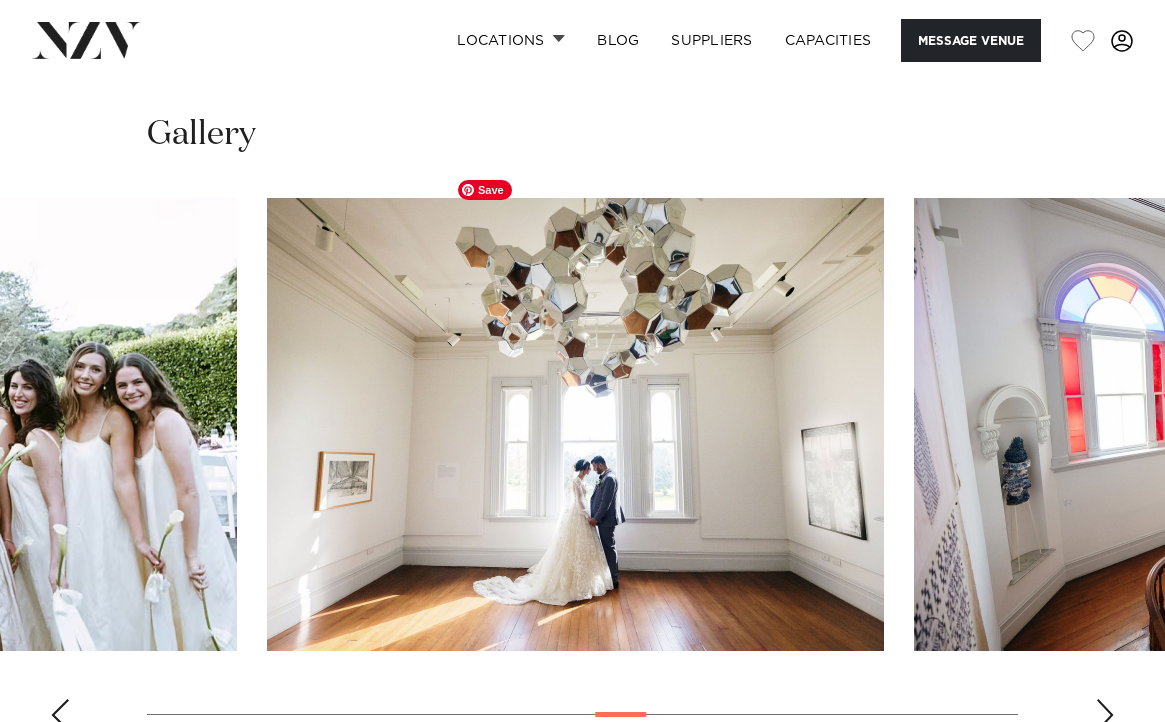 click at bounding box center [575, 424] 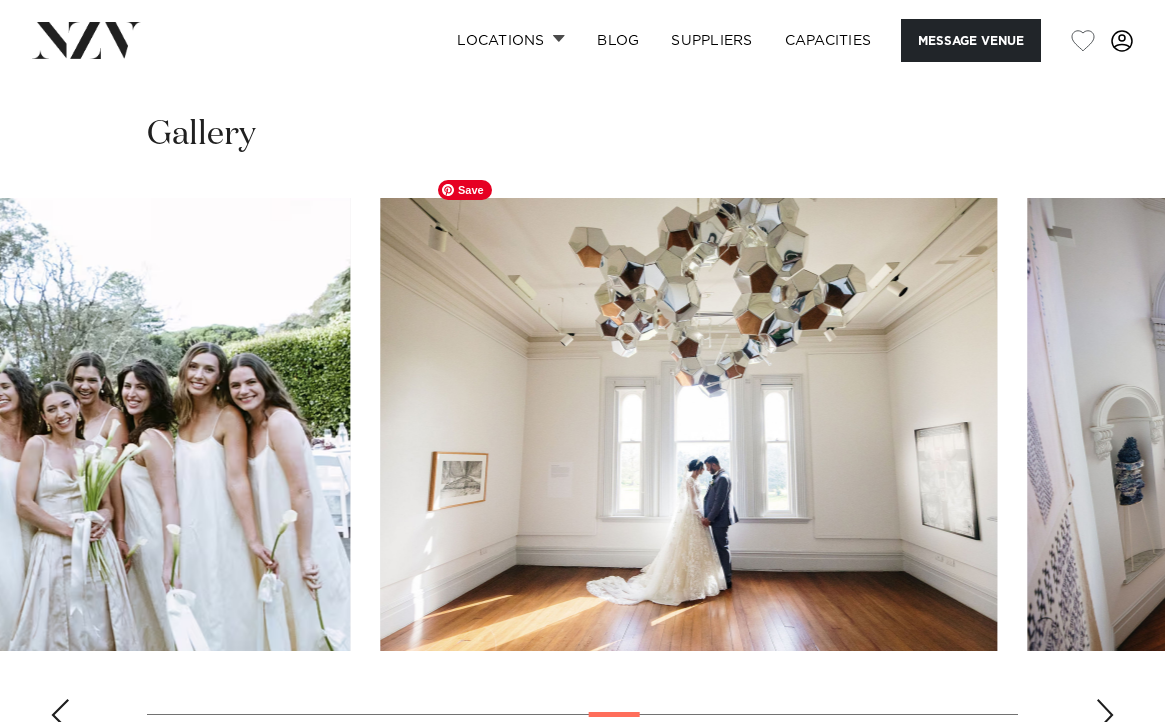 click at bounding box center (688, 424) 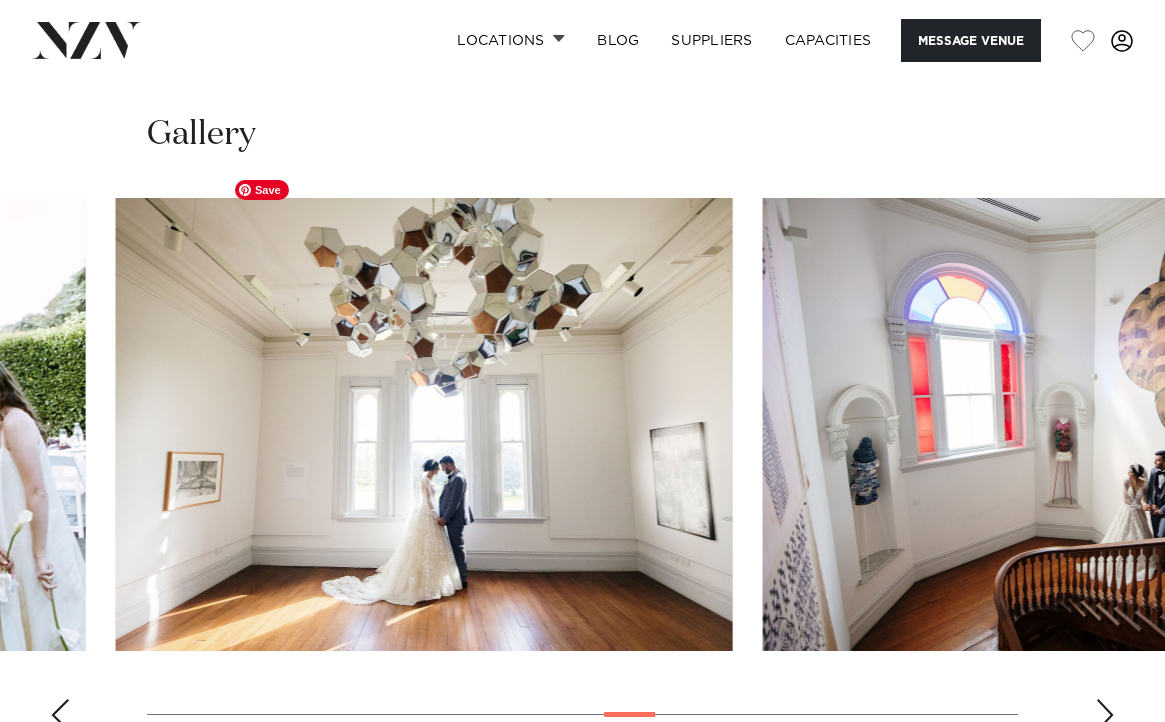 click at bounding box center [424, 424] 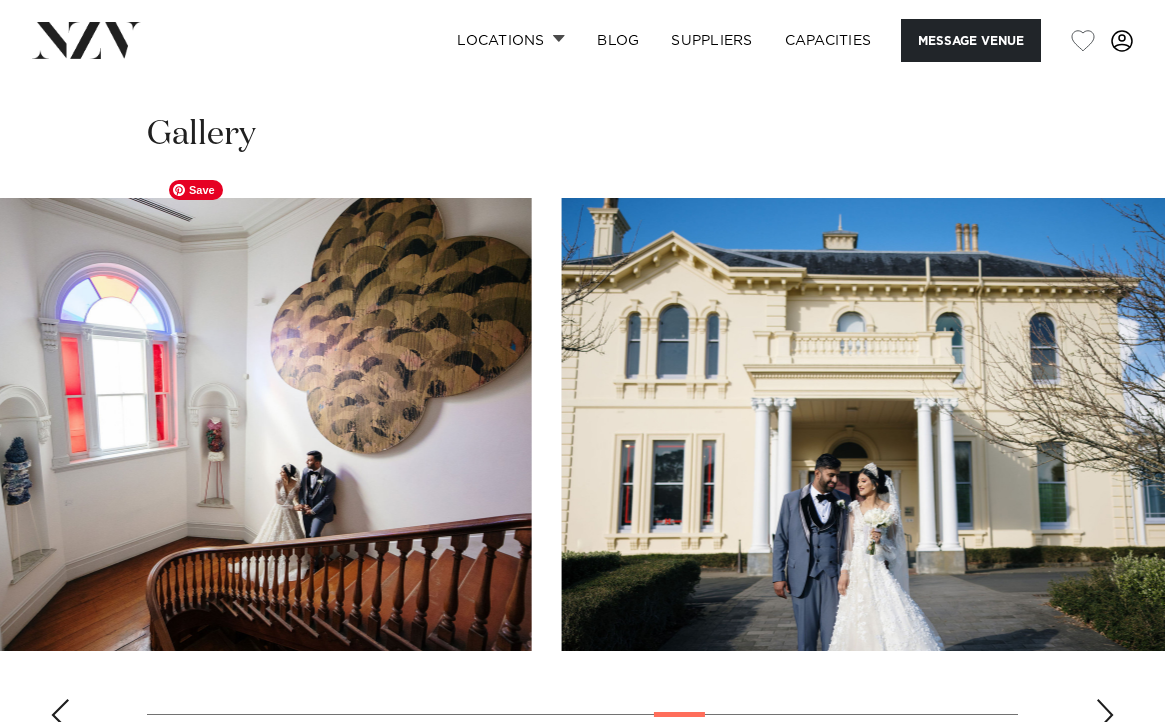 click at bounding box center [223, 424] 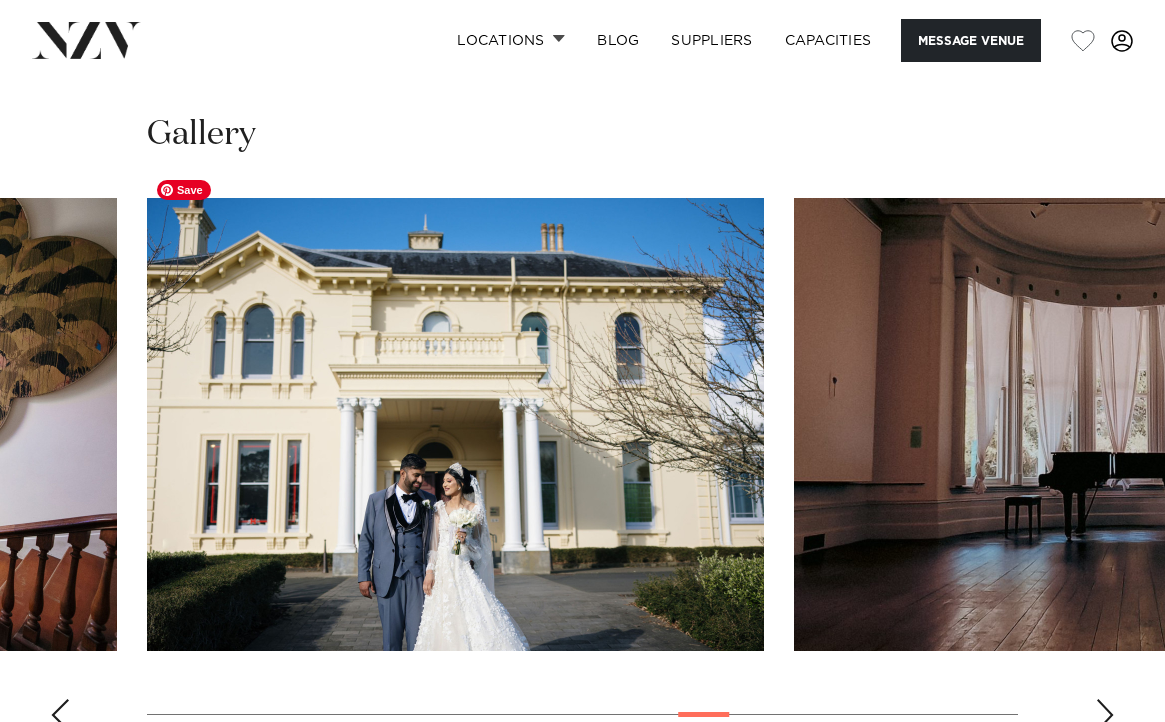 click at bounding box center (455, 424) 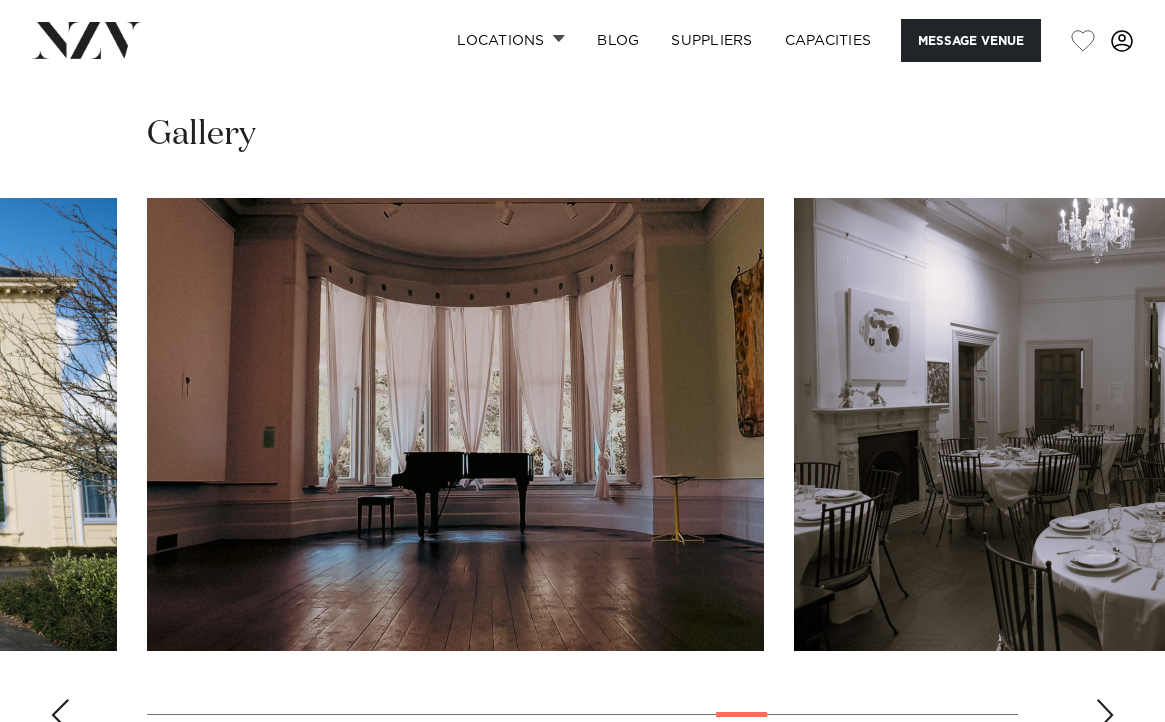 click at bounding box center [582, 472] 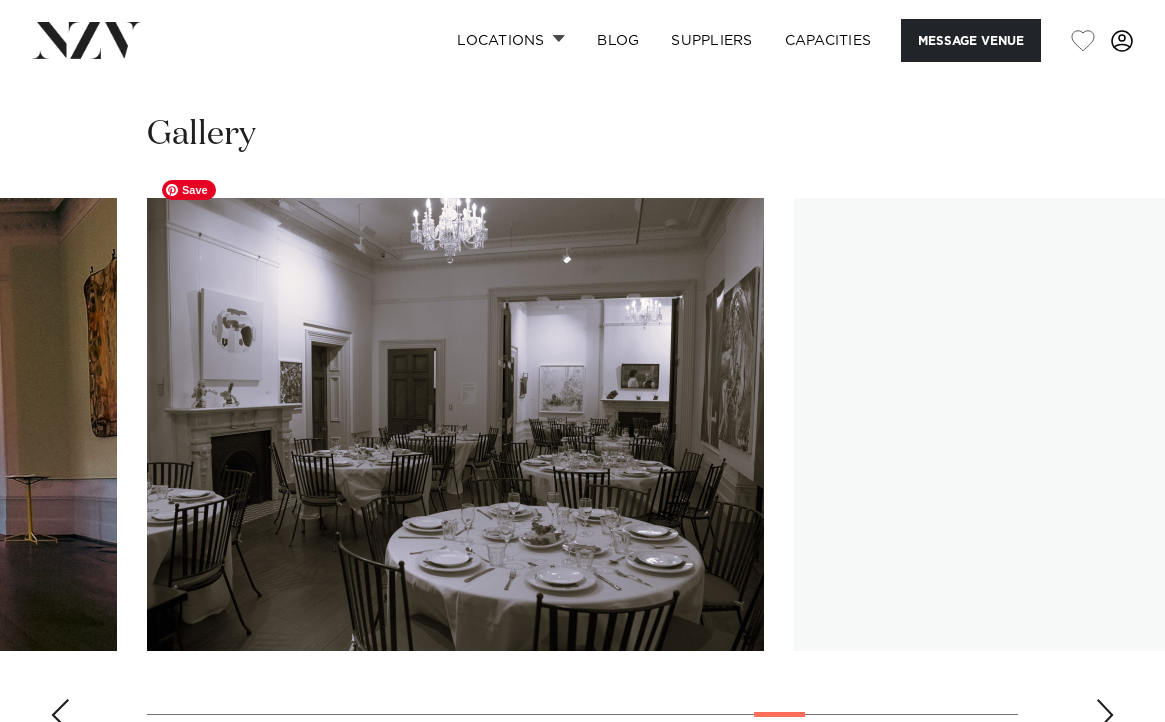 click at bounding box center (455, 424) 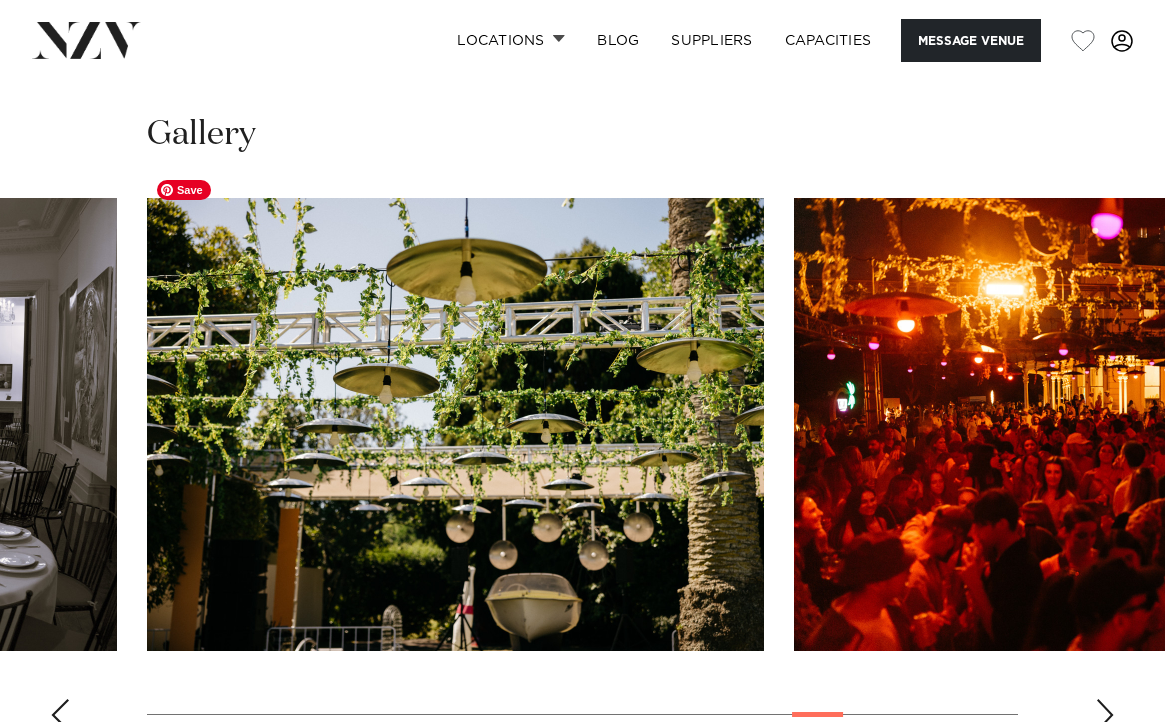 click at bounding box center [455, 424] 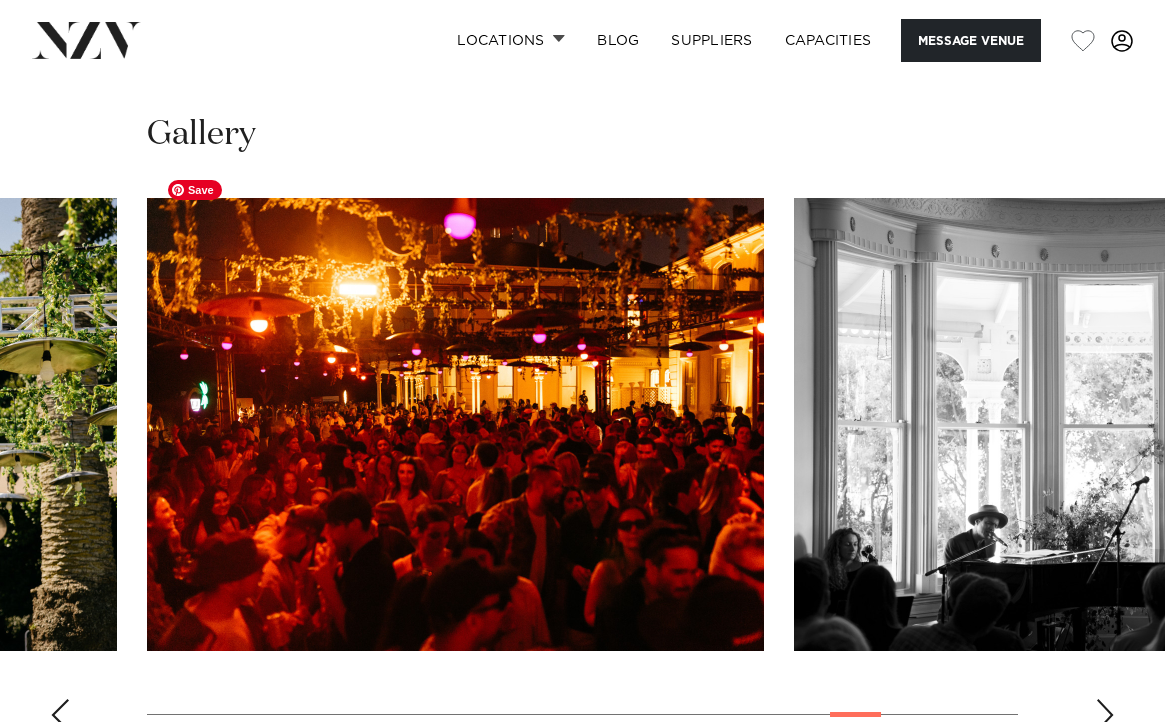 click at bounding box center (455, 424) 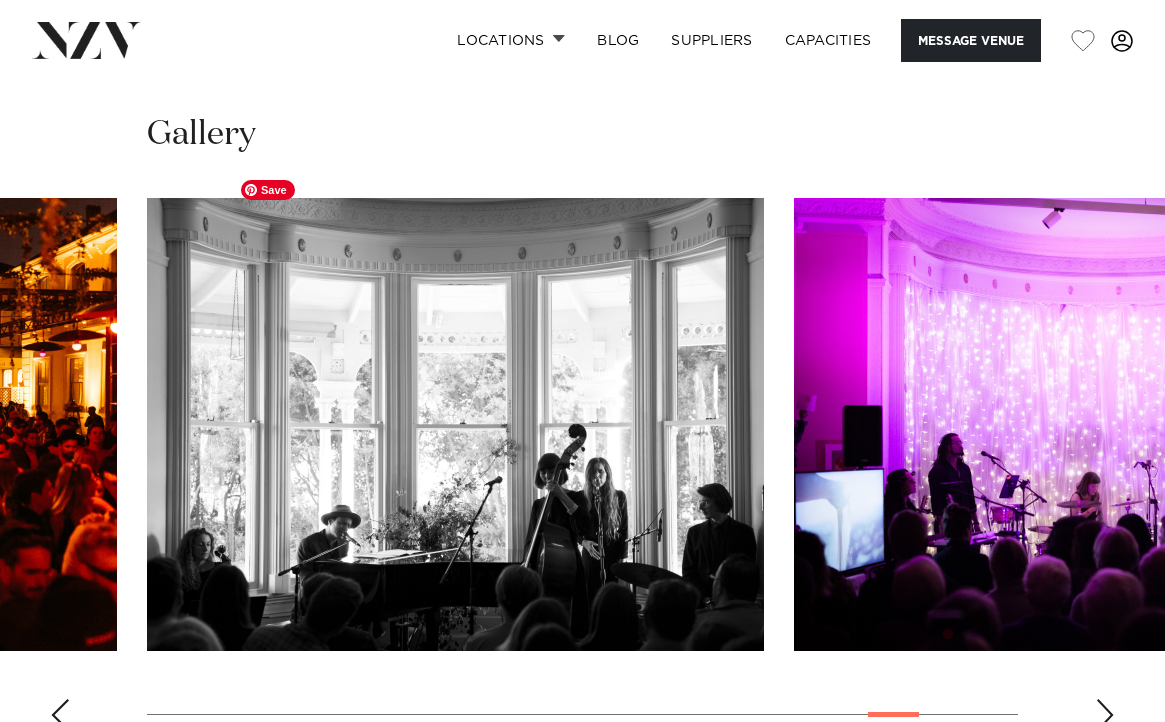 click at bounding box center [455, 424] 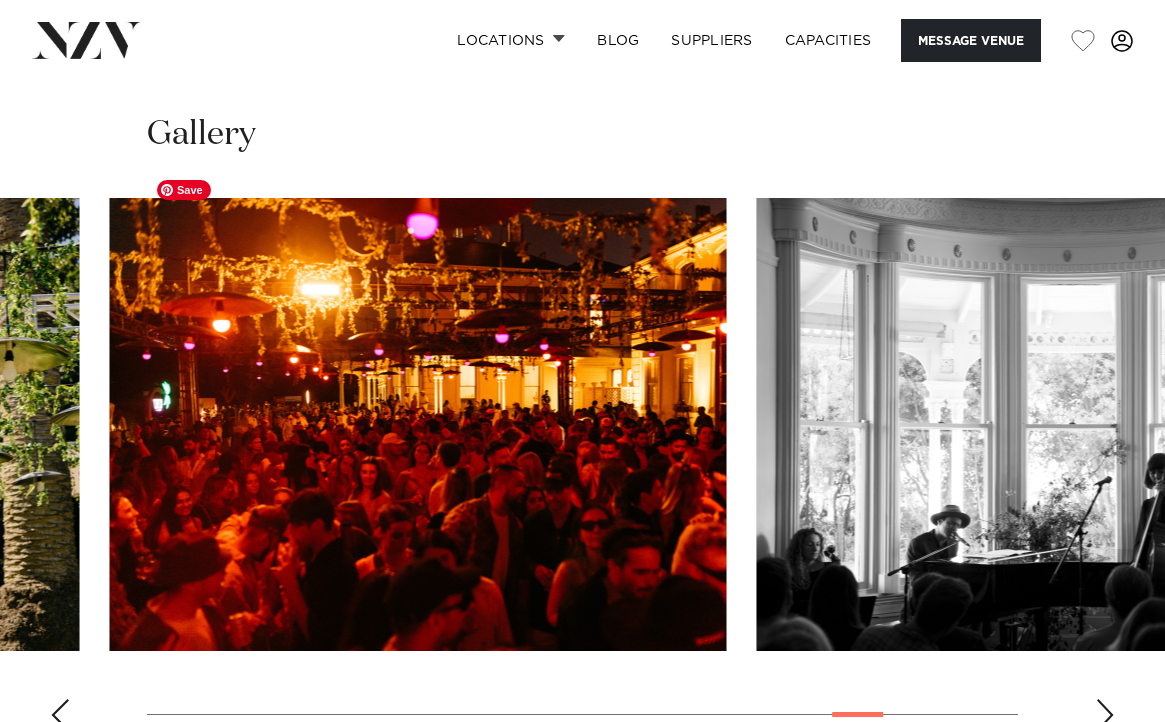 click at bounding box center (582, 472) 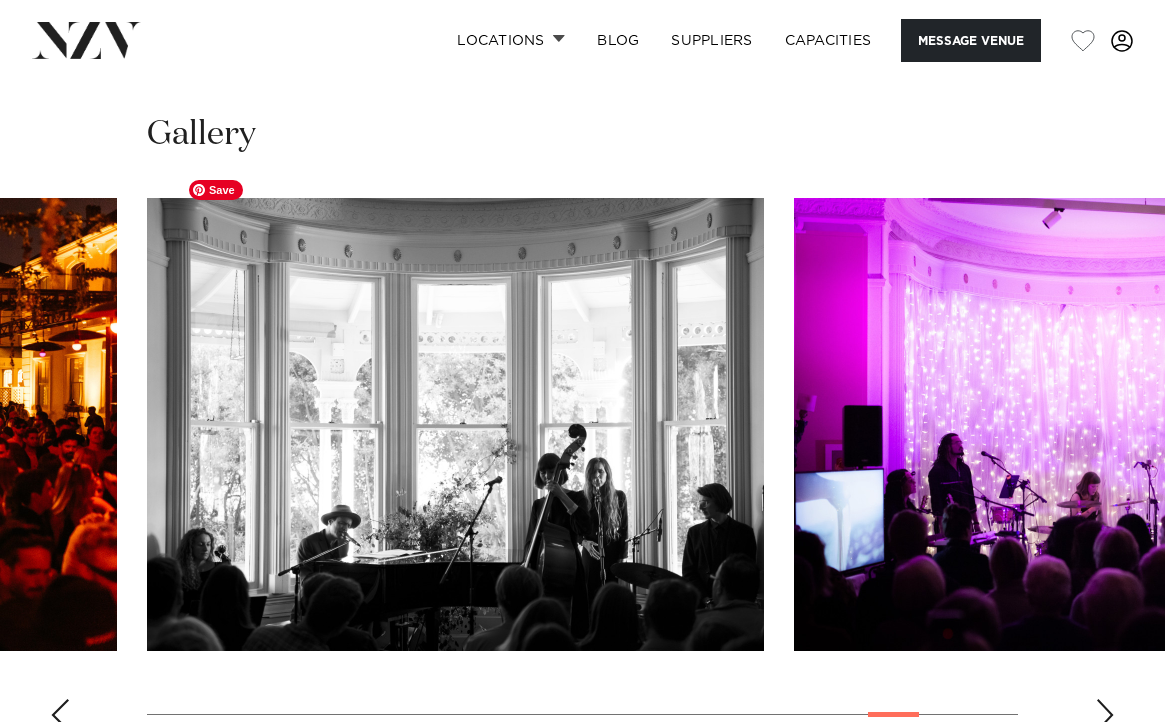 click at bounding box center (455, 424) 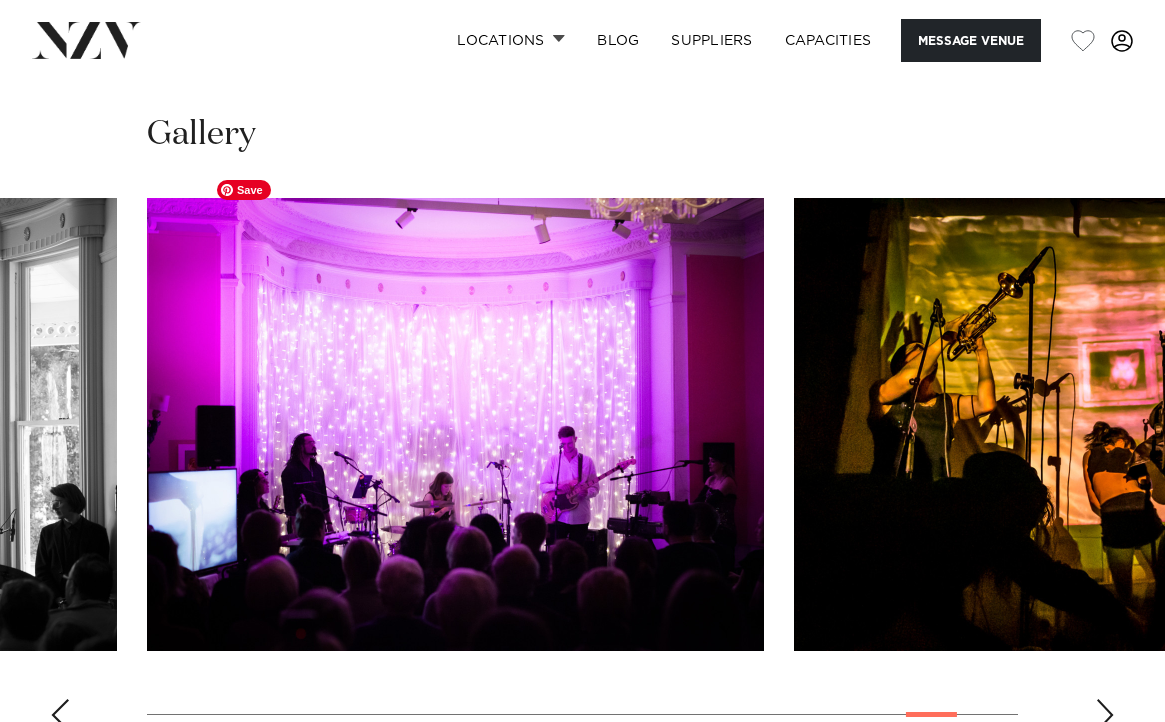 click at bounding box center [455, 424] 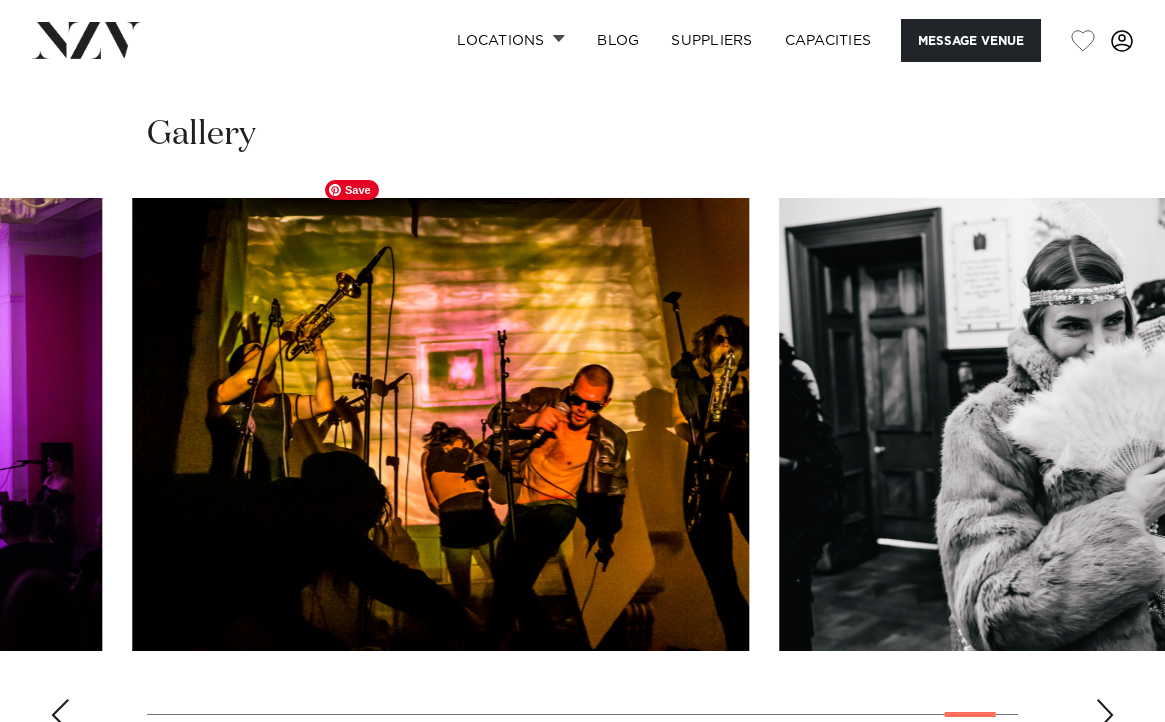 click at bounding box center [440, 424] 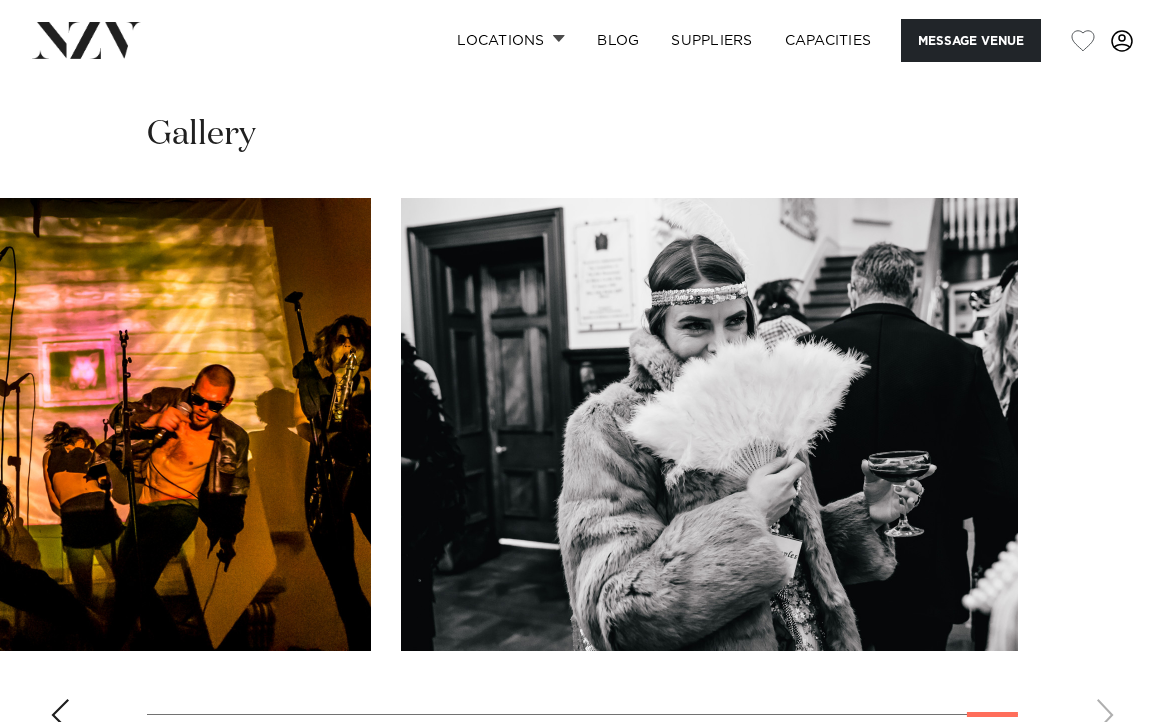 click at bounding box center [62, 424] 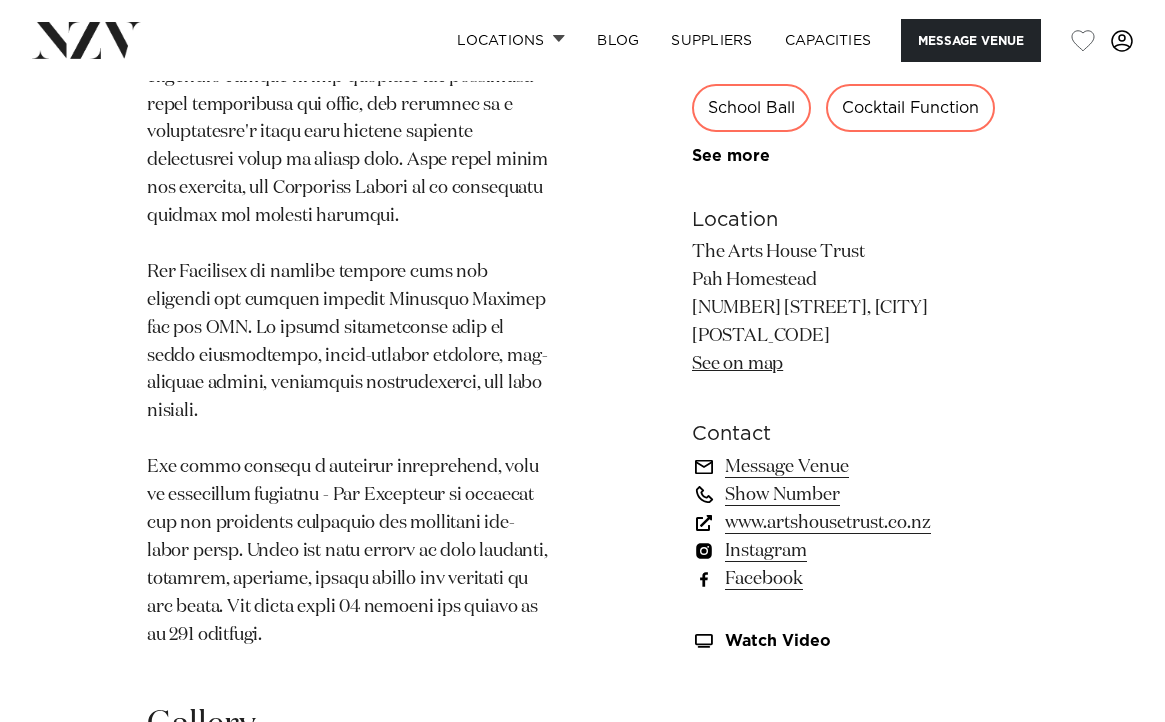 scroll, scrollTop: 1677, scrollLeft: 0, axis: vertical 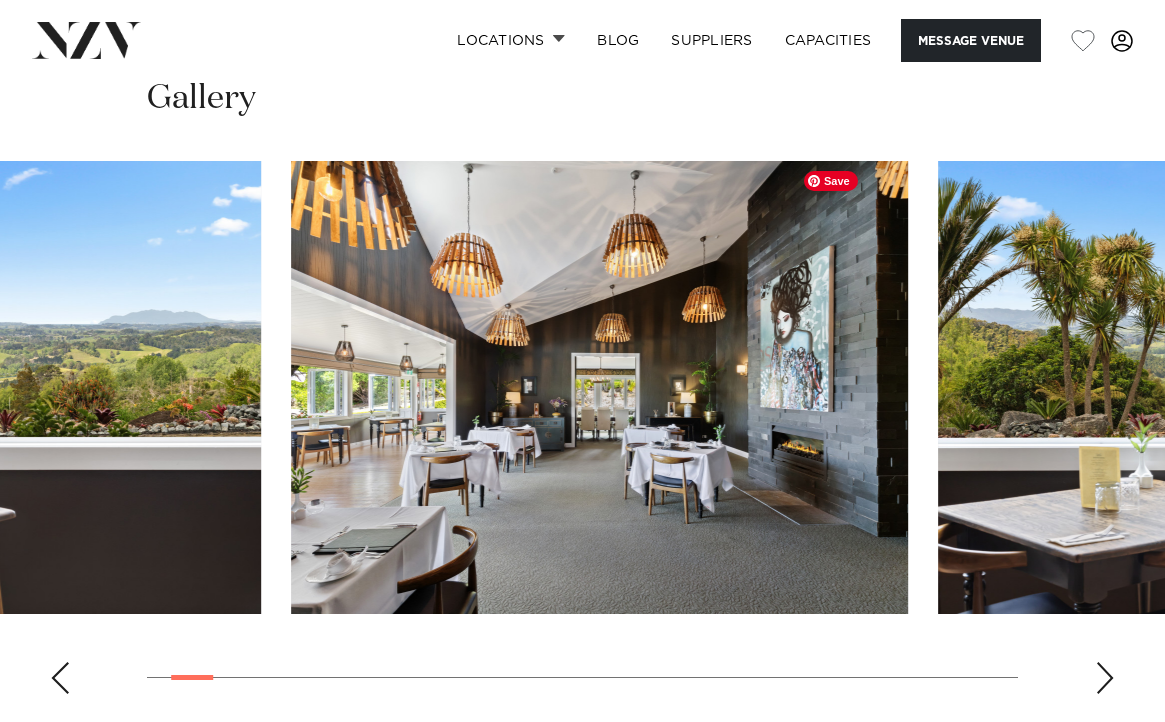 click at bounding box center [599, 387] 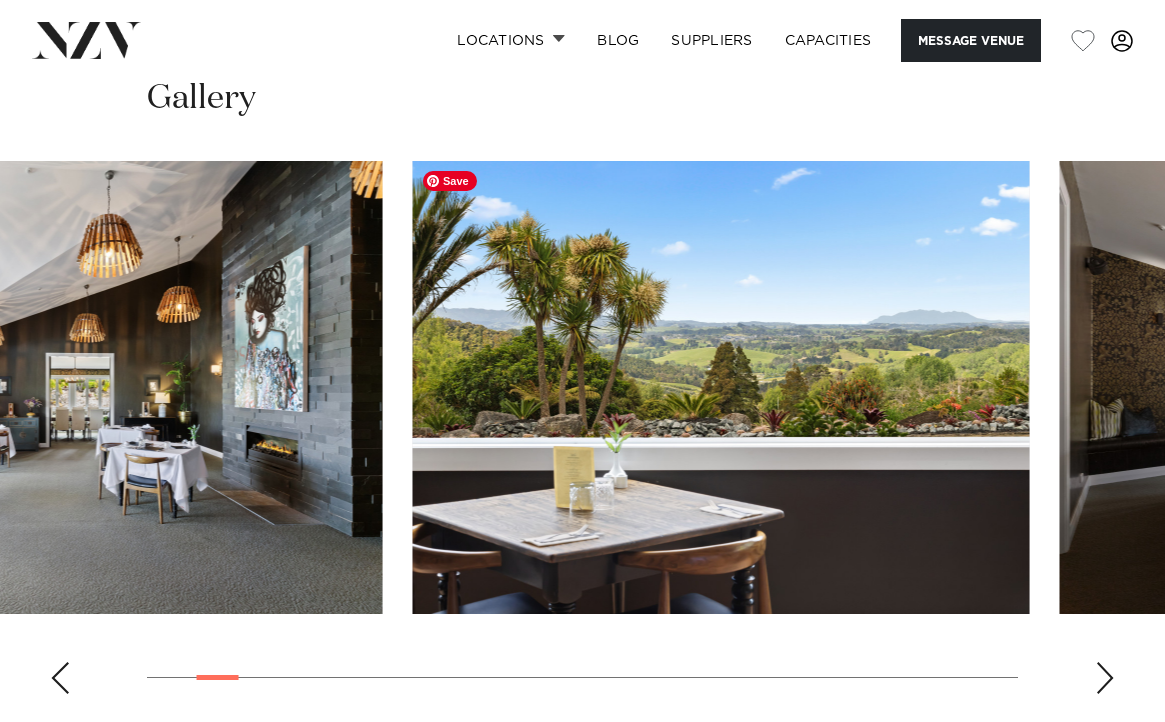 click at bounding box center [721, 387] 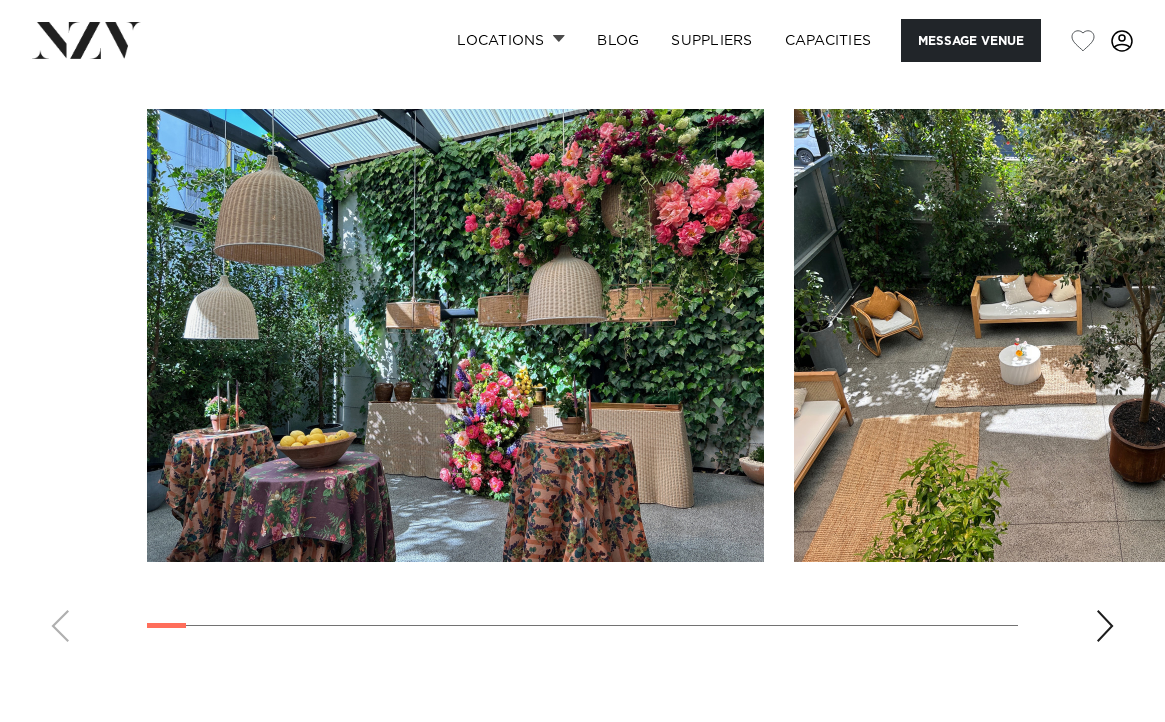 scroll, scrollTop: 1918, scrollLeft: 0, axis: vertical 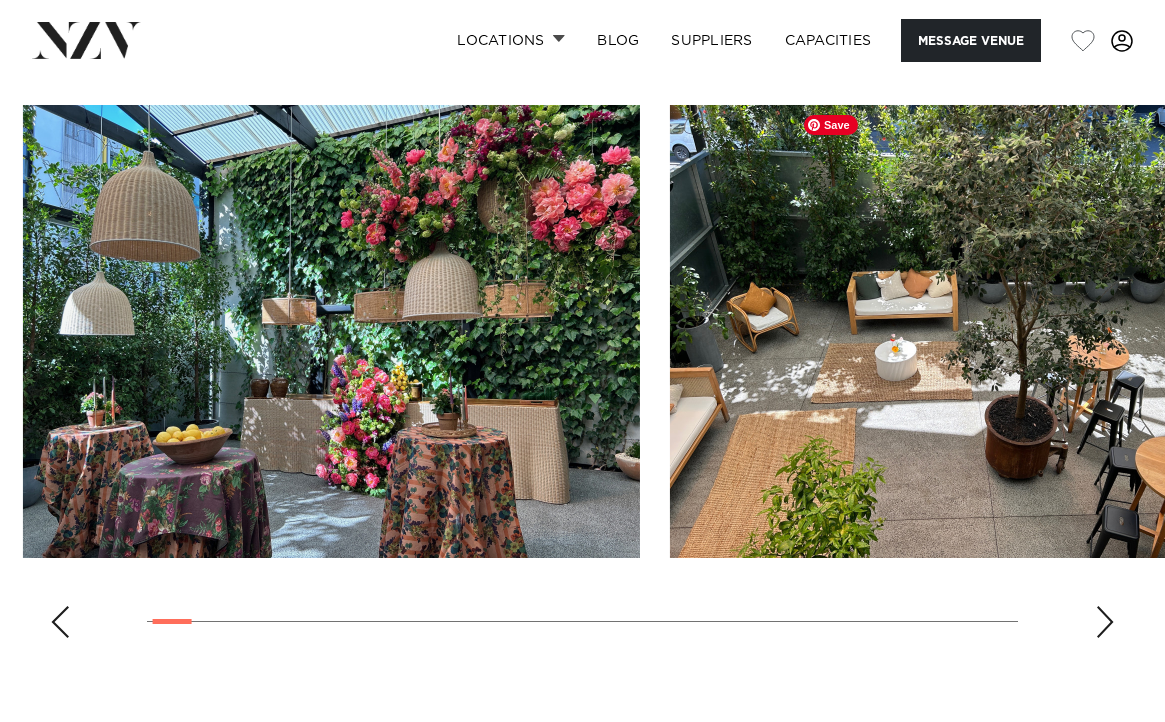click at bounding box center [978, 331] 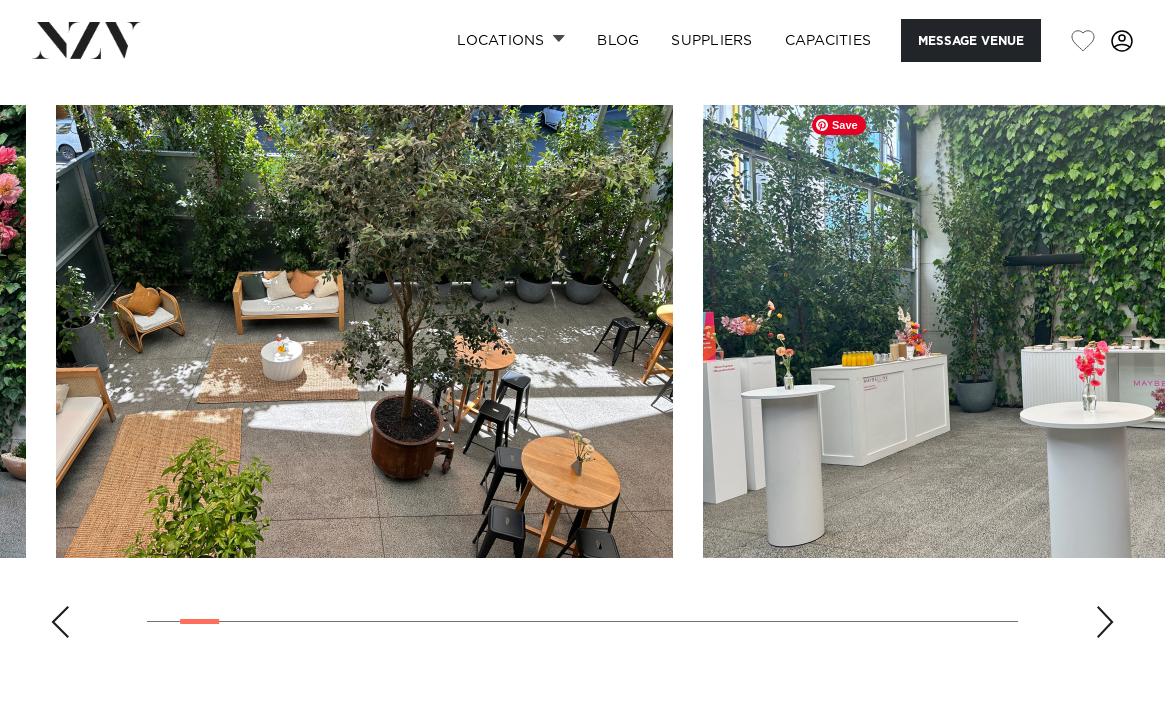 click at bounding box center [1011, 331] 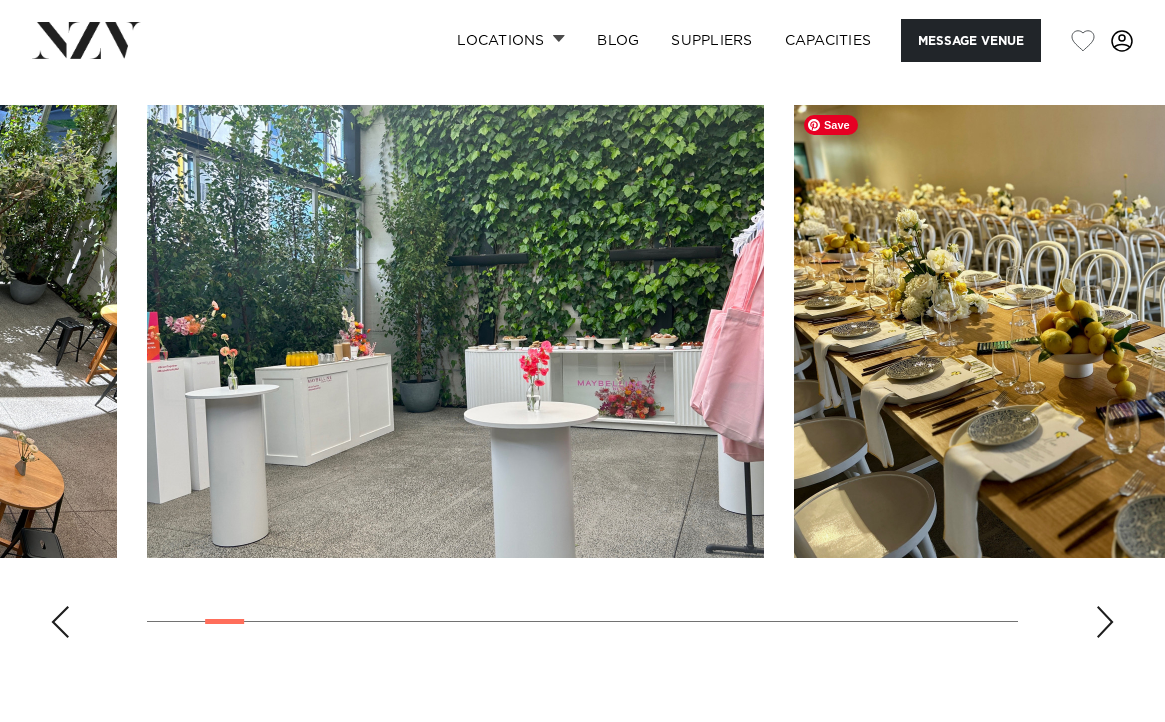 click at bounding box center (1102, 331) 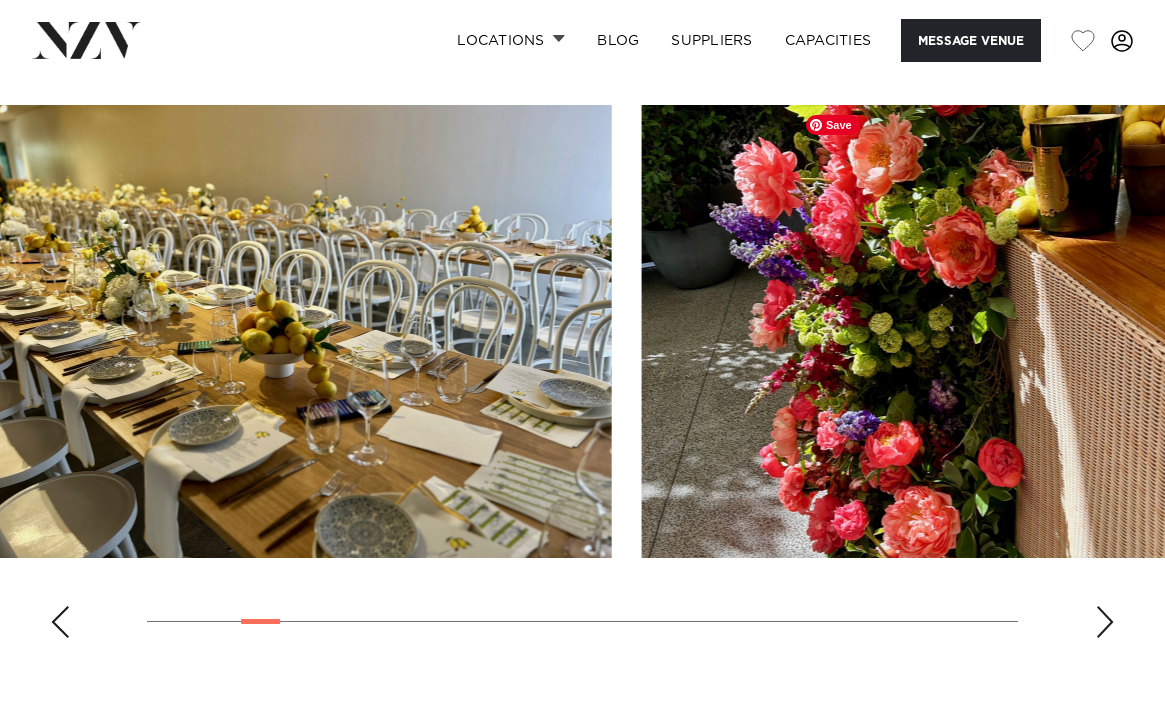 click at bounding box center [950, 331] 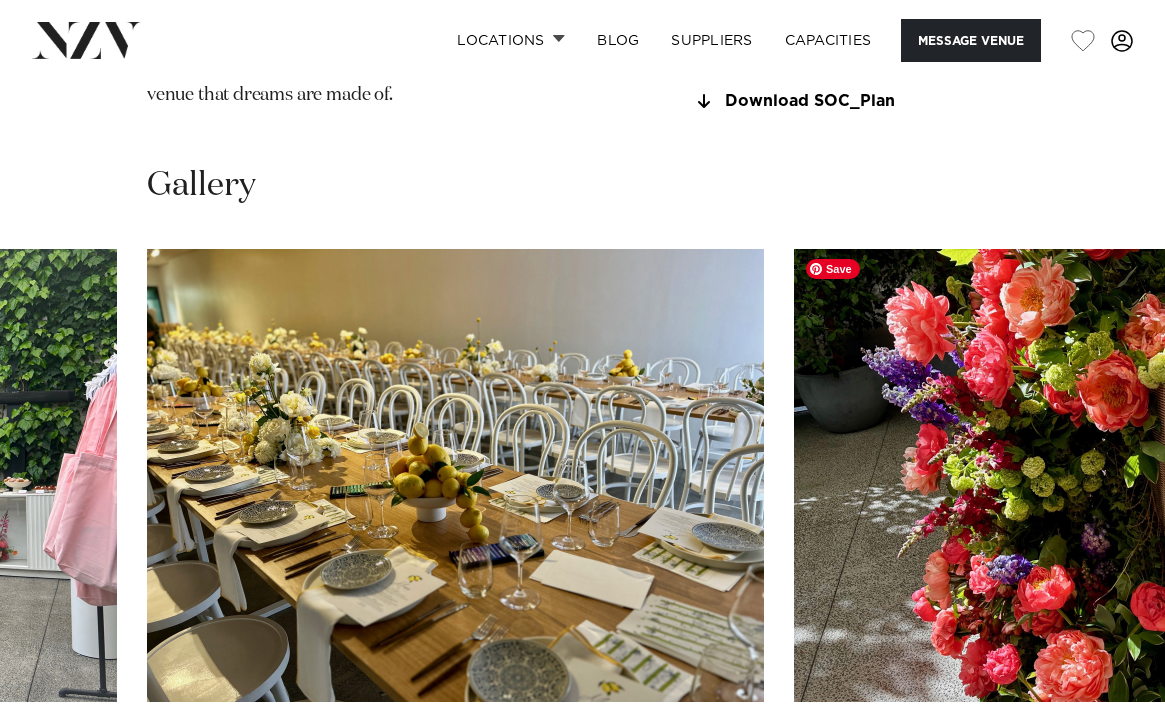 scroll, scrollTop: 1895, scrollLeft: 0, axis: vertical 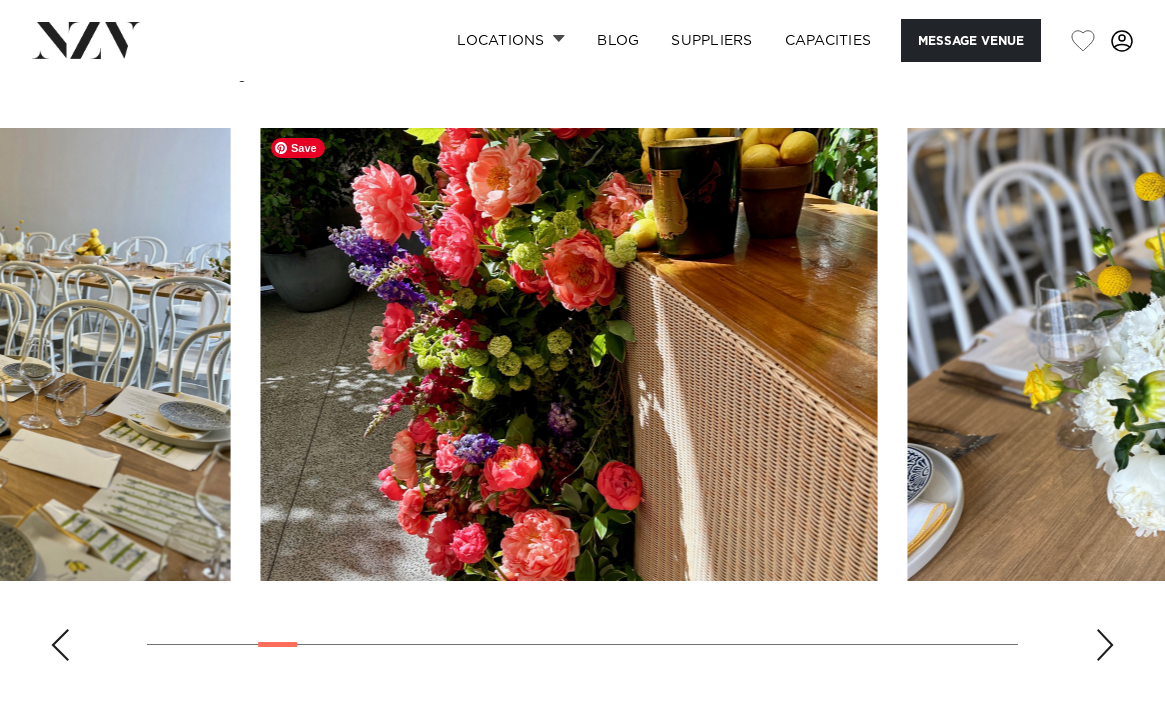 click at bounding box center (569, 354) 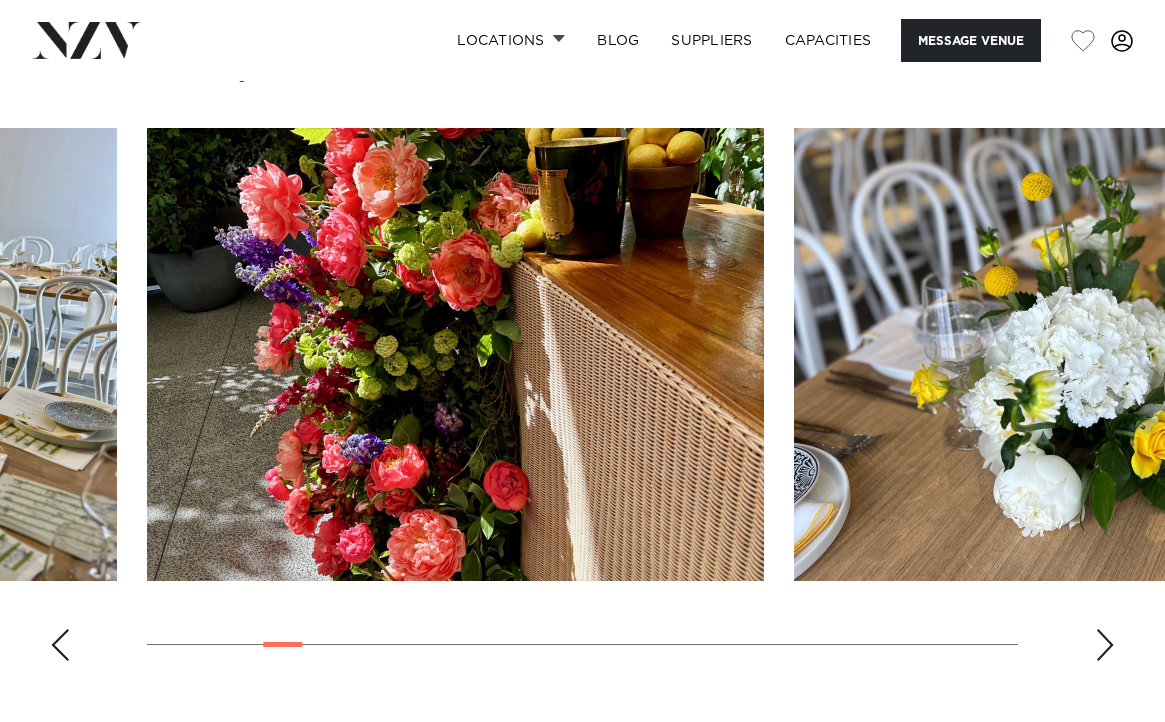 click at bounding box center (582, 402) 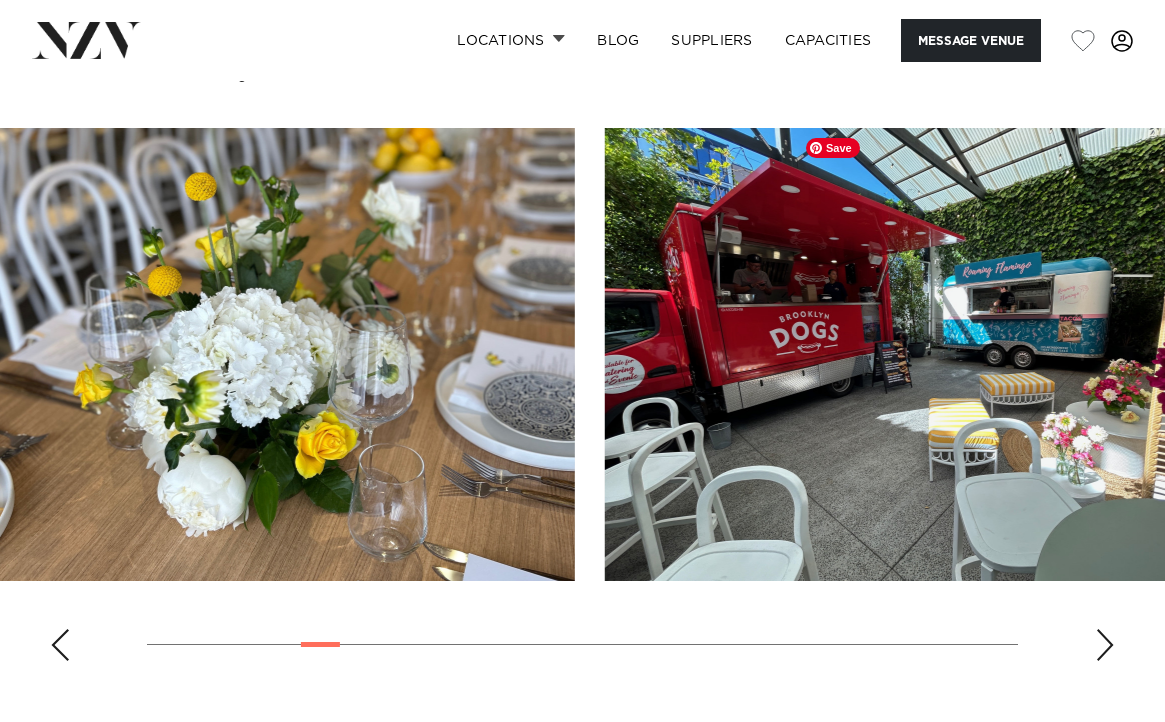 click at bounding box center [913, 354] 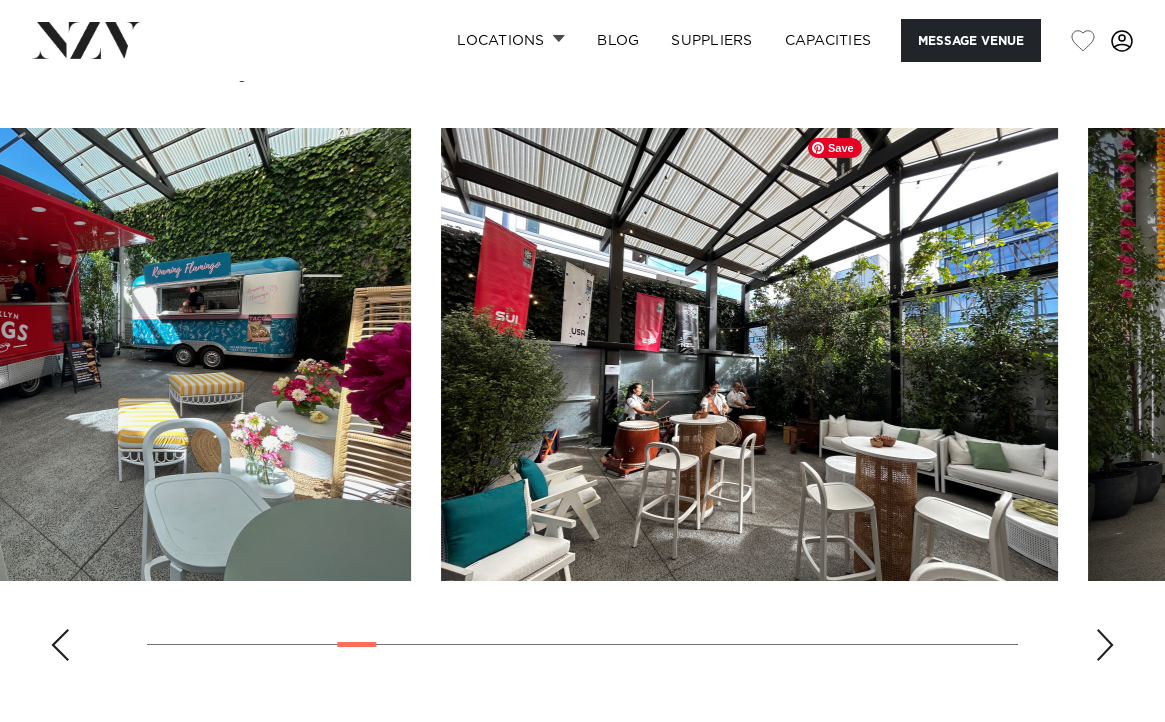 click at bounding box center [749, 354] 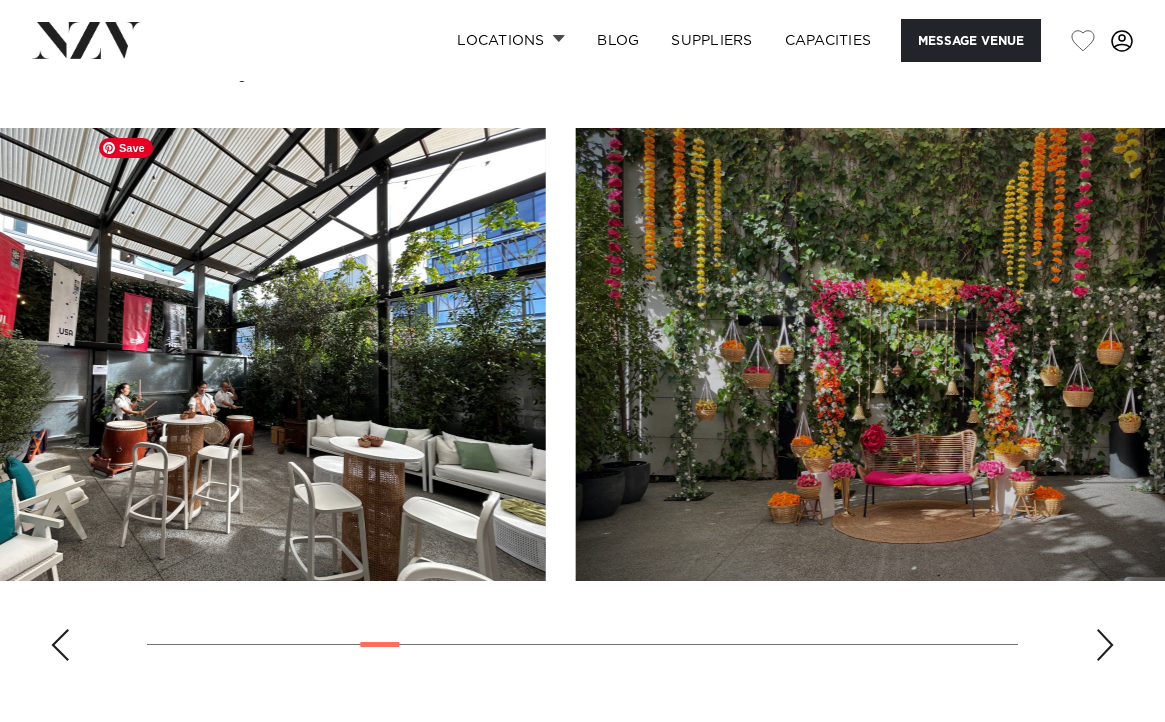 click at bounding box center [884, 354] 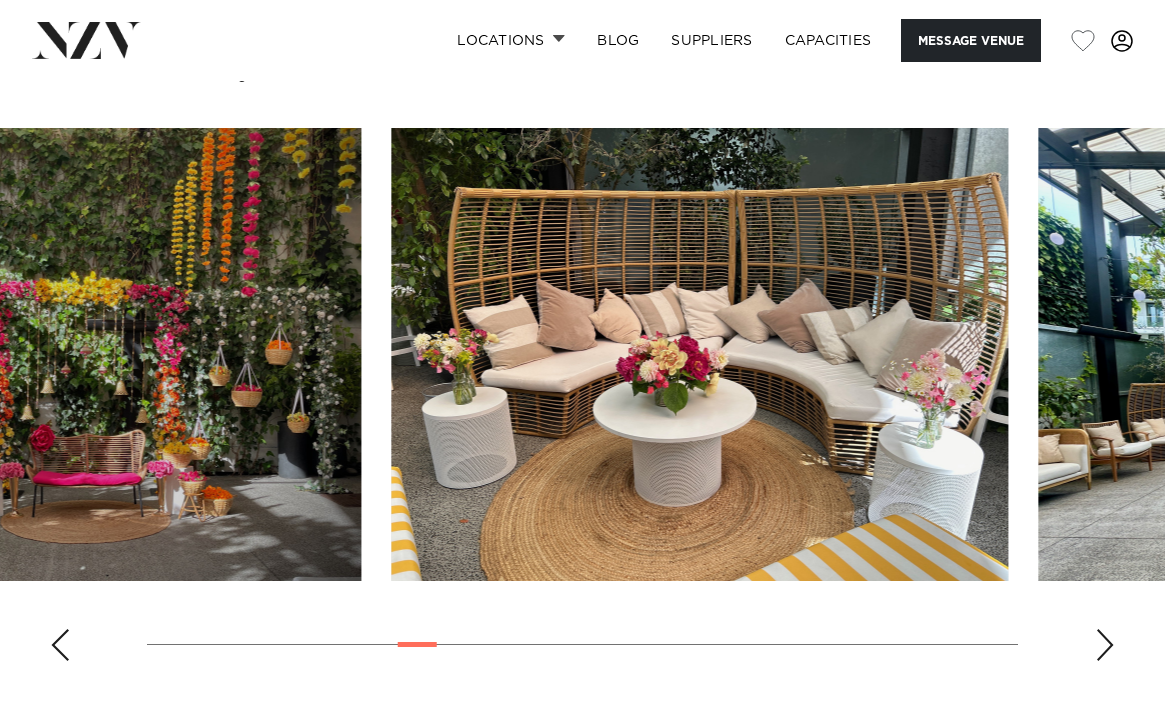 click at bounding box center (582, 402) 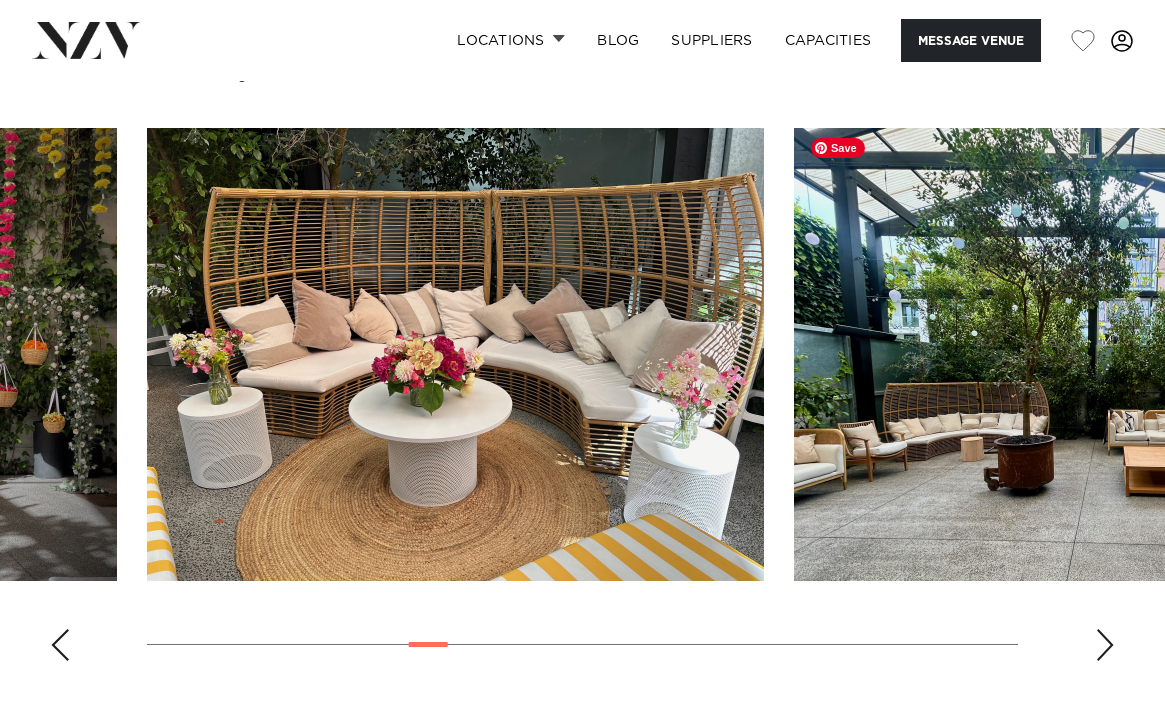 click at bounding box center [1102, 354] 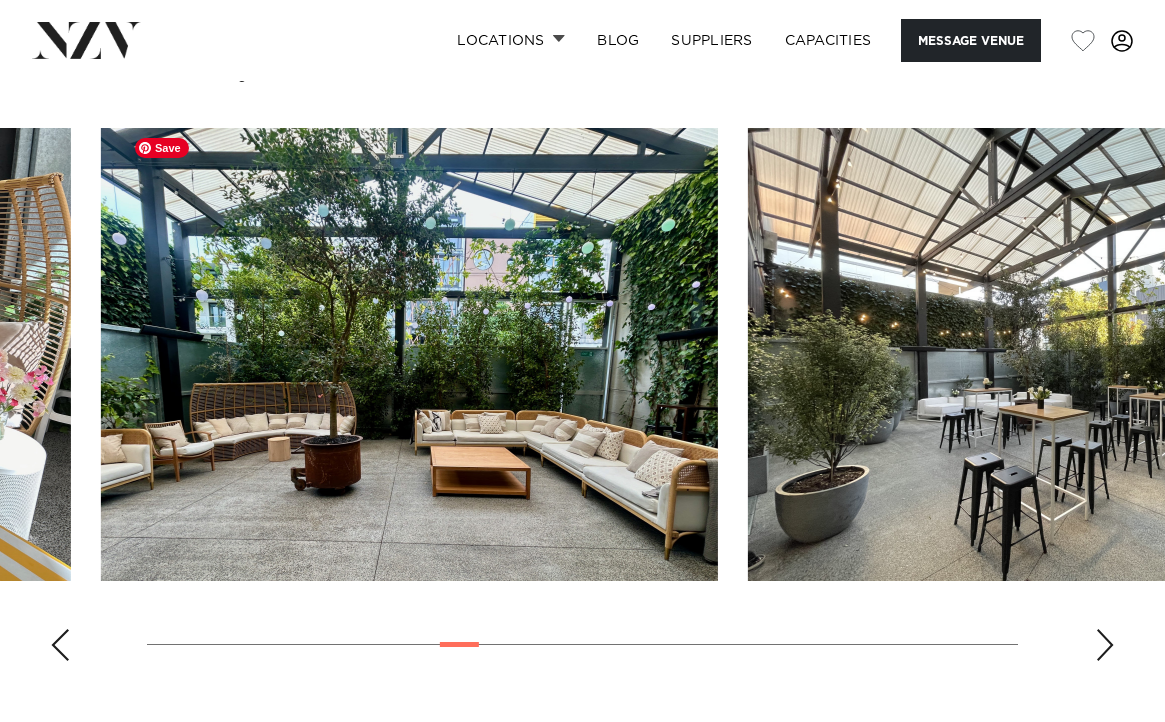 click at bounding box center [582, 402] 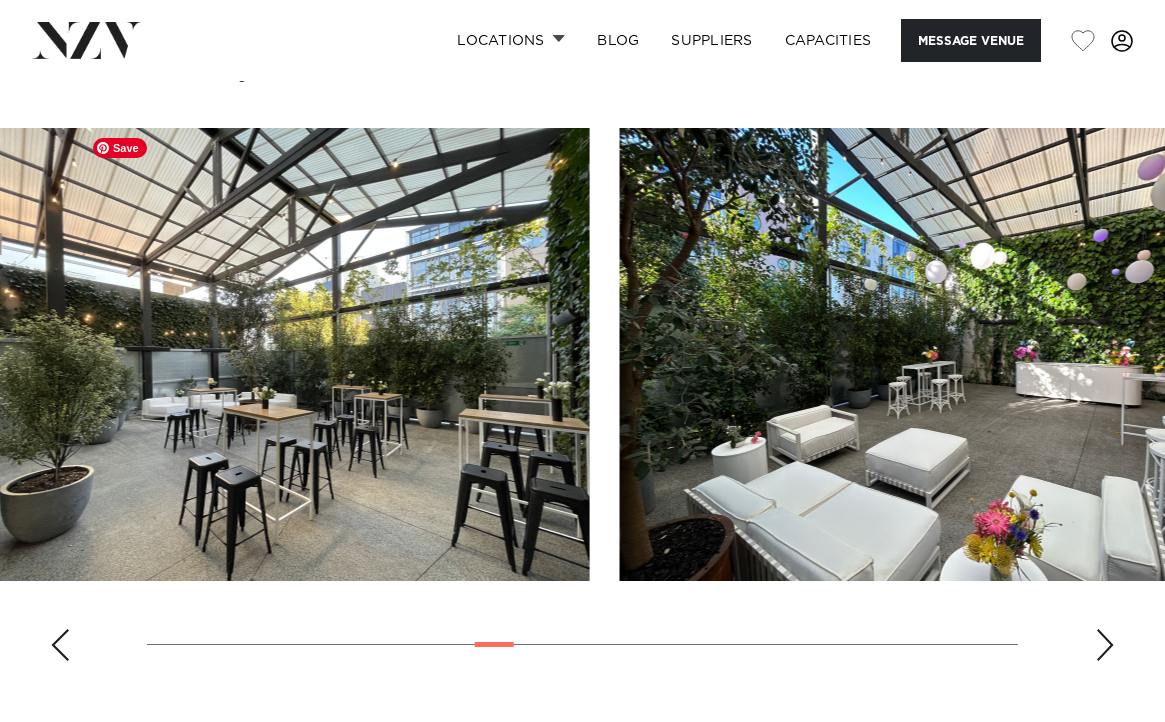 click at bounding box center (928, 354) 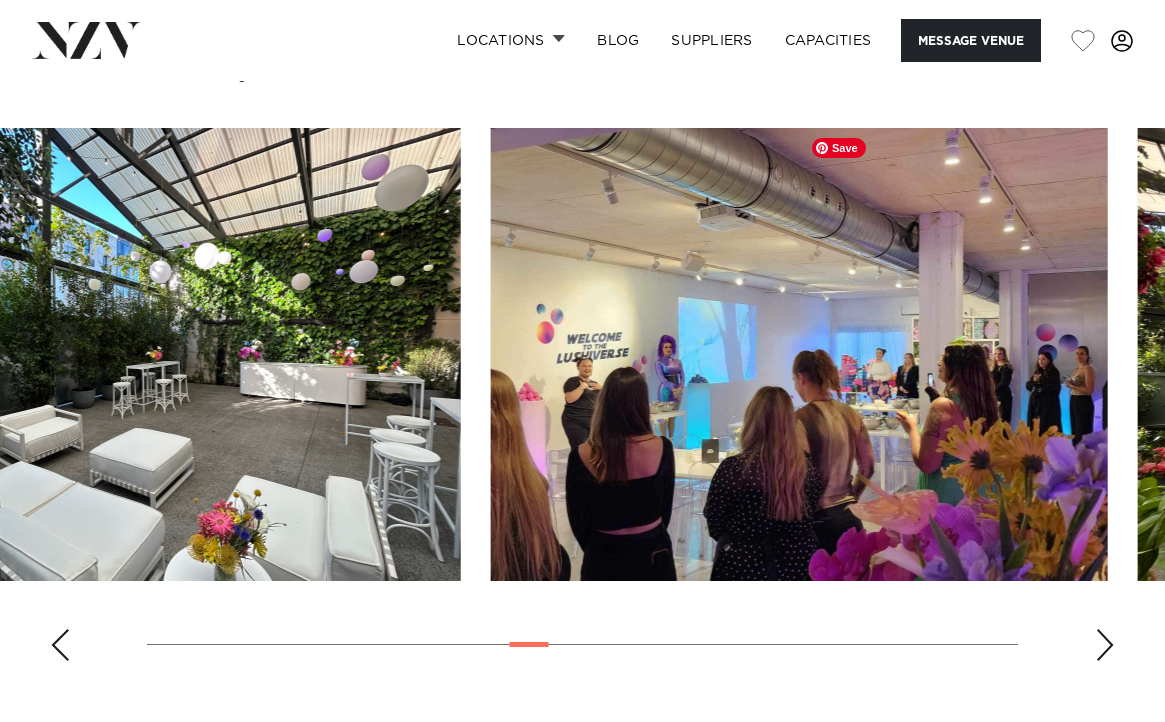 click at bounding box center [799, 354] 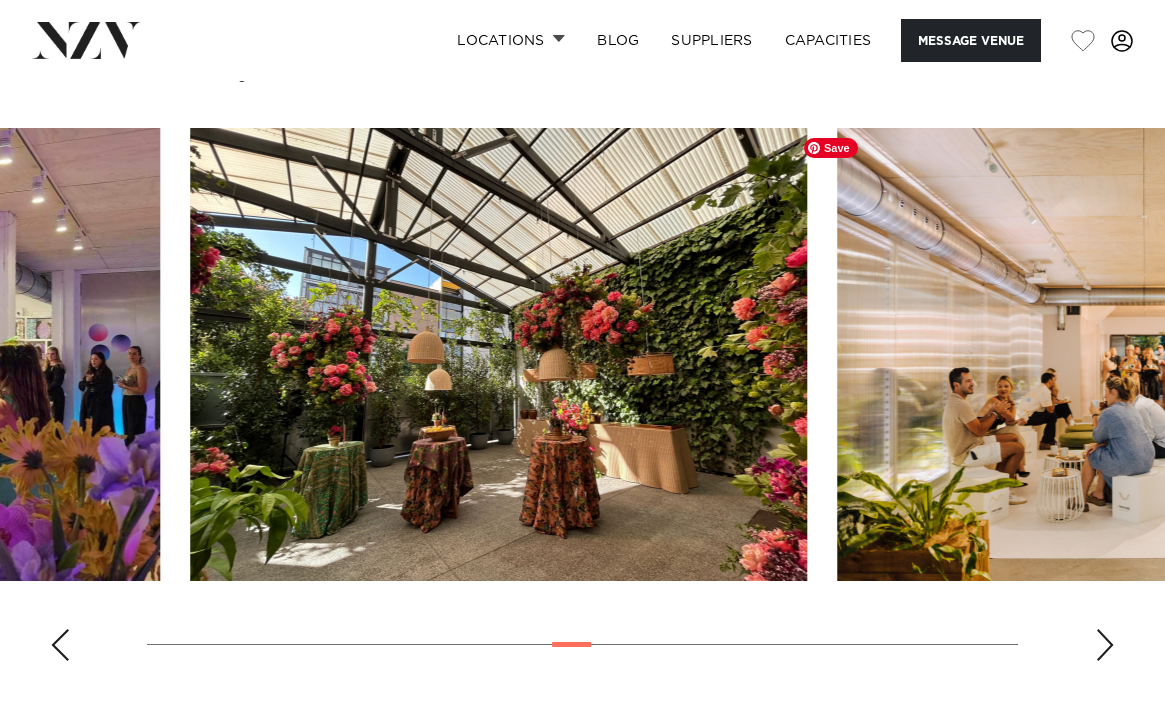 click at bounding box center (498, 354) 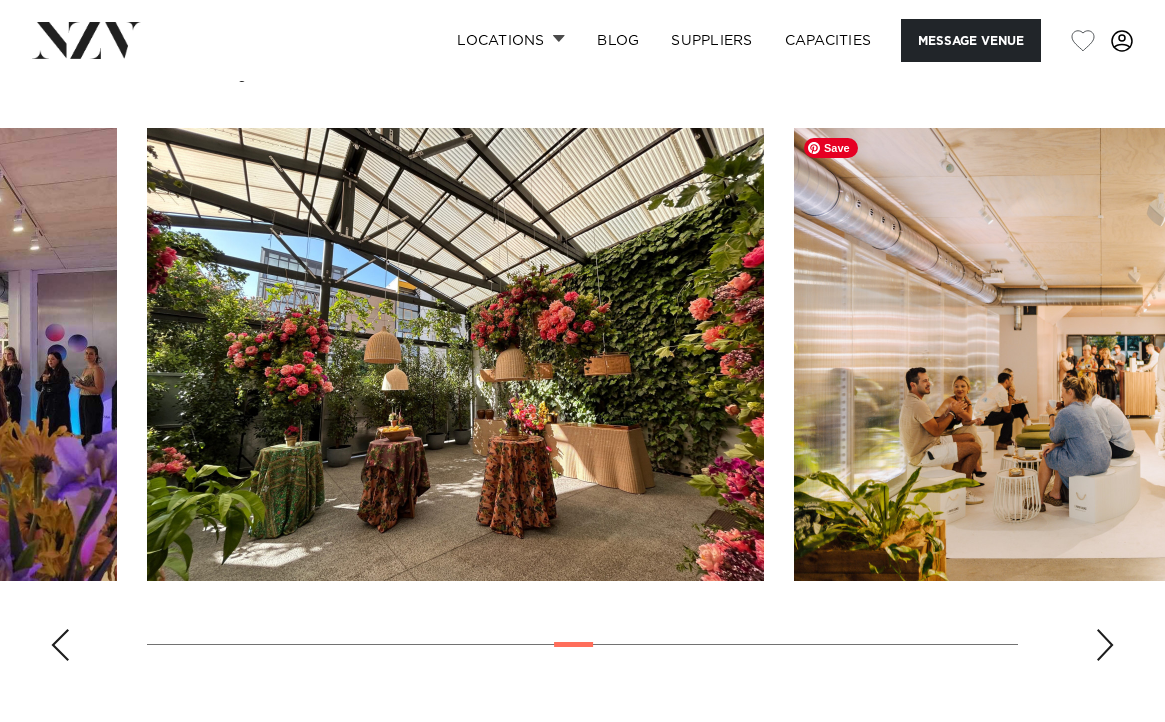 click at bounding box center [1102, 354] 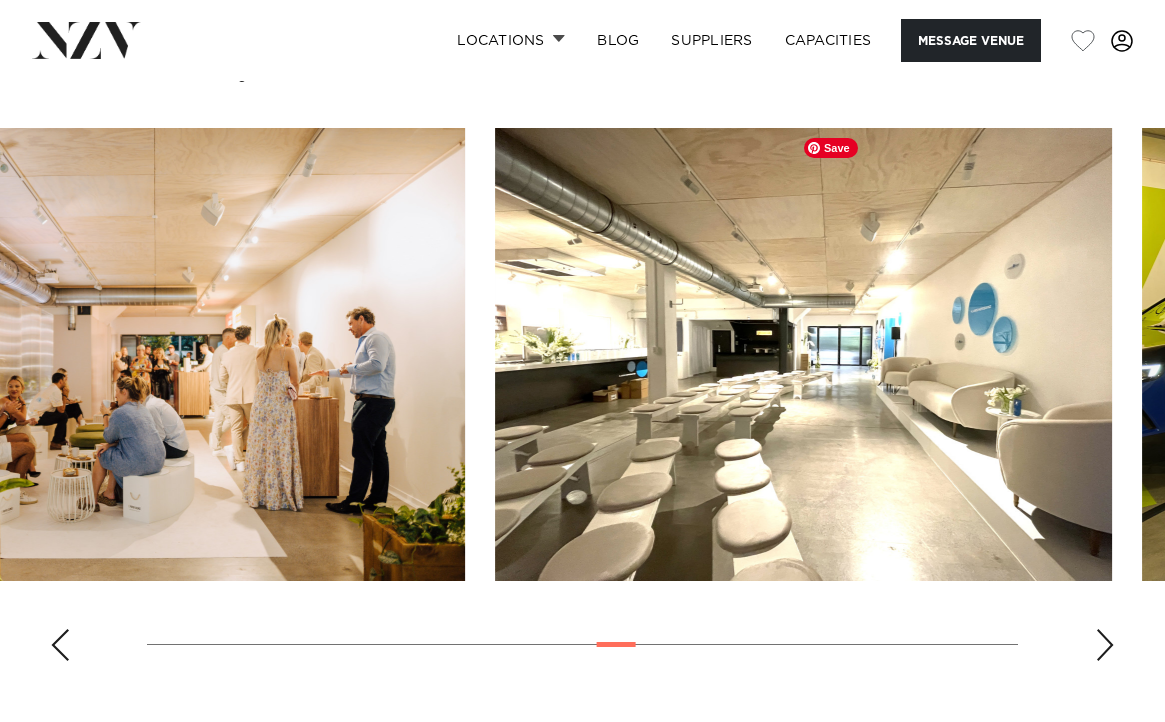 click at bounding box center (803, 354) 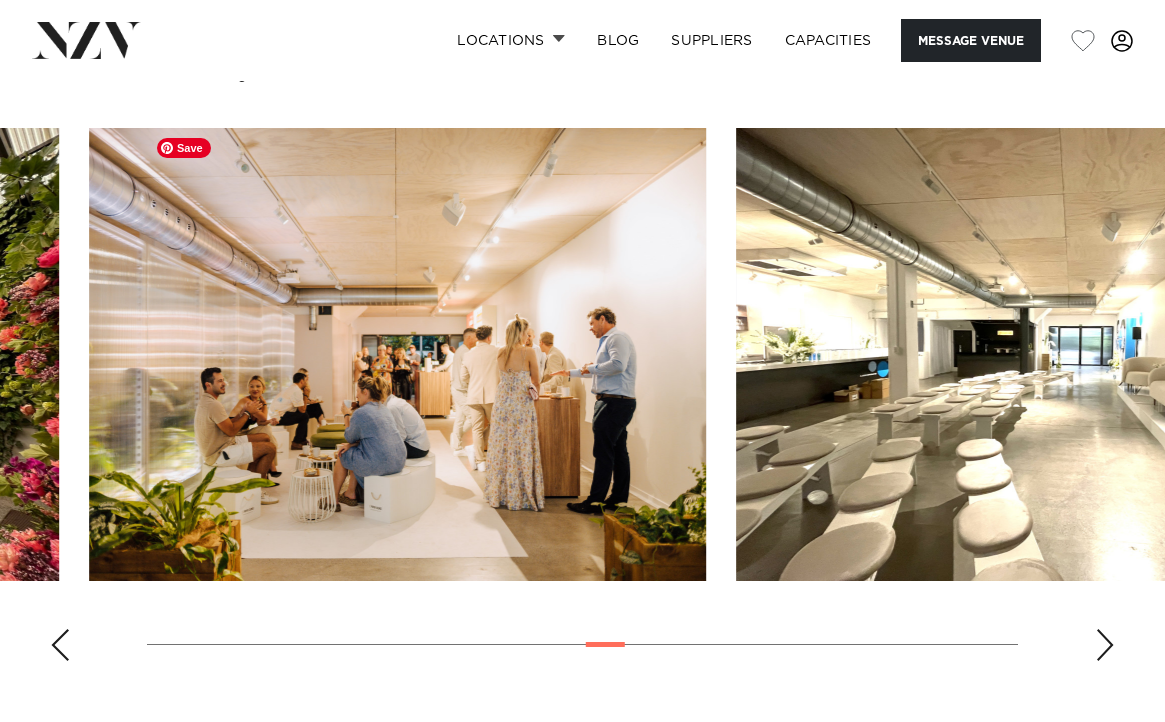 click at bounding box center [582, 402] 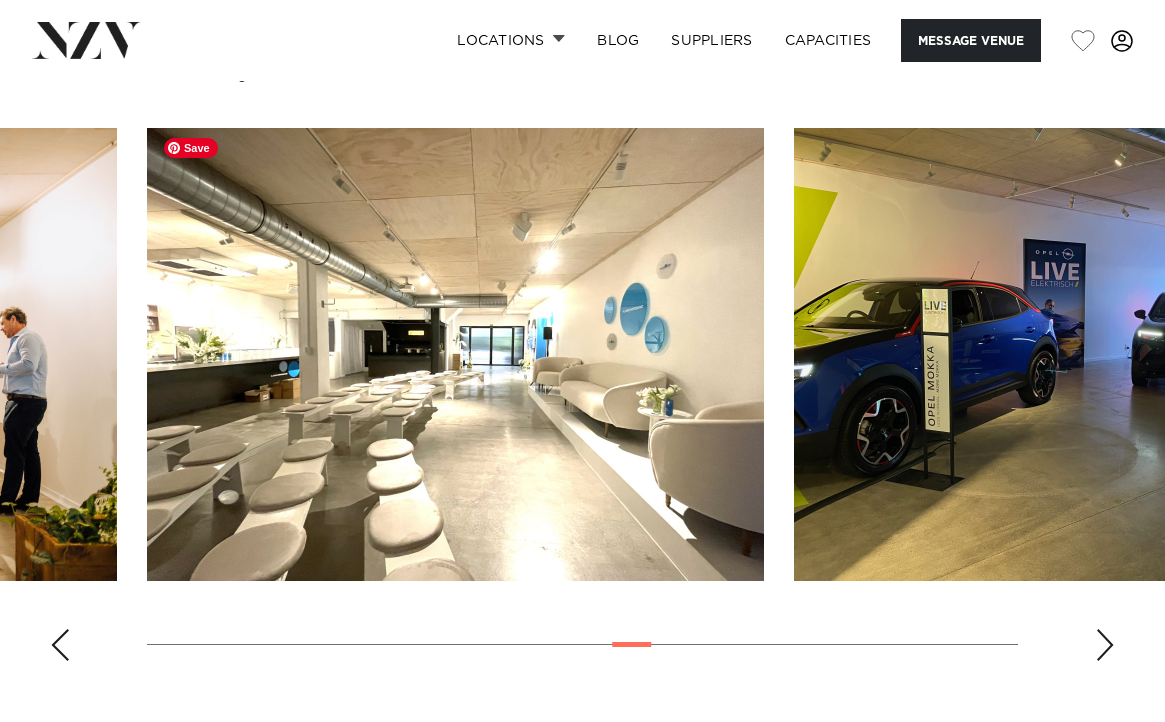 click at bounding box center [455, 354] 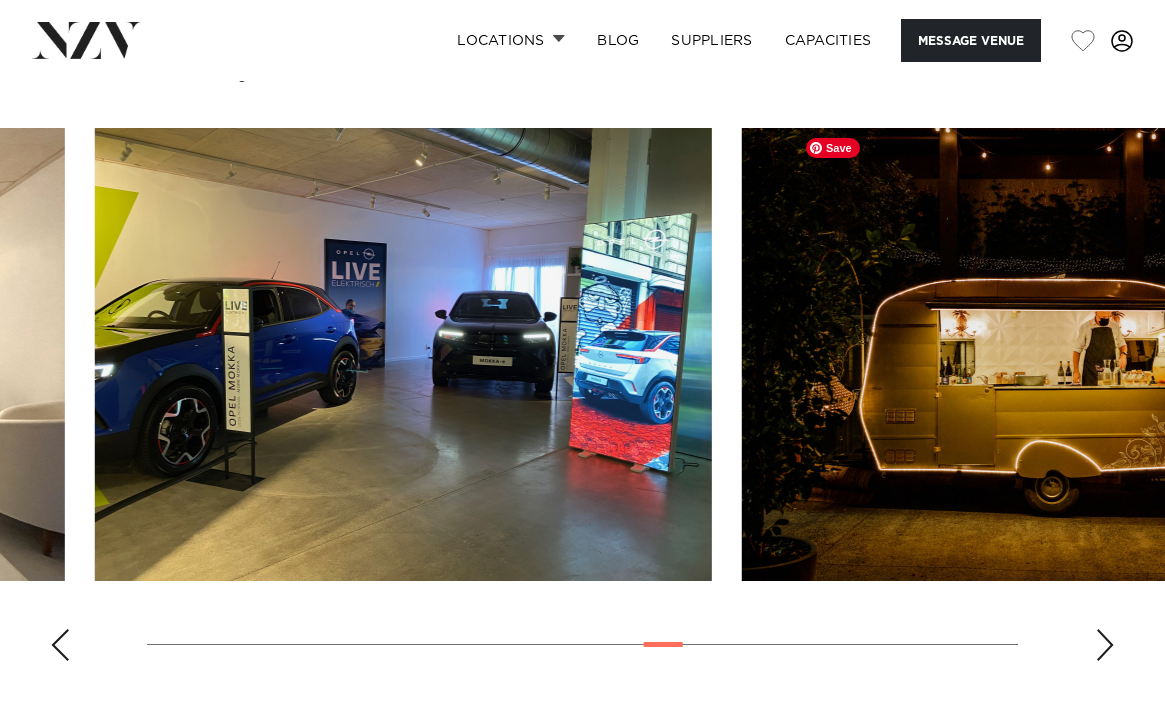click at bounding box center [1050, 354] 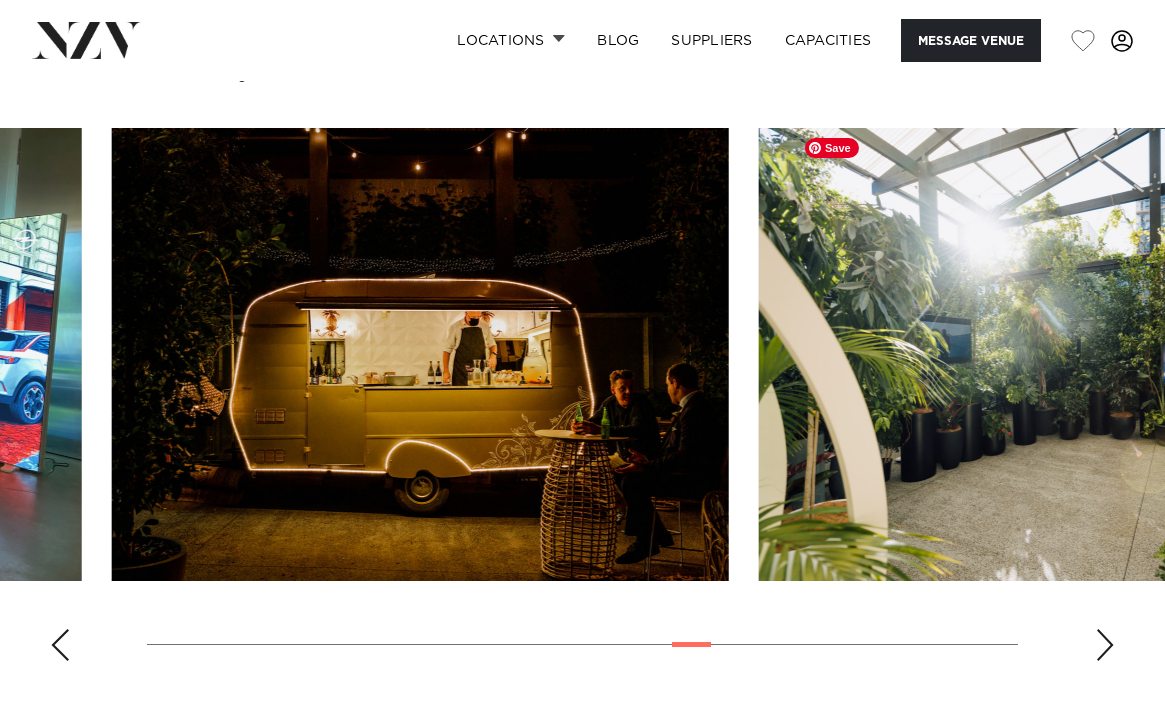 click at bounding box center [1067, 354] 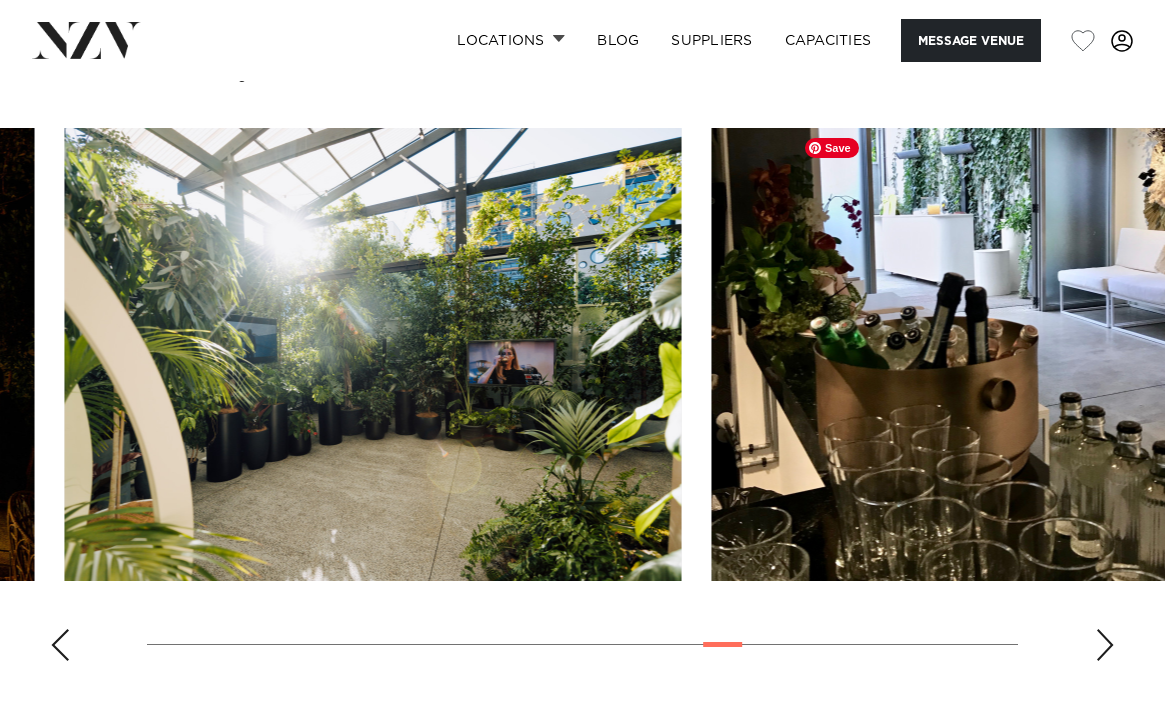 click at bounding box center (1020, 354) 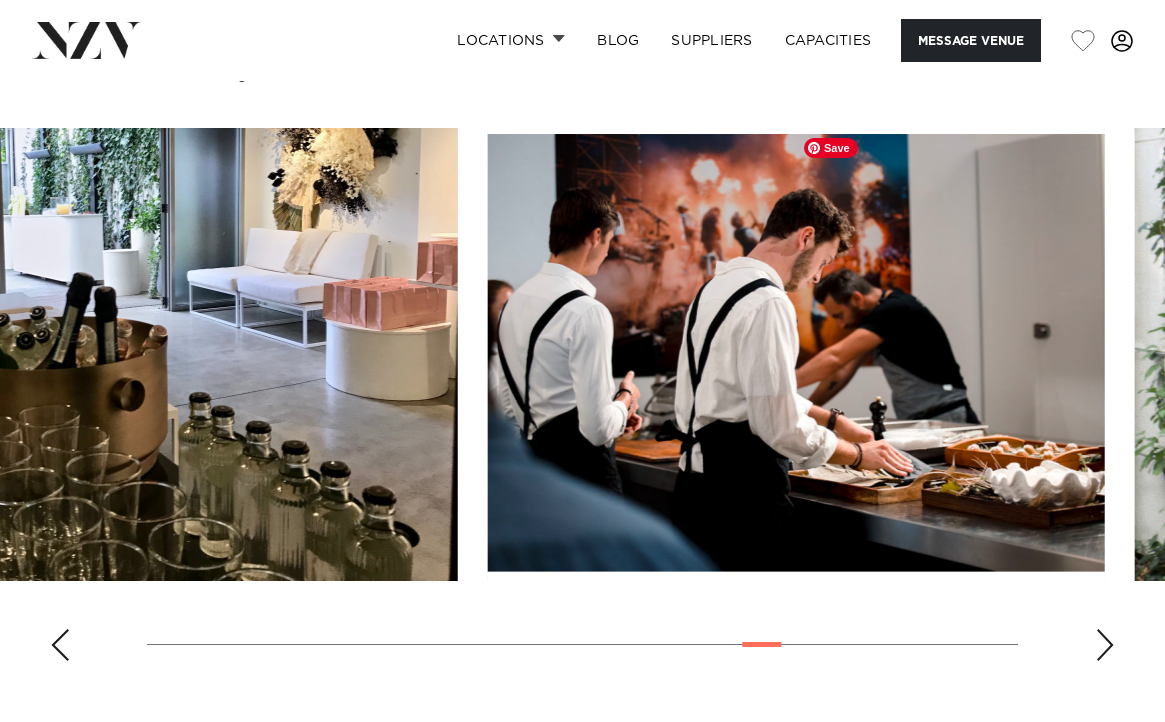 click at bounding box center (796, 354) 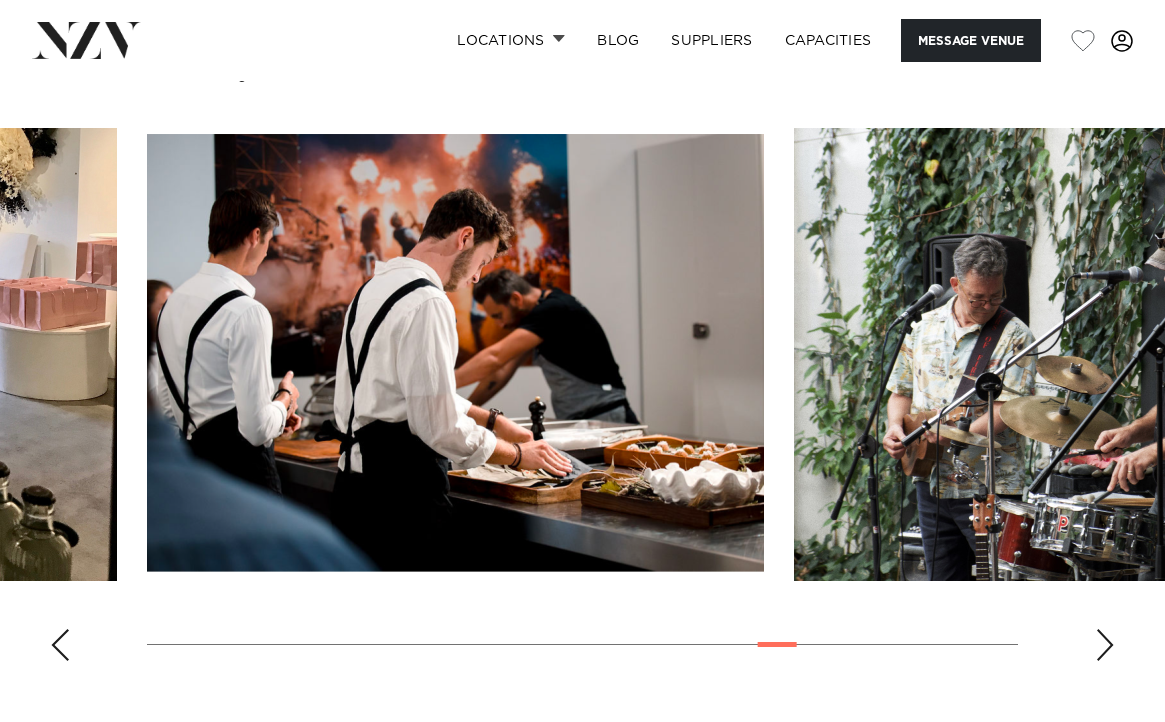 click at bounding box center (582, 402) 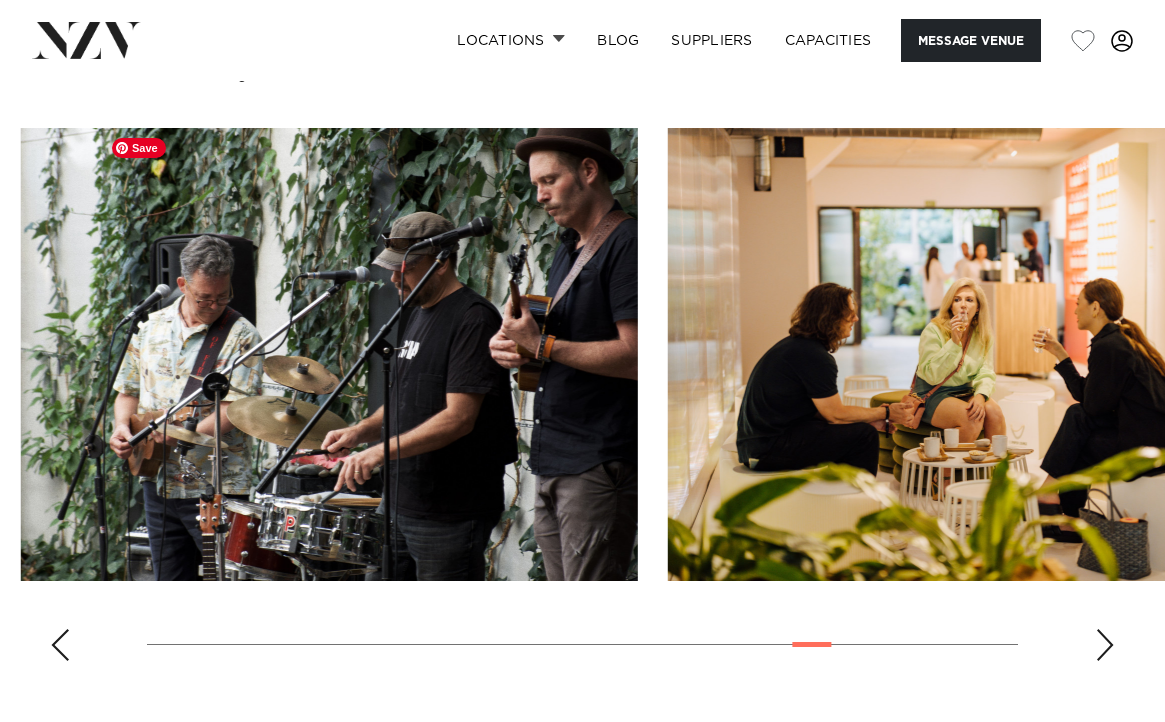 click at bounding box center (582, 402) 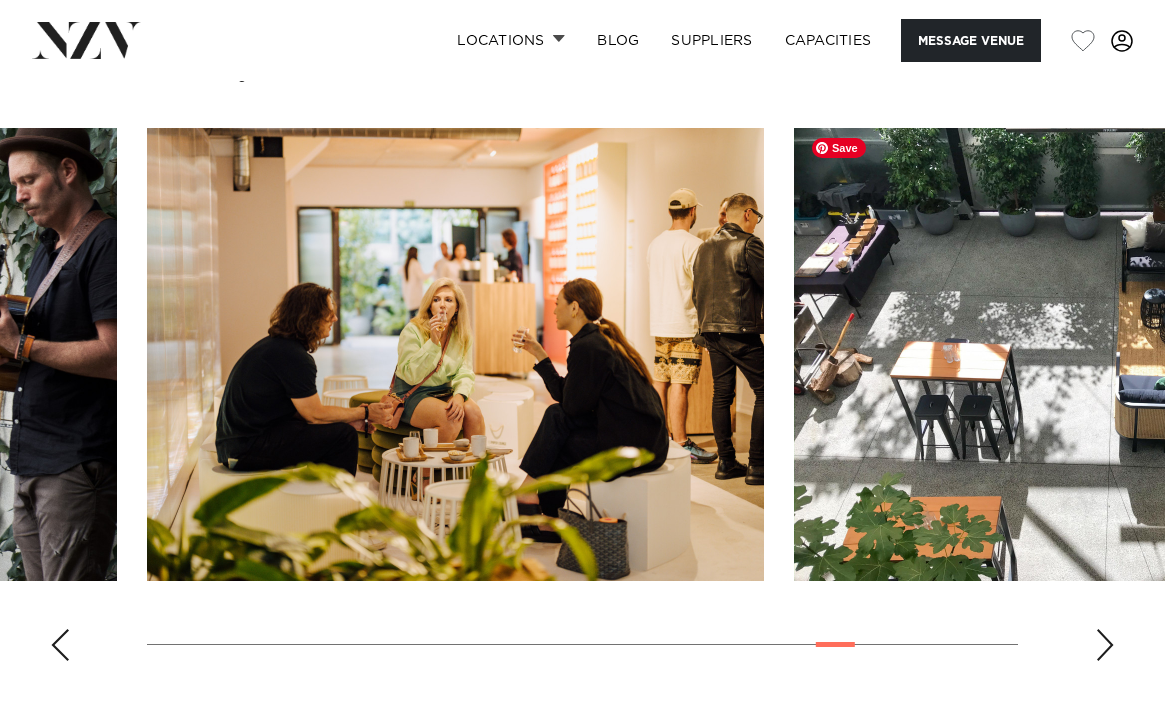 click at bounding box center (1102, 354) 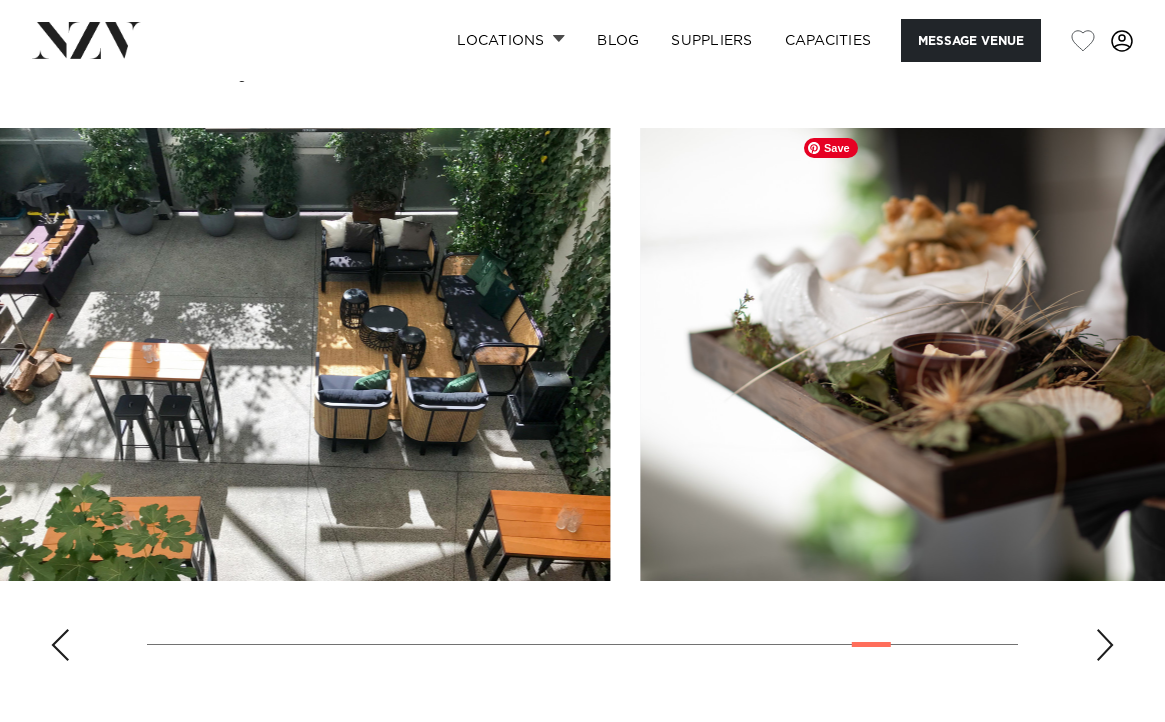 click at bounding box center (948, 354) 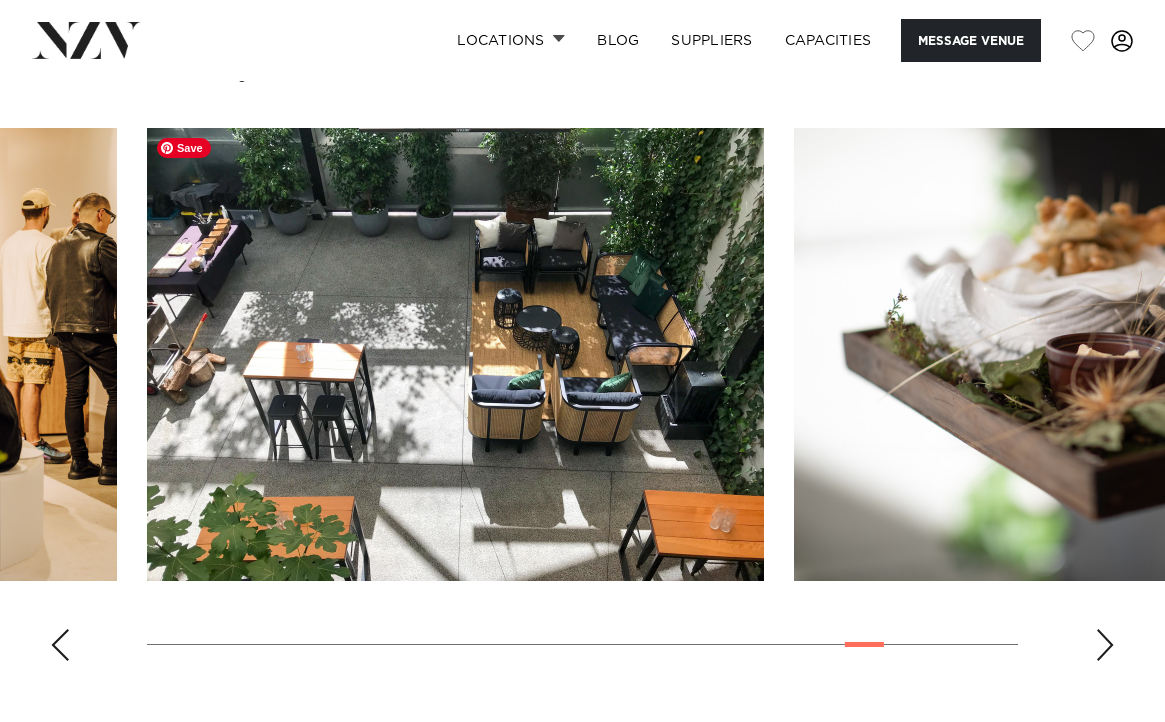click at bounding box center (455, 354) 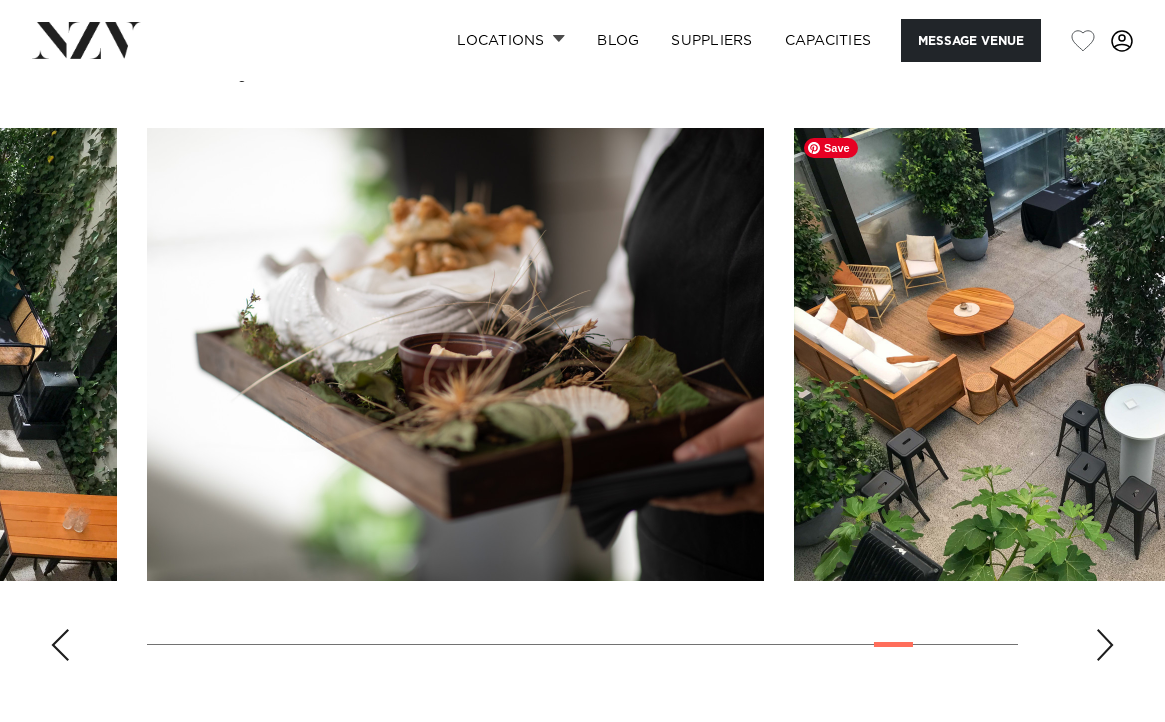 click at bounding box center (1102, 354) 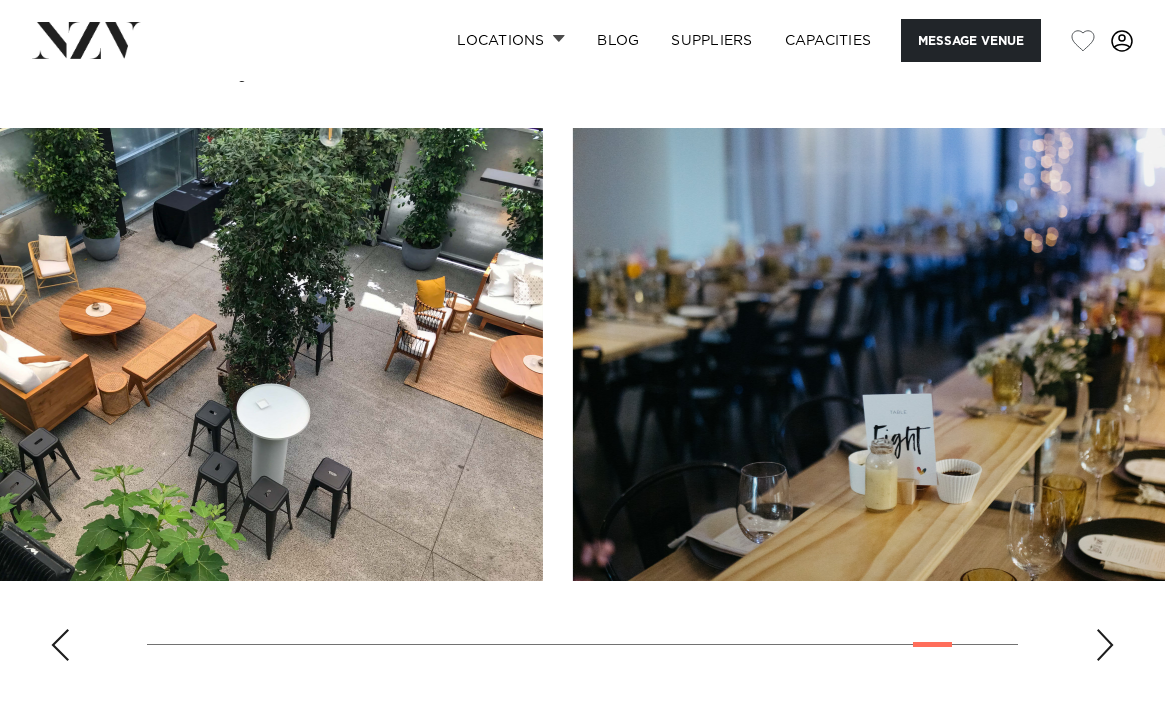 click at bounding box center [881, 354] 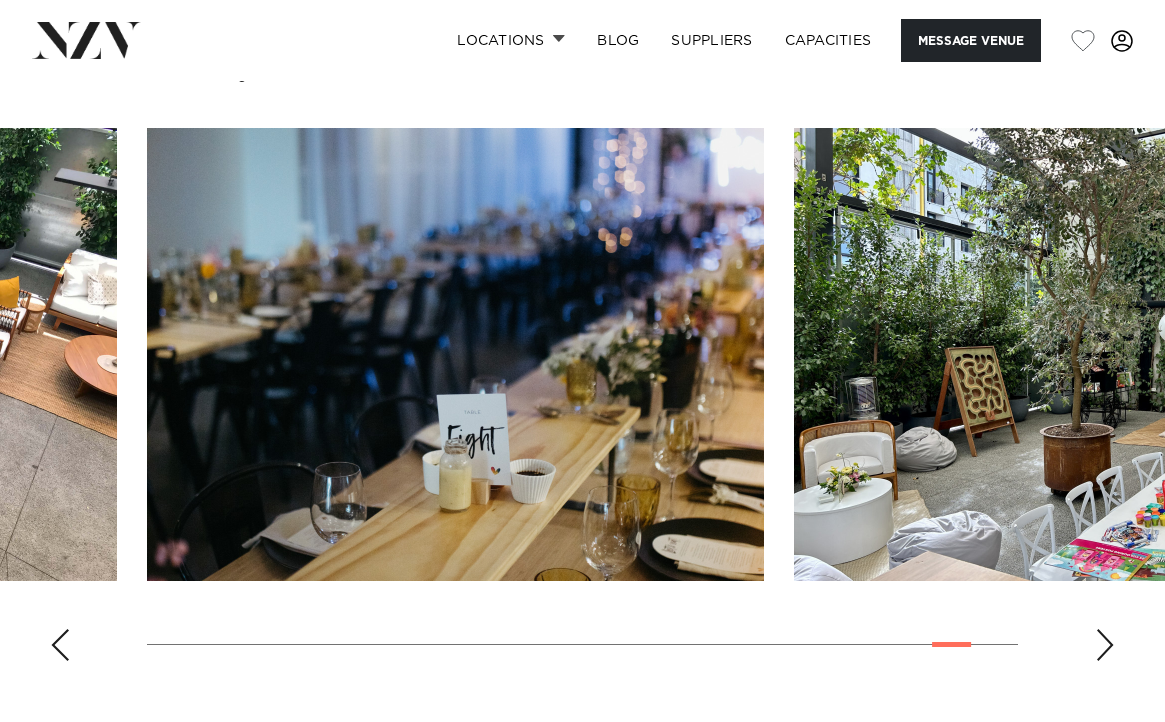 click at bounding box center (582, 402) 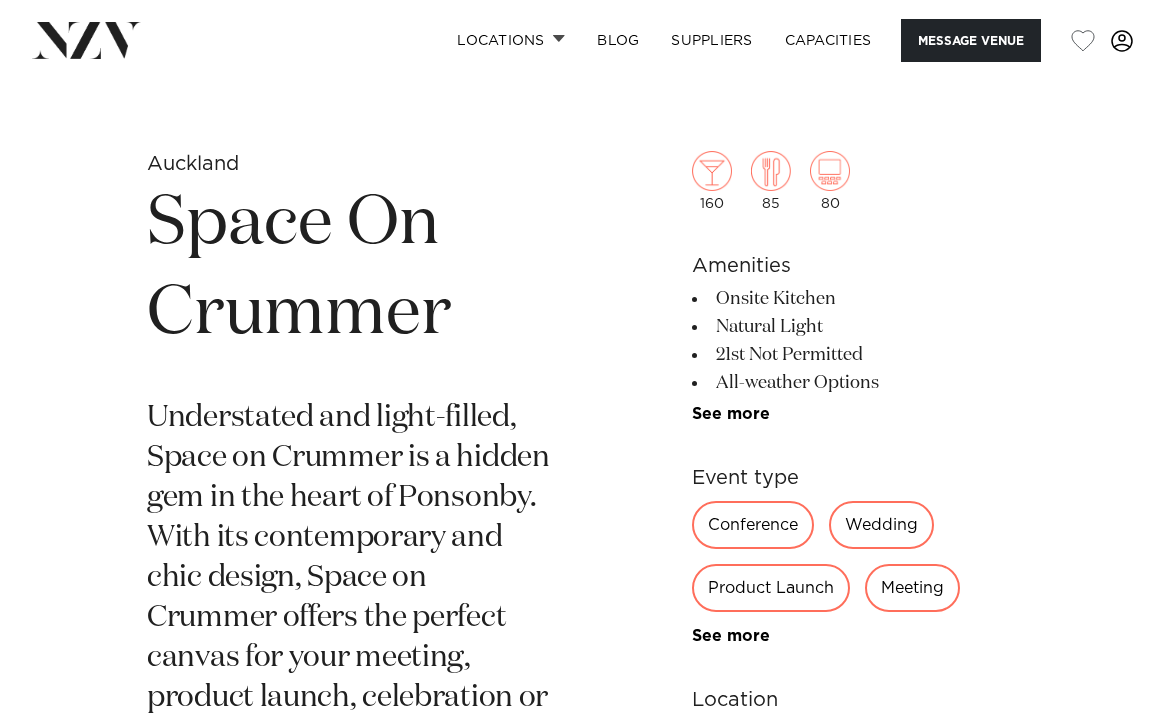scroll, scrollTop: 0, scrollLeft: 0, axis: both 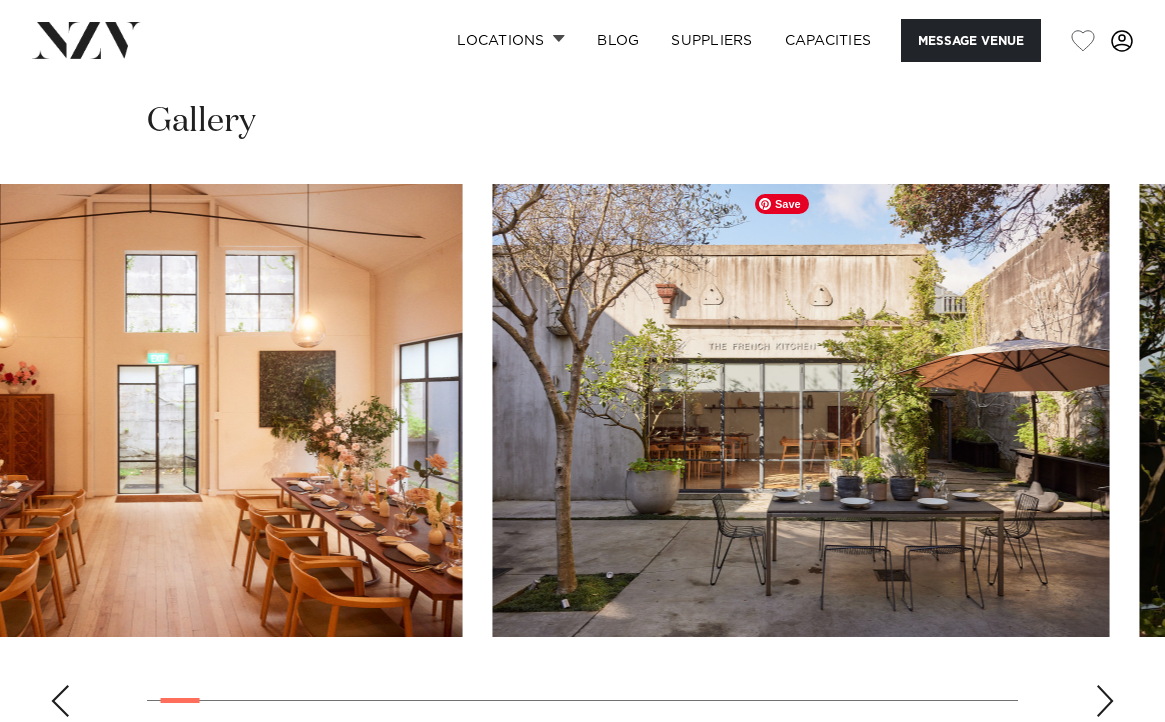 click at bounding box center [801, 410] 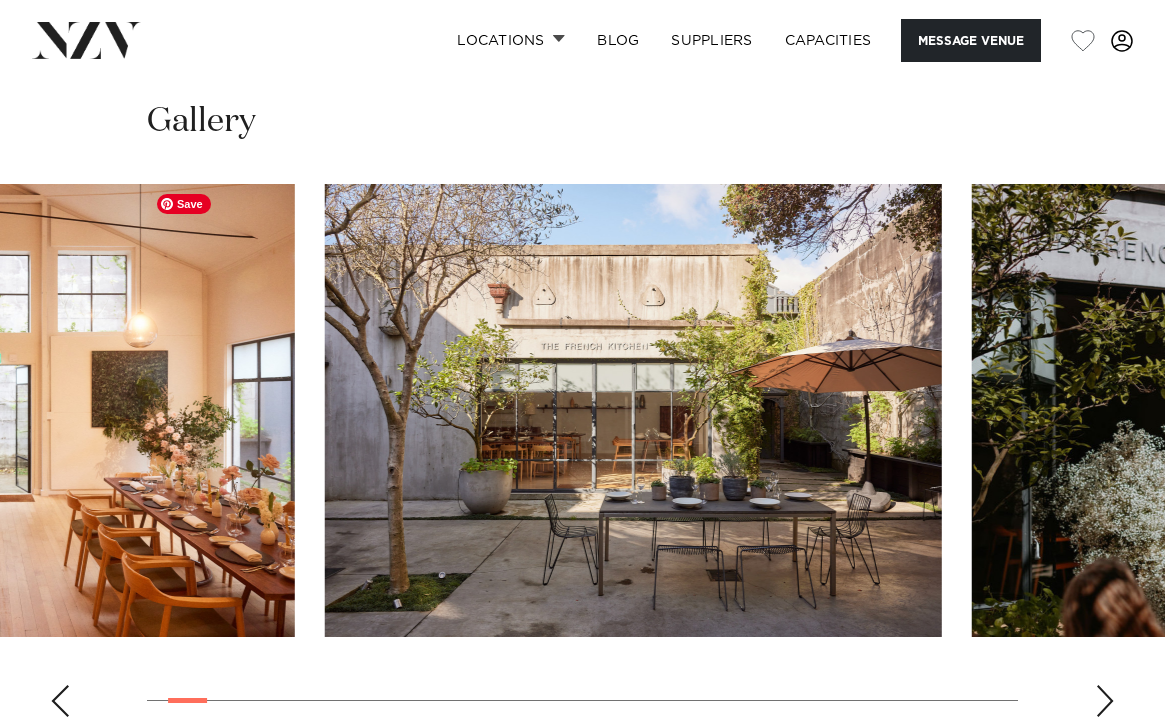 click at bounding box center (633, 410) 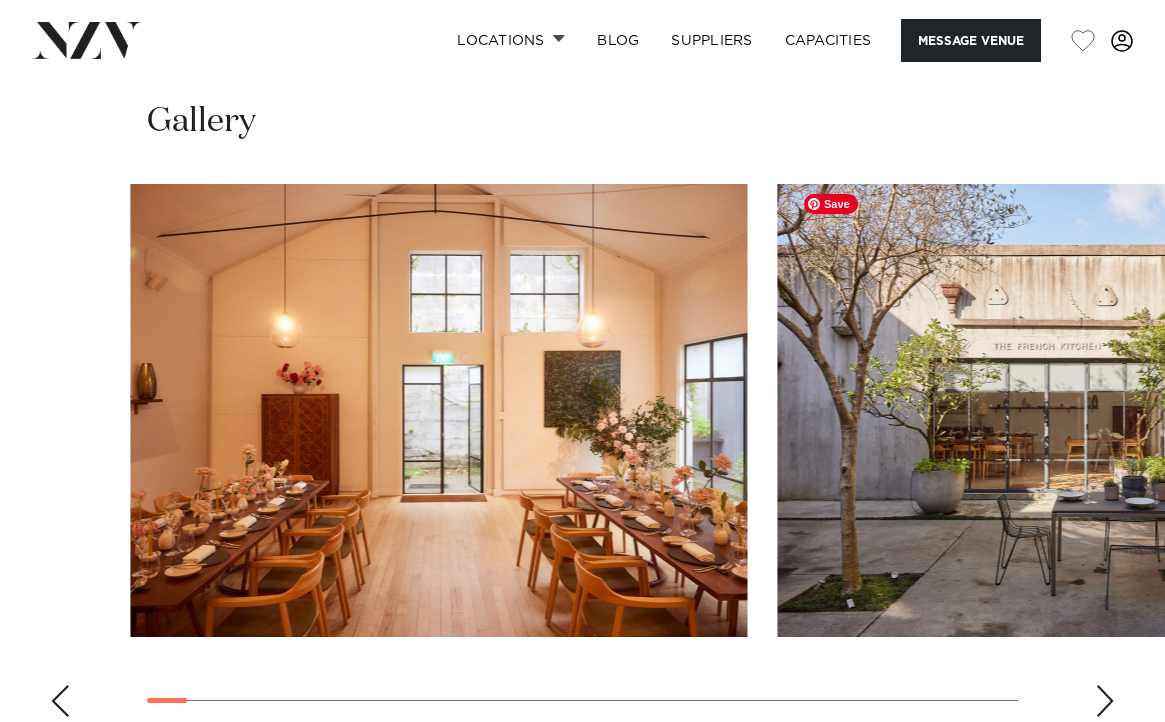 click at bounding box center (1085, 410) 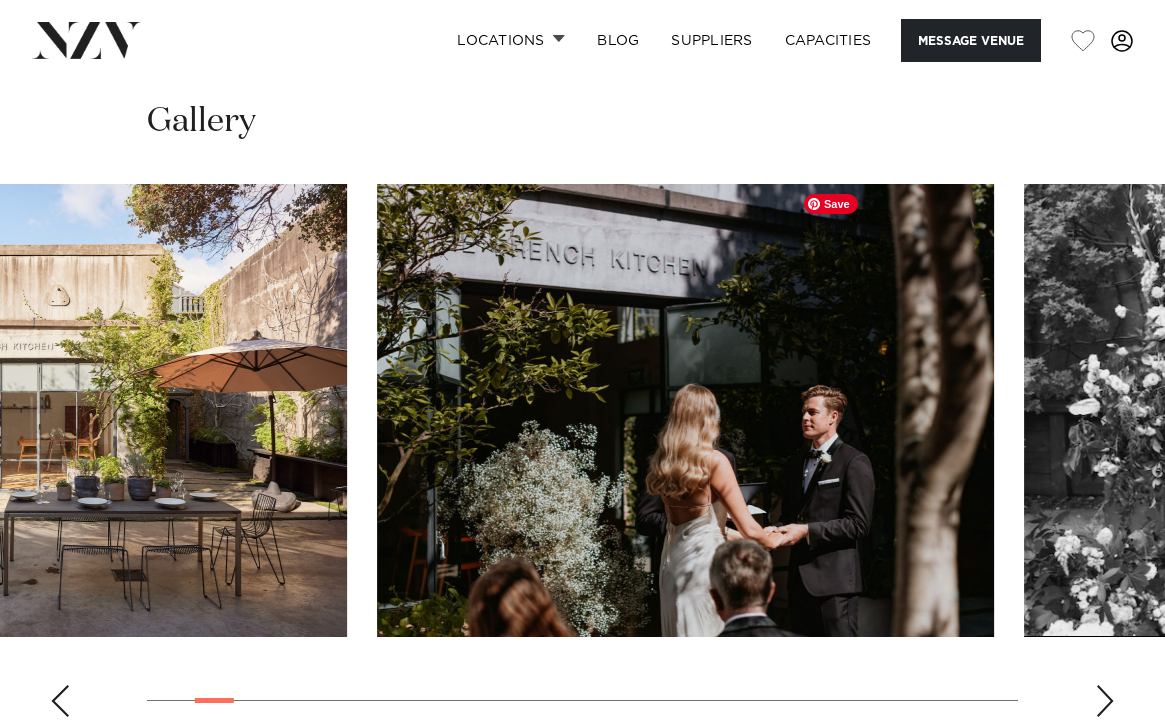 click at bounding box center (685, 410) 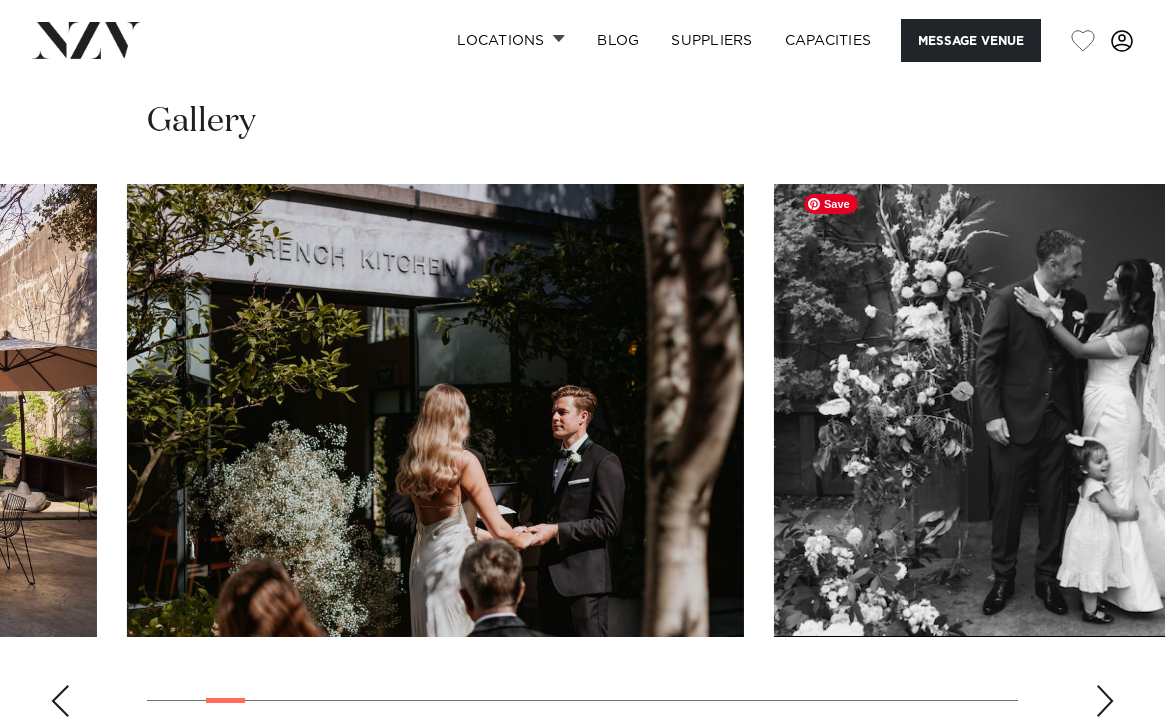 click at bounding box center [1082, 410] 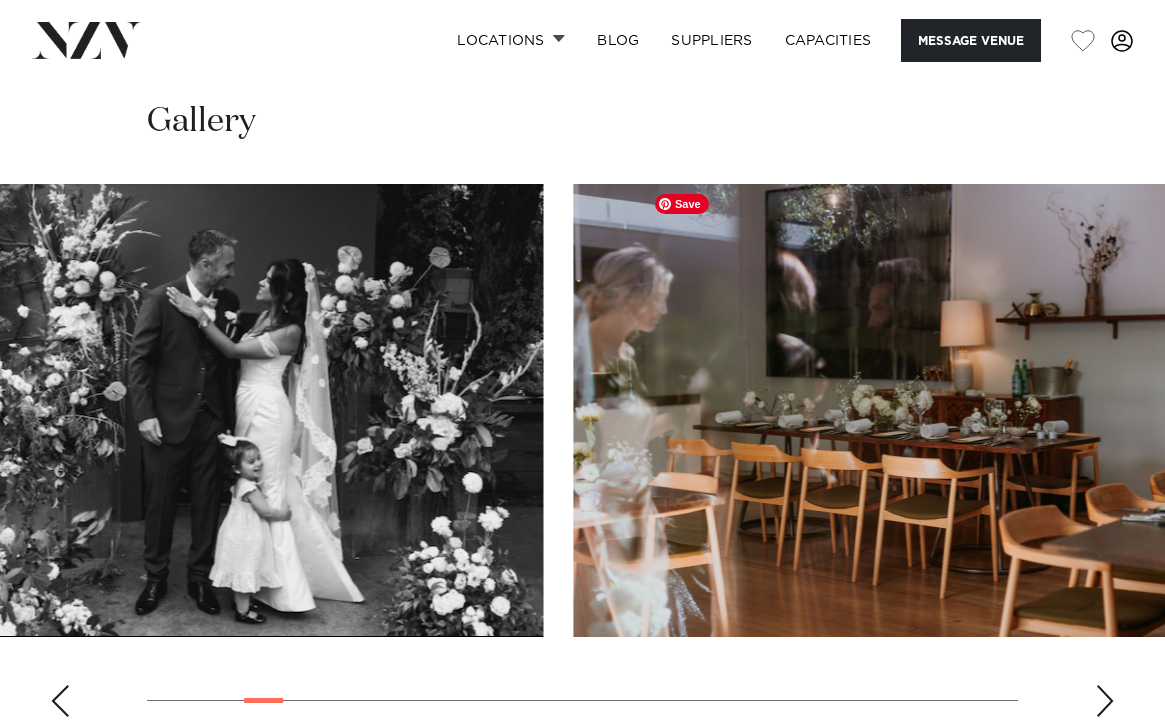 click at bounding box center (234, 410) 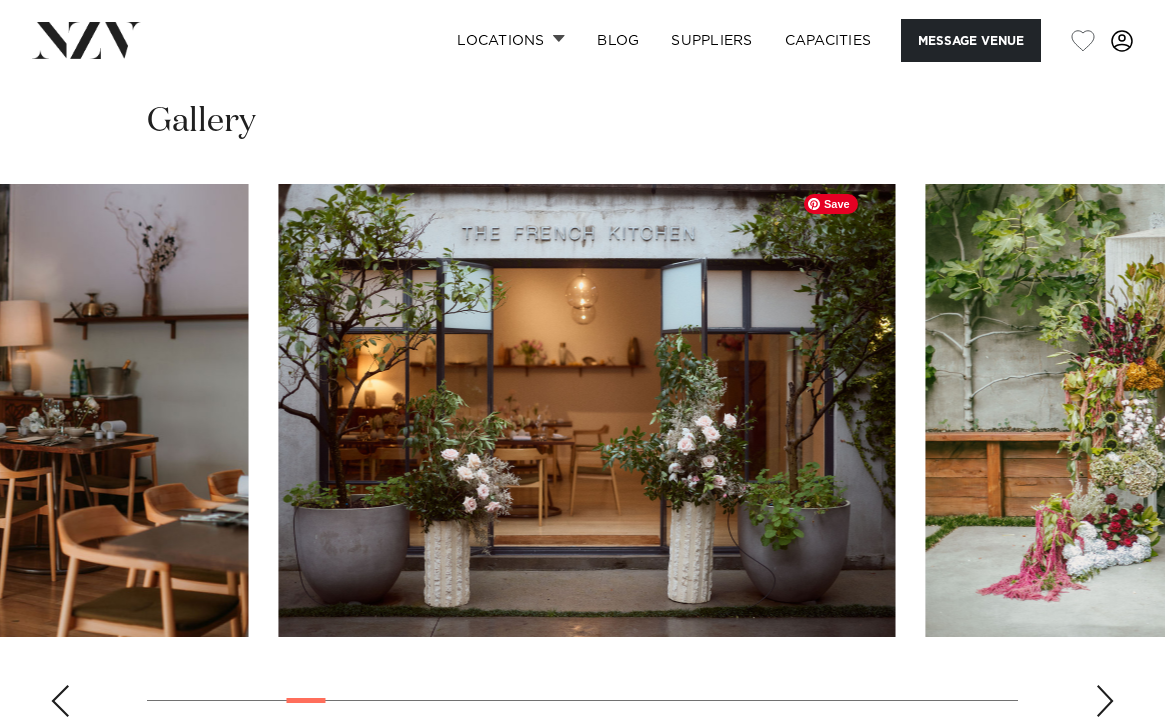 click at bounding box center [586, 410] 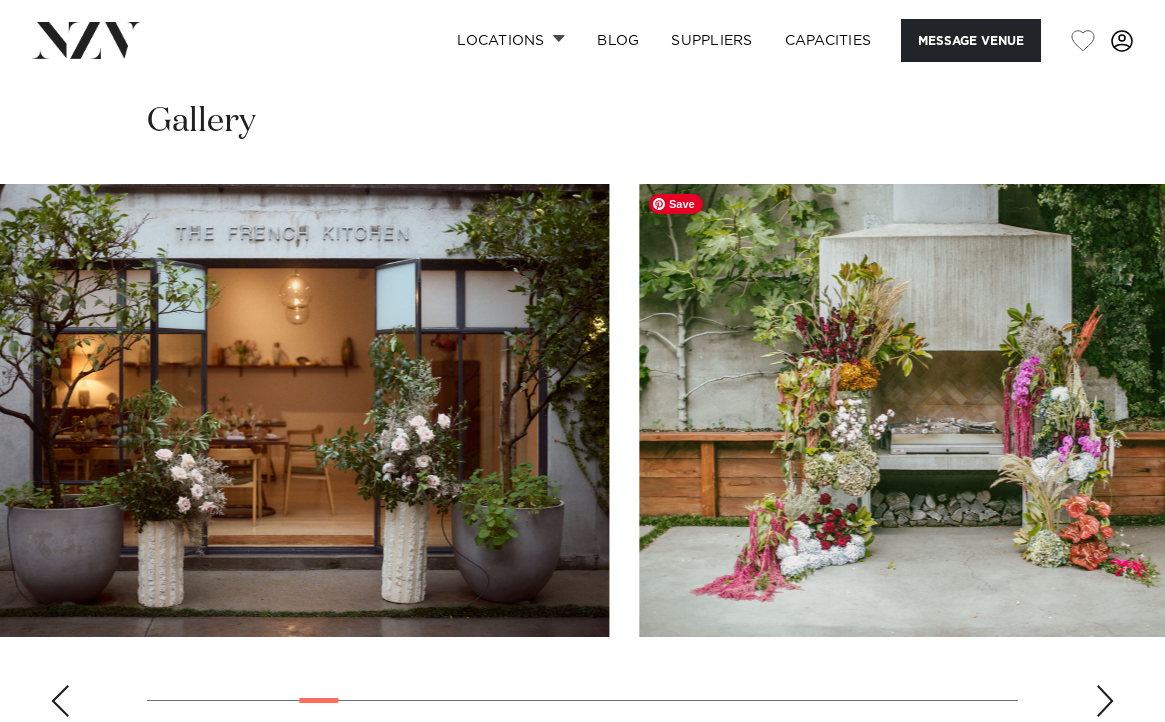 click at bounding box center (947, 410) 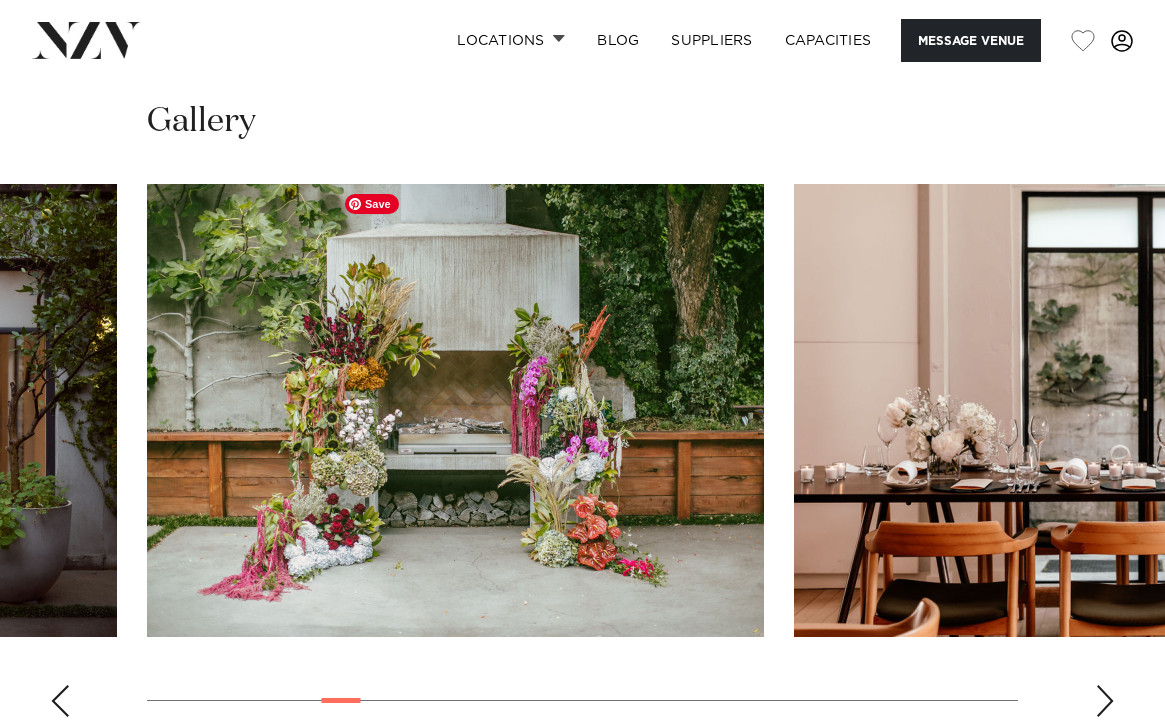 click at bounding box center (455, 410) 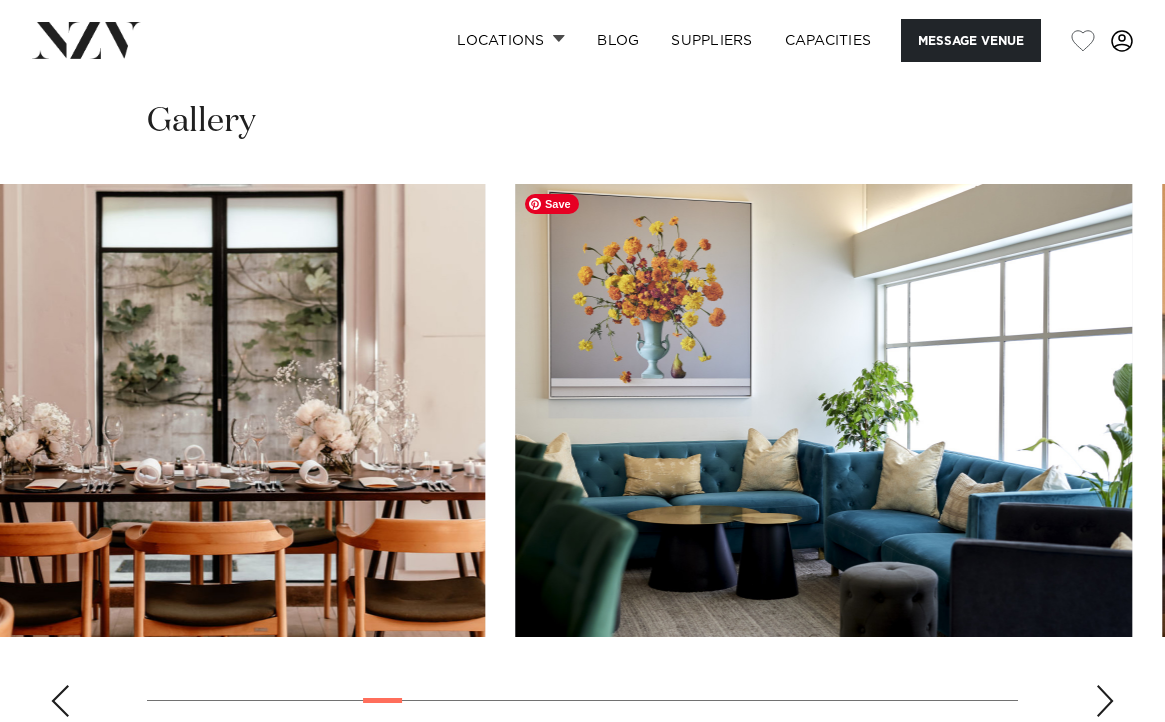 click at bounding box center (823, 410) 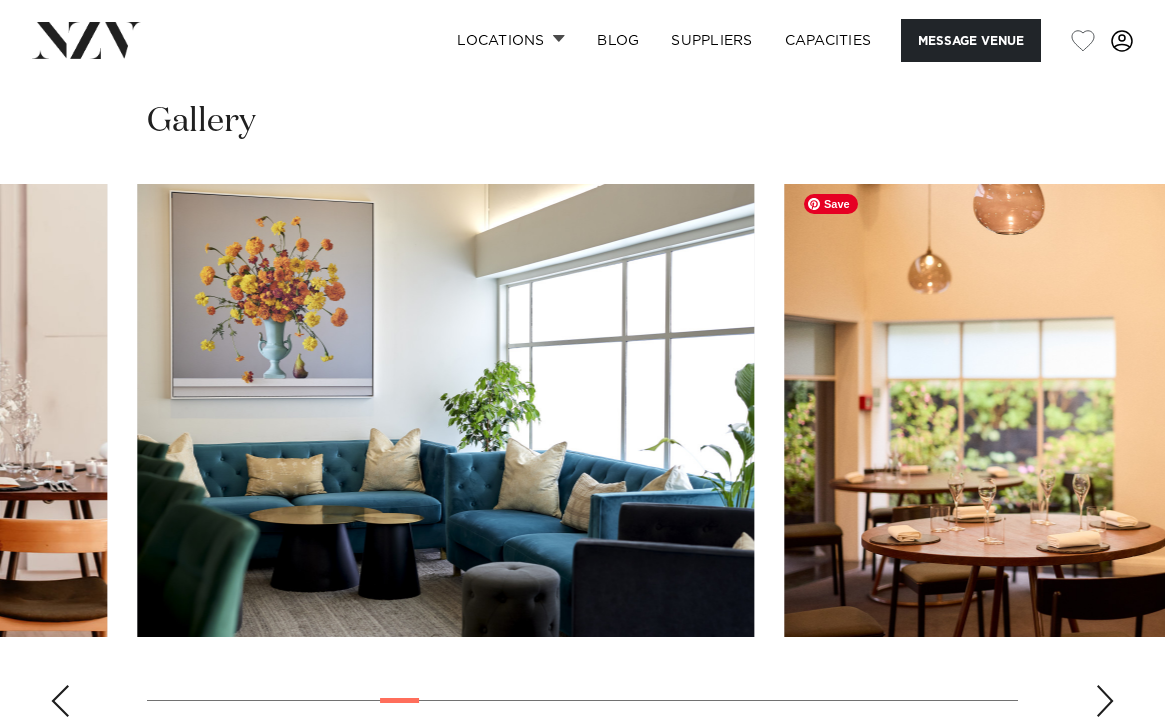 click at bounding box center (1092, 410) 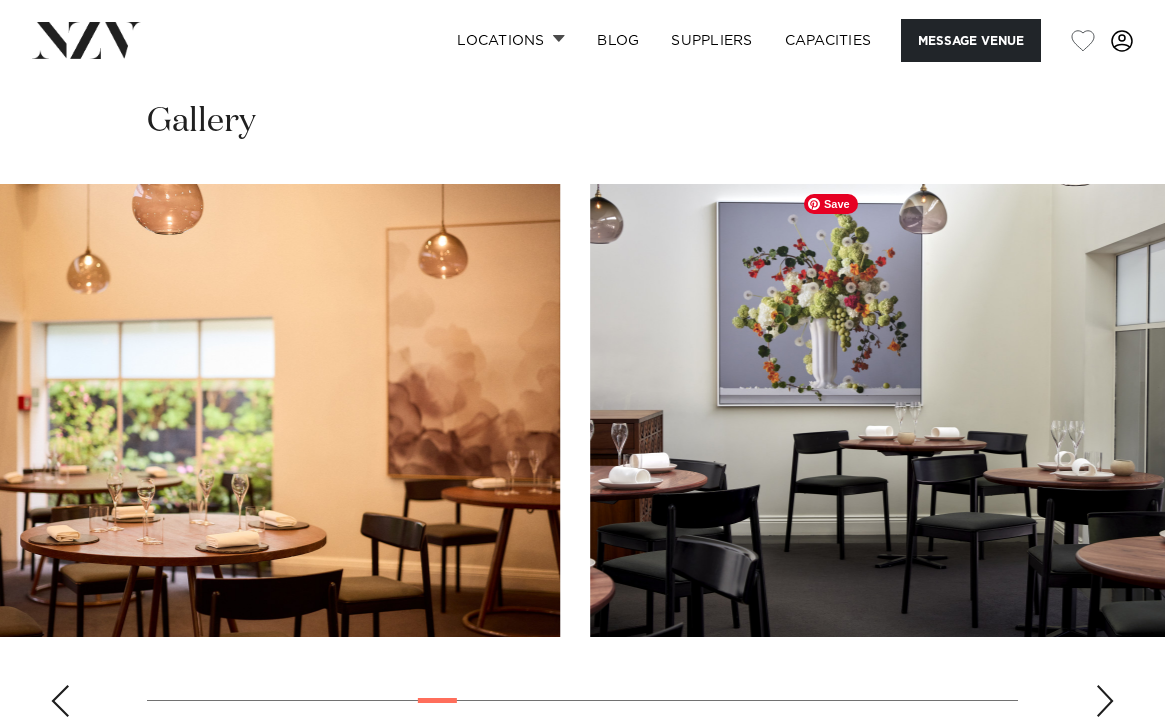 click at bounding box center (898, 410) 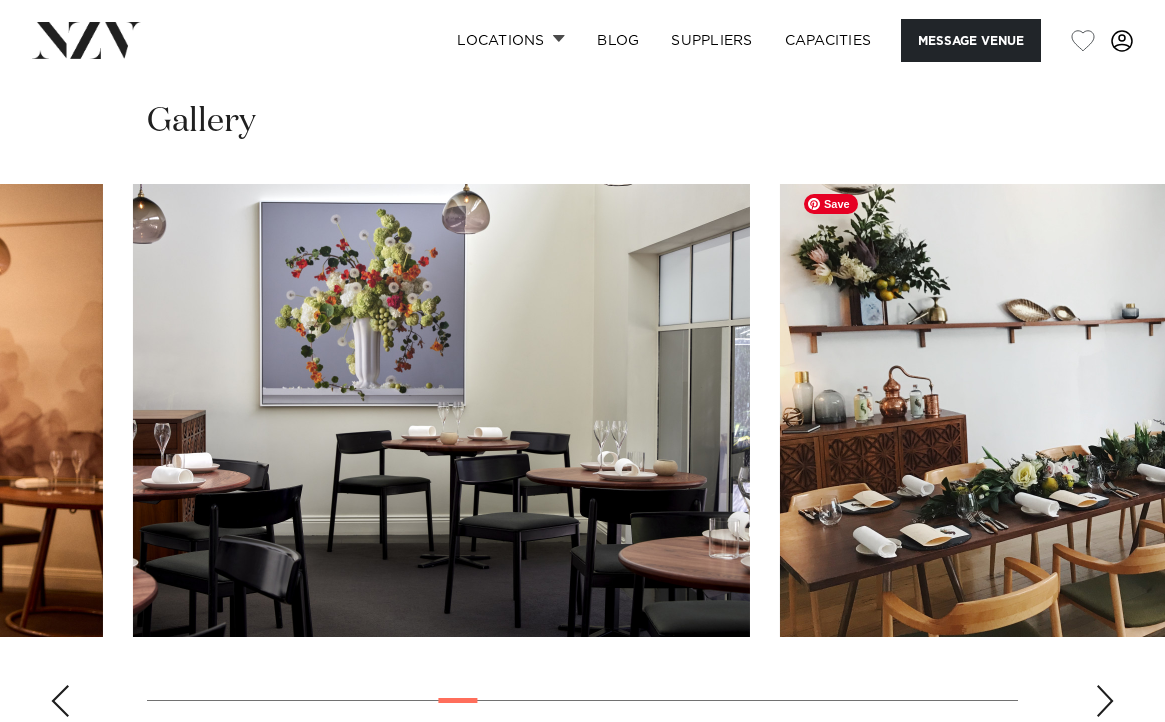 click at bounding box center (1088, 410) 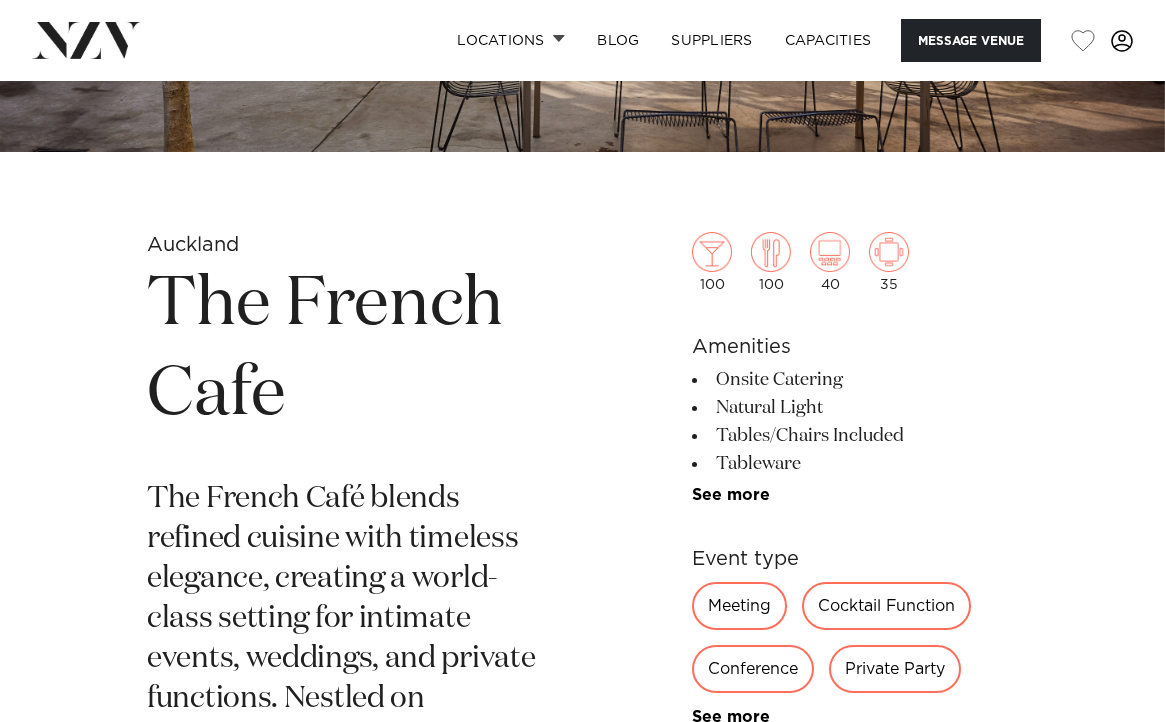 scroll, scrollTop: 0, scrollLeft: 0, axis: both 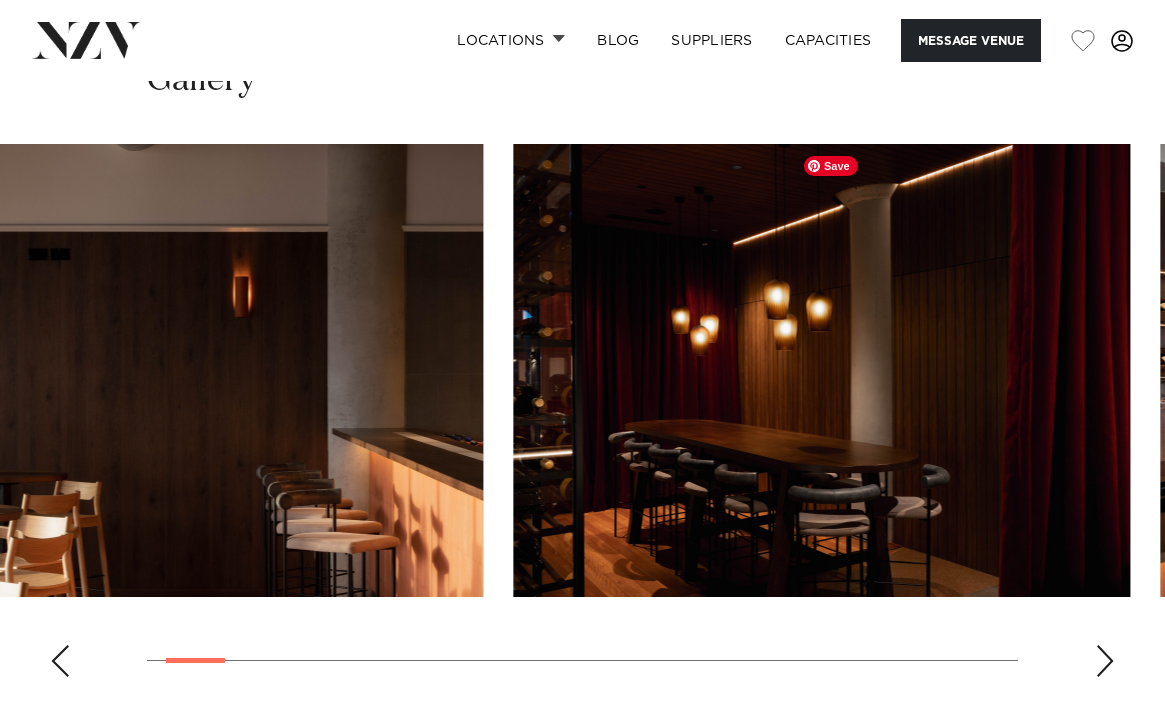 click at bounding box center (821, 370) 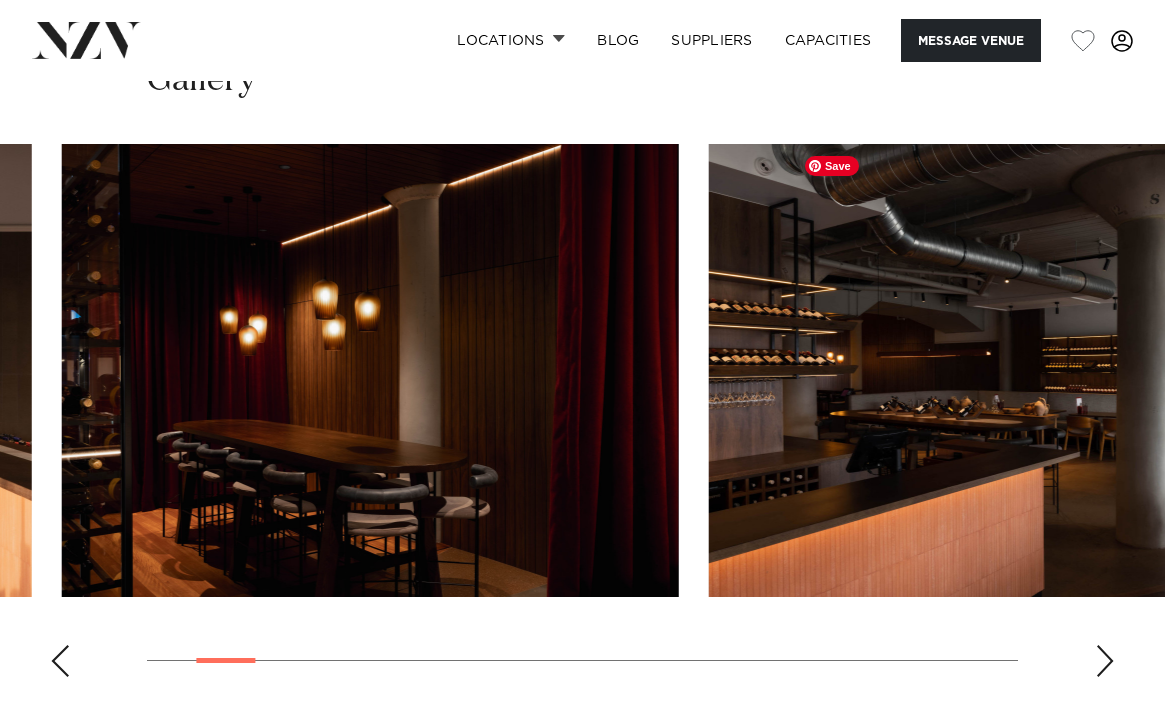 drag, startPoint x: 834, startPoint y: 451, endPoint x: 299, endPoint y: 514, distance: 538.6966 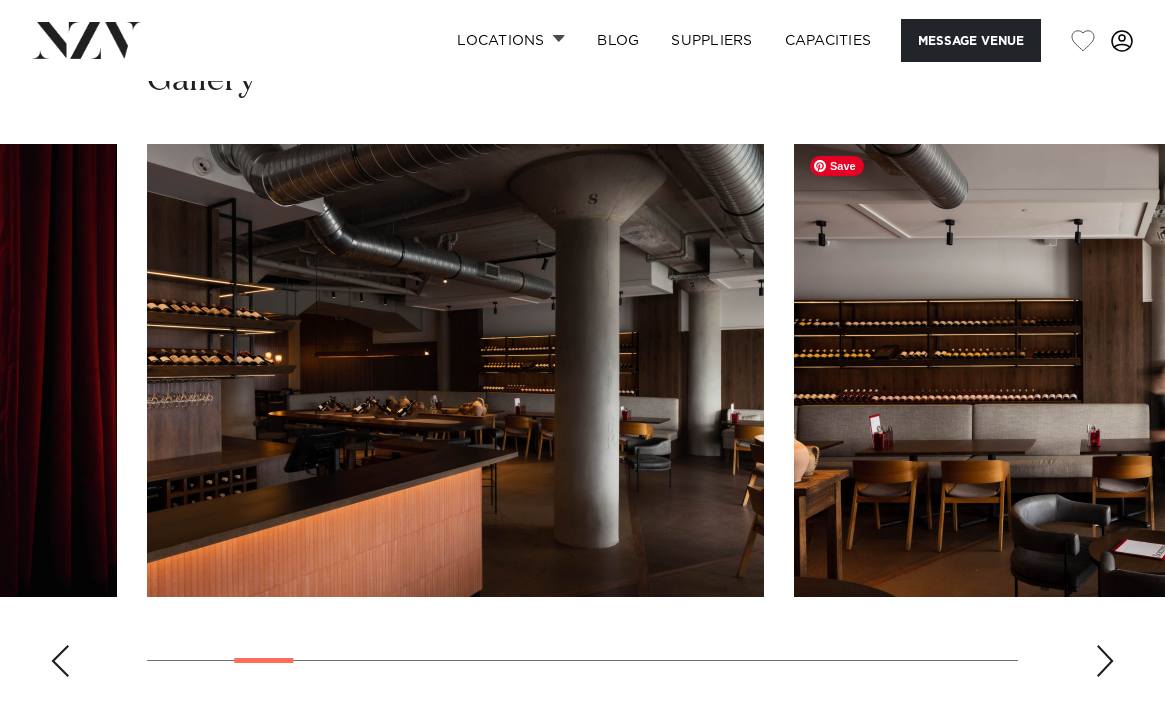 click at bounding box center (1102, 370) 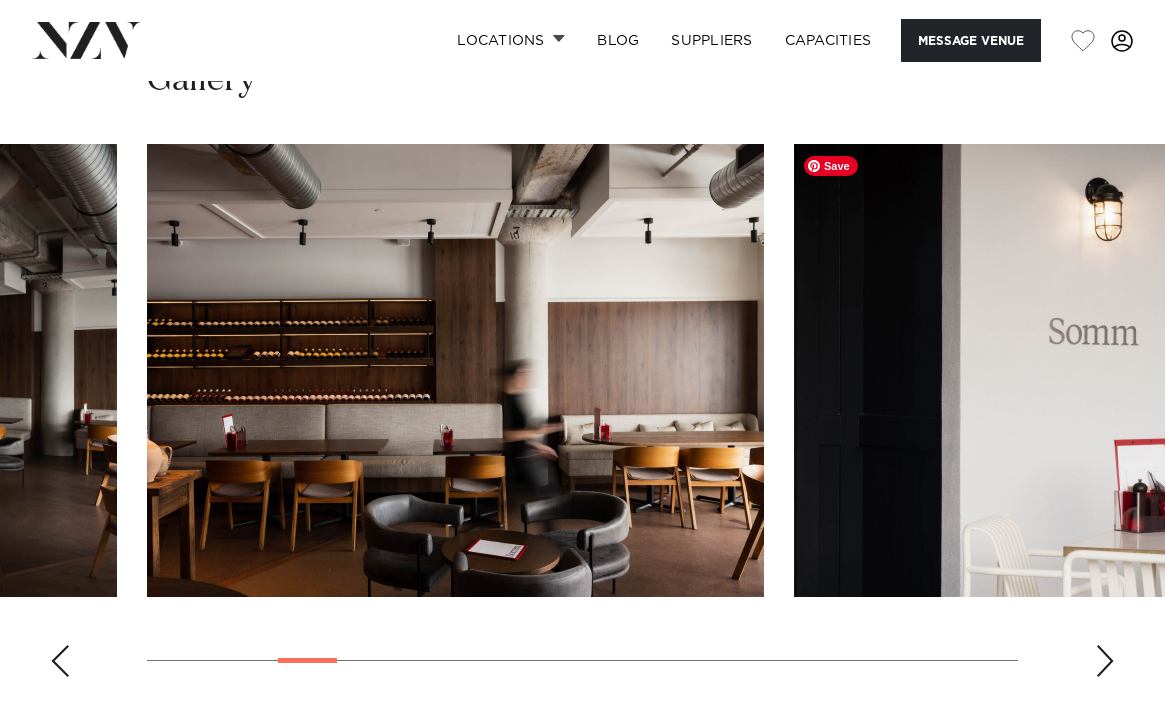 click at bounding box center (1102, 370) 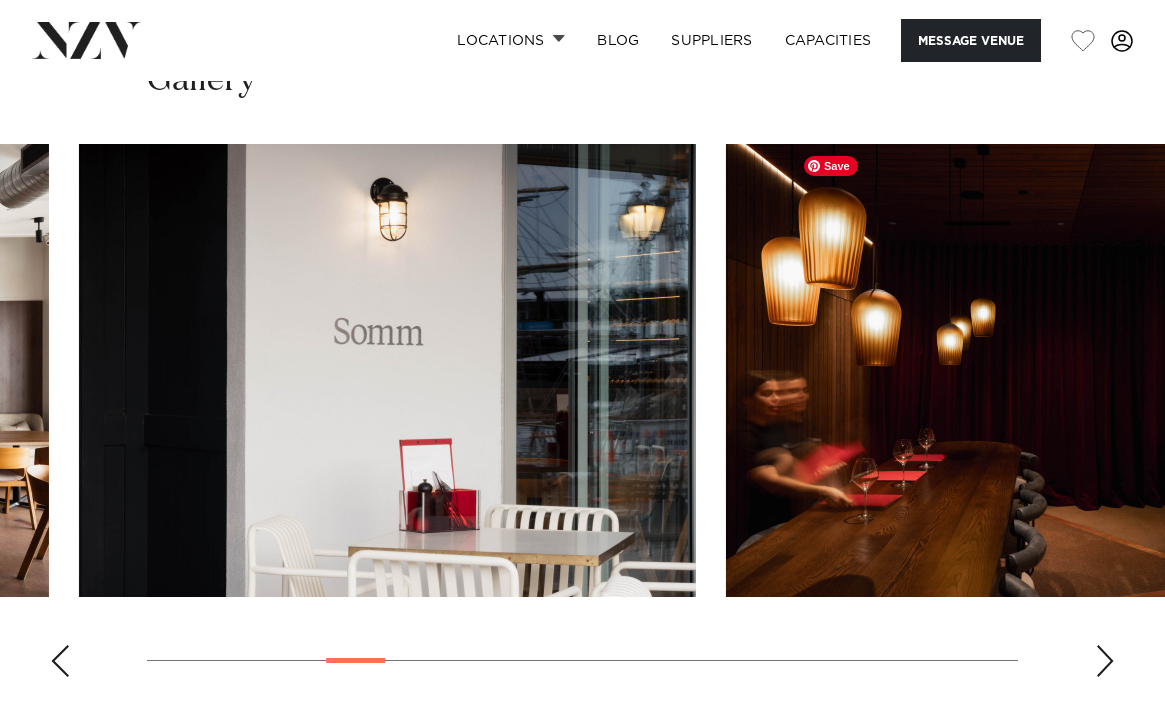 click at bounding box center (1034, 370) 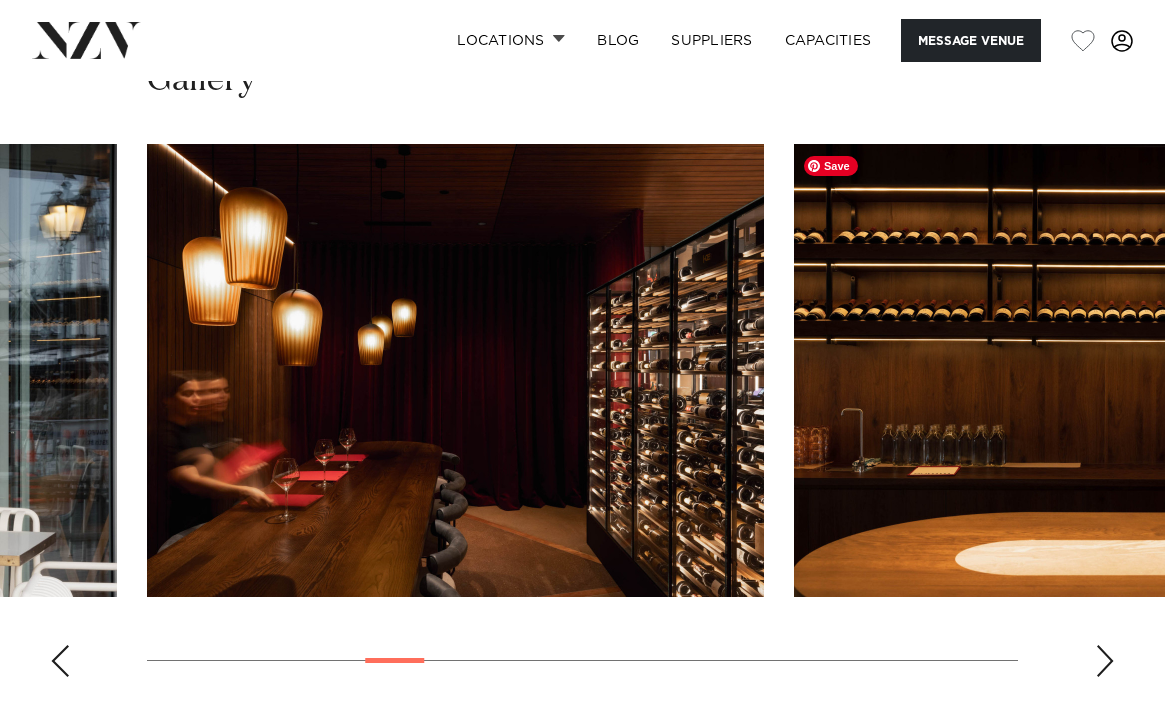 click at bounding box center (1102, 370) 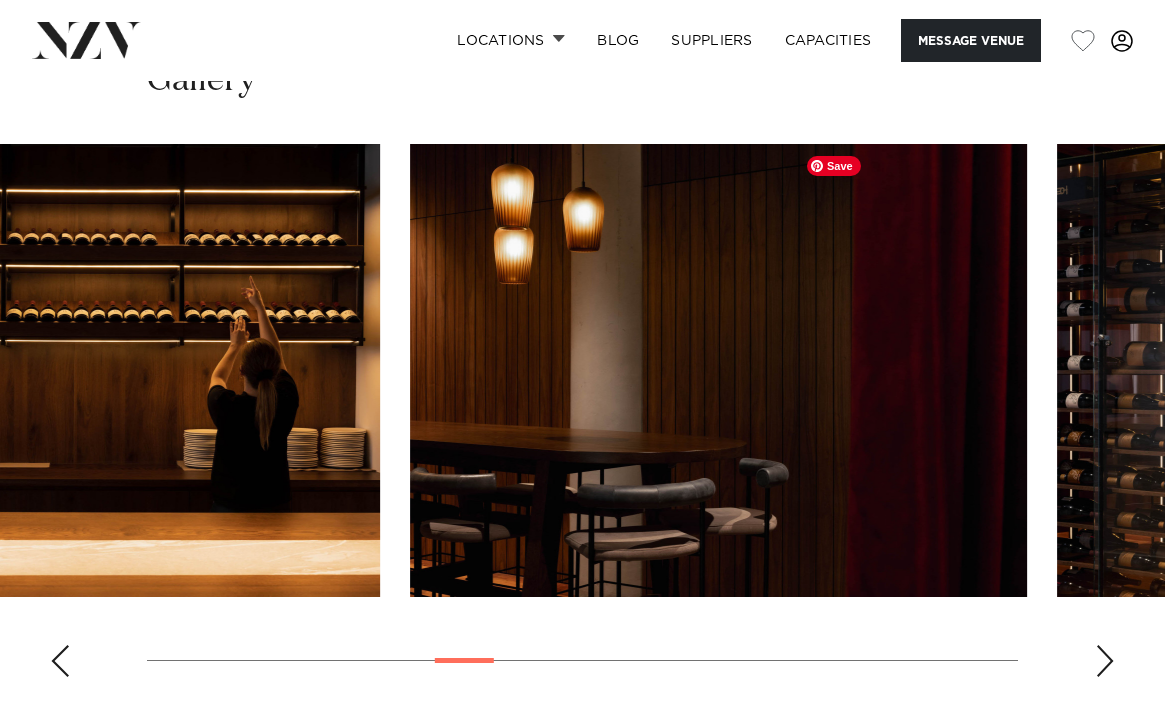 click at bounding box center [718, 370] 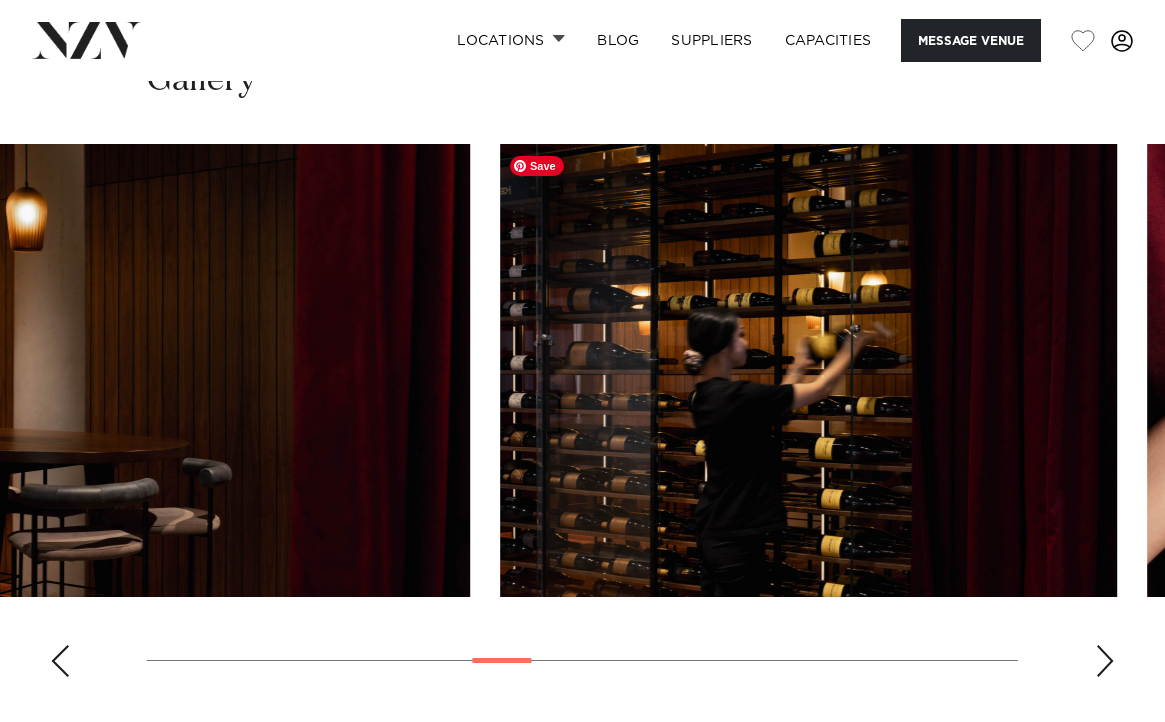 click at bounding box center [808, 370] 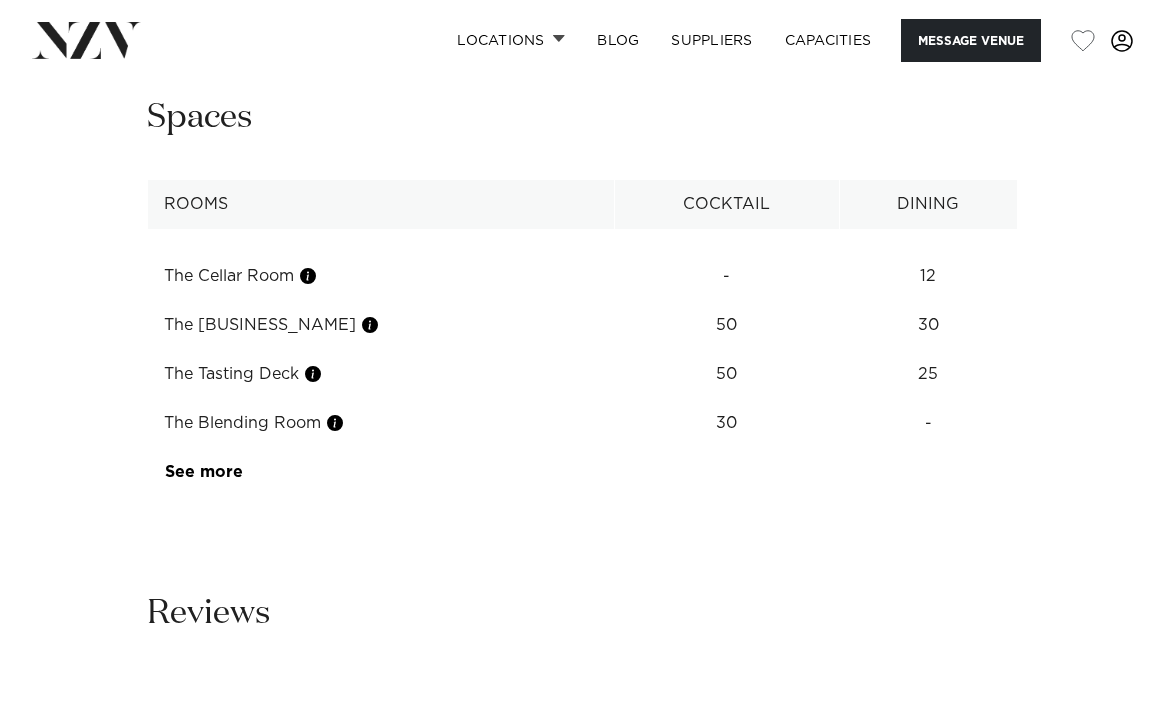scroll, scrollTop: 2417, scrollLeft: 0, axis: vertical 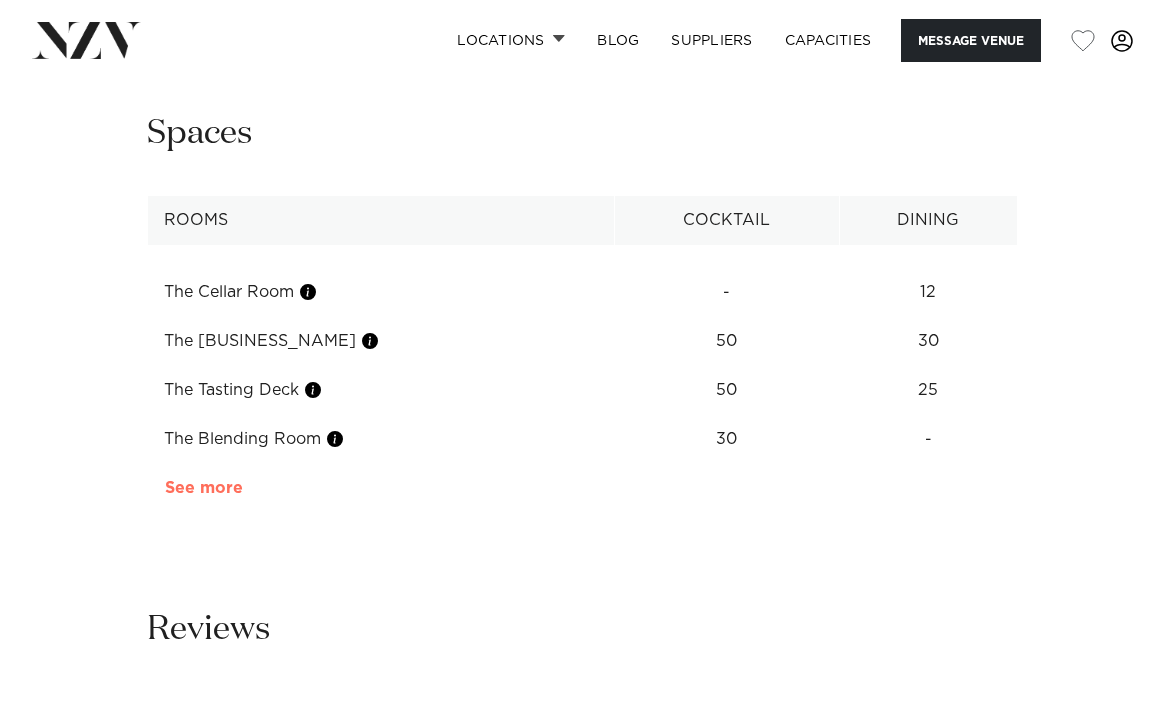 click on "See more" at bounding box center (243, 488) 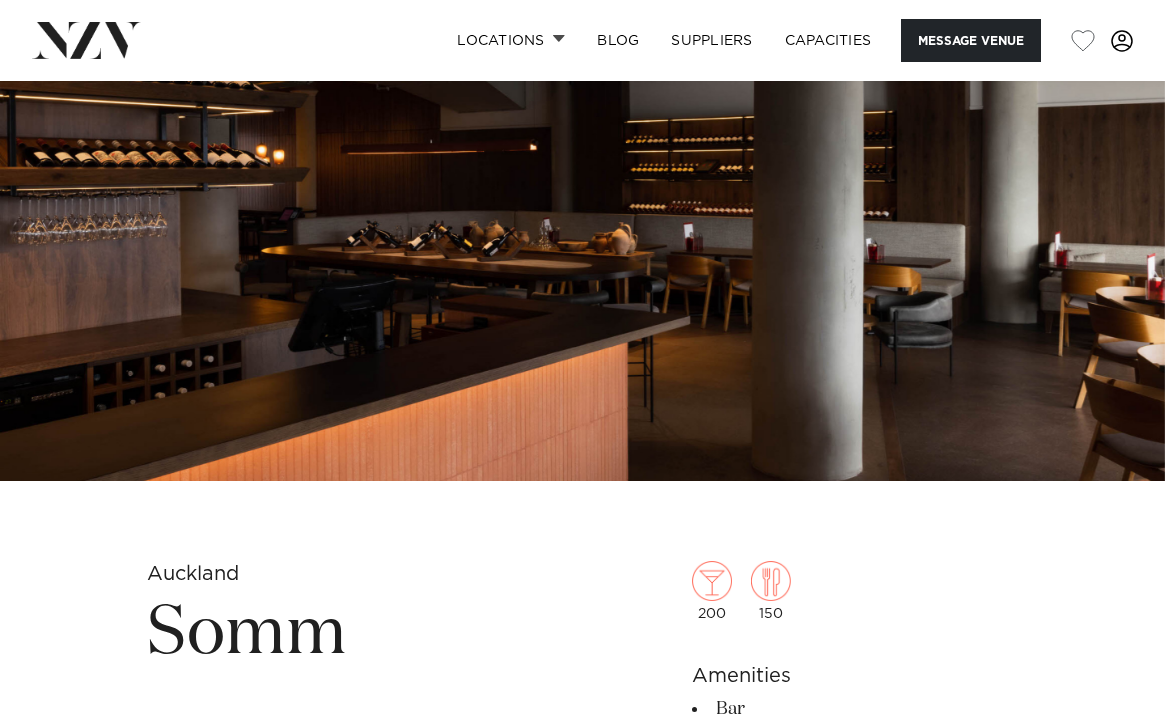 scroll, scrollTop: 0, scrollLeft: 0, axis: both 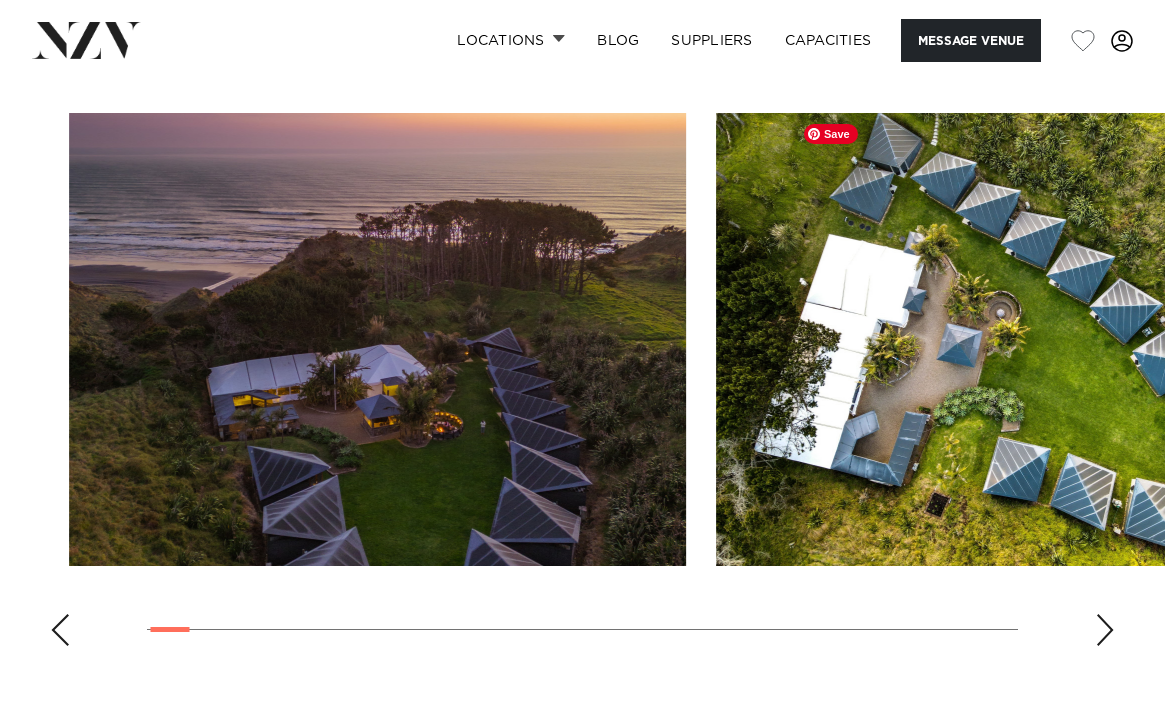 click at bounding box center [1024, 339] 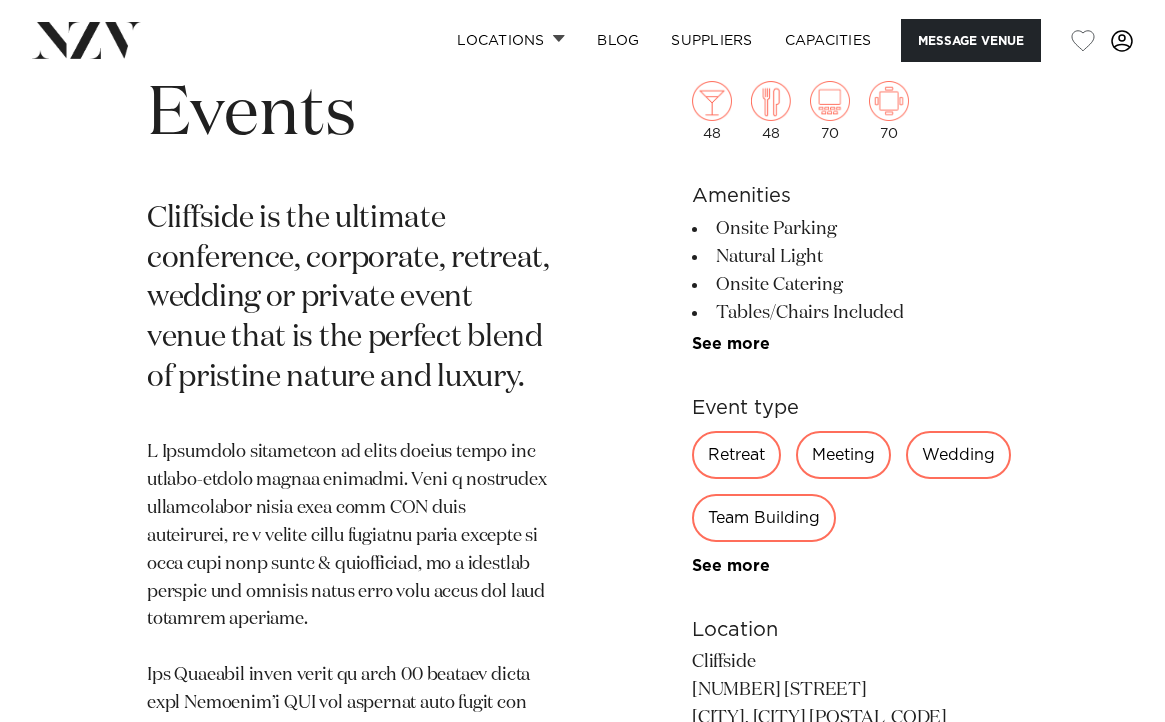 scroll, scrollTop: 935, scrollLeft: 0, axis: vertical 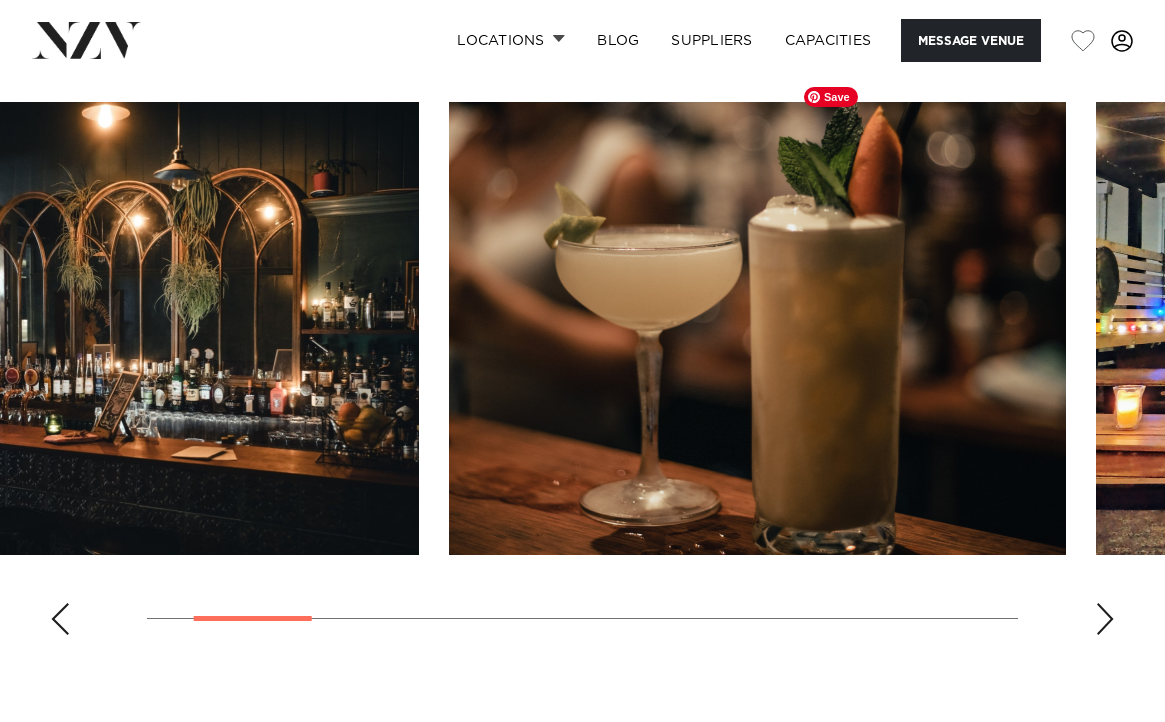 click at bounding box center [757, 328] 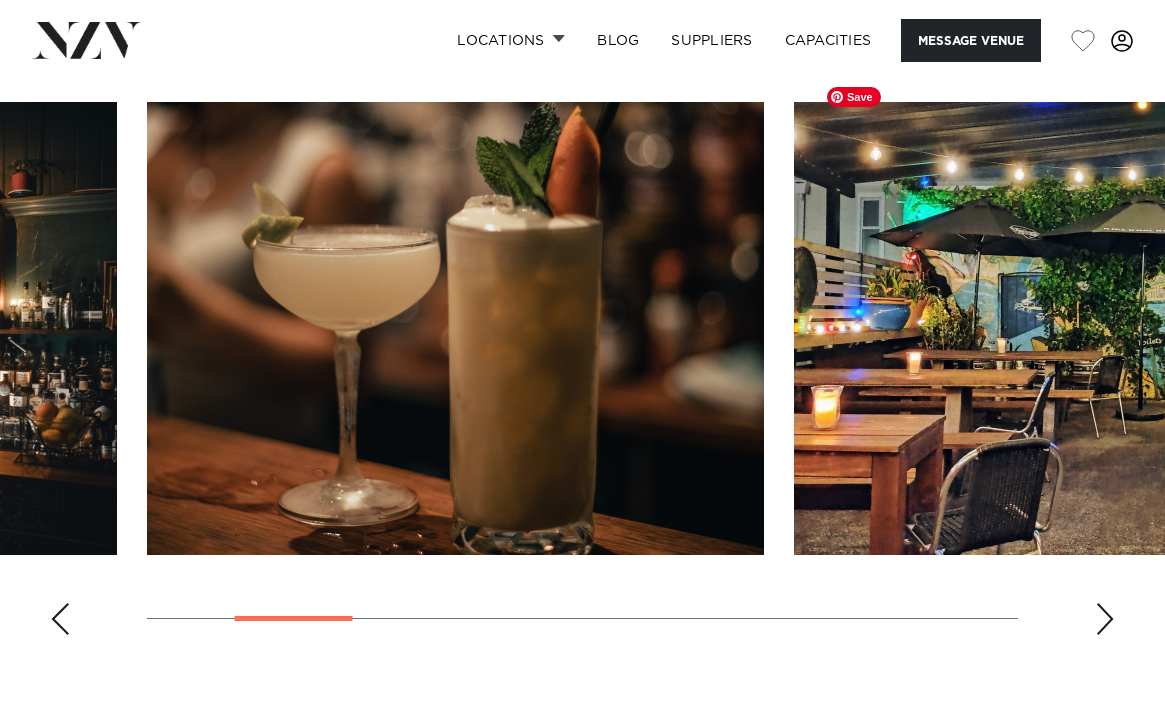 click at bounding box center (1102, 328) 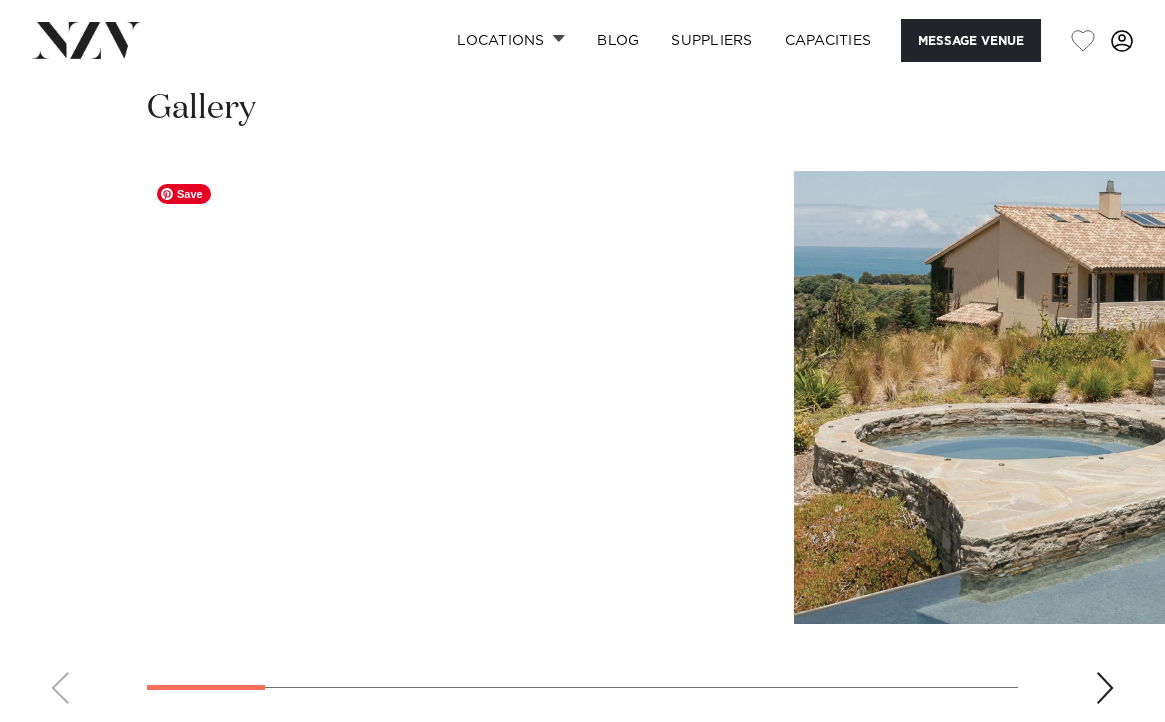 scroll, scrollTop: 1619, scrollLeft: 0, axis: vertical 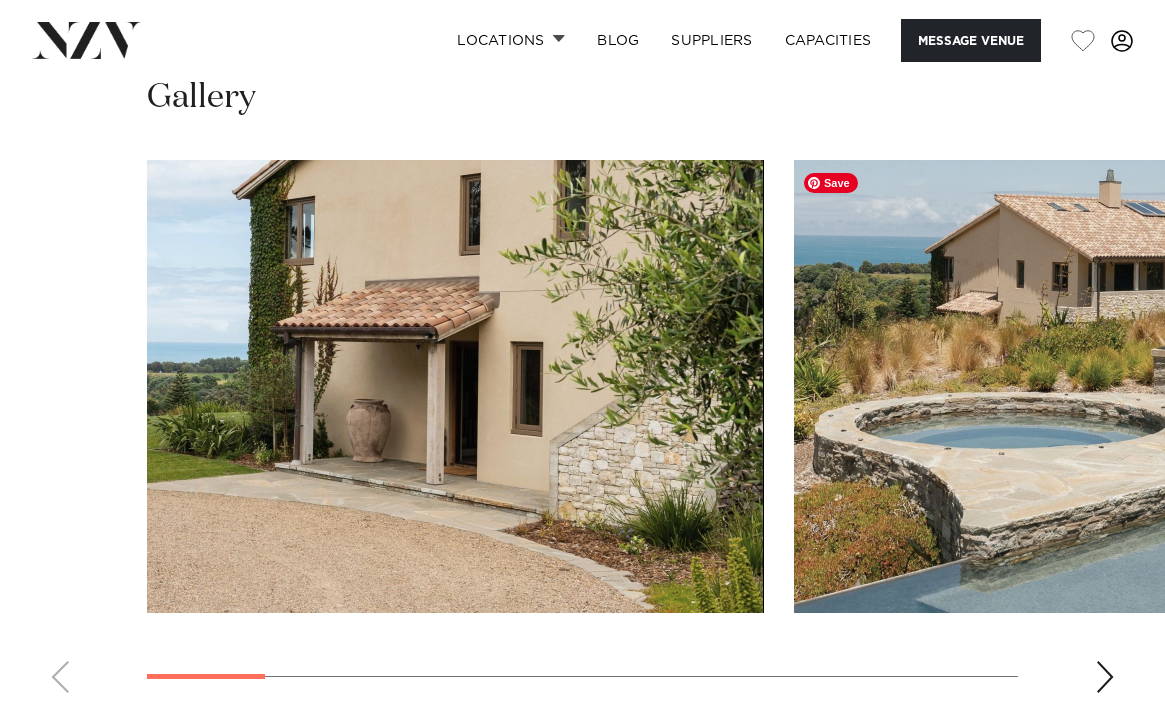 click at bounding box center (1102, 386) 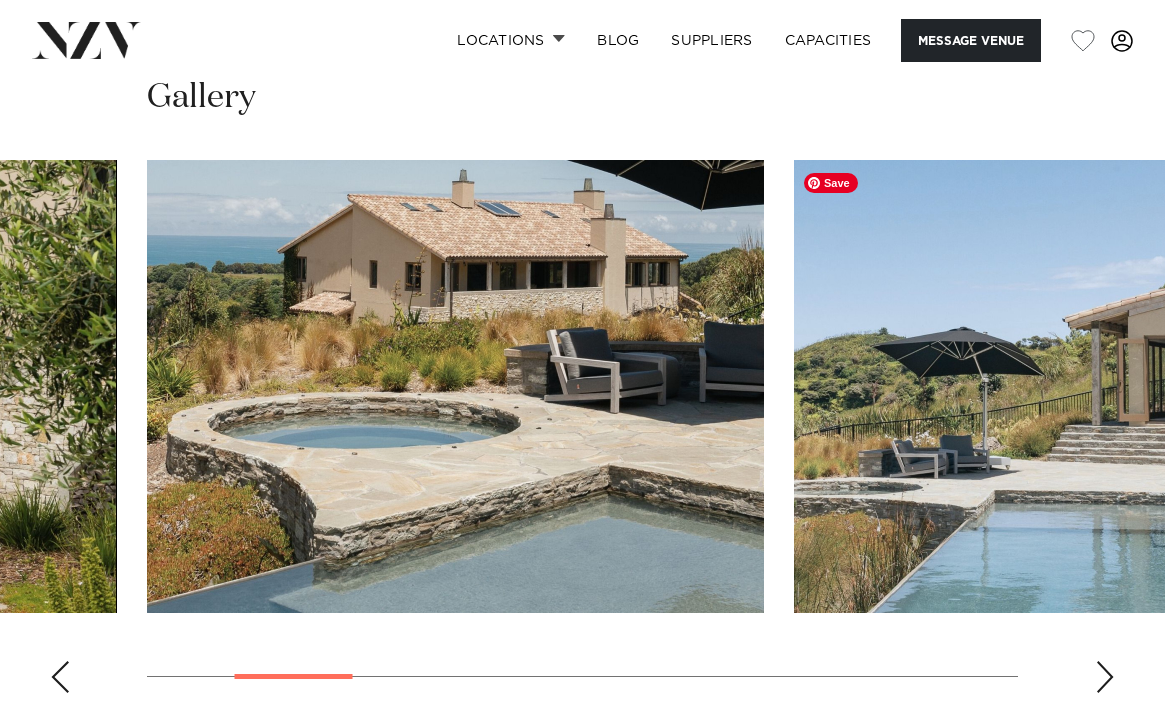click at bounding box center (1102, 386) 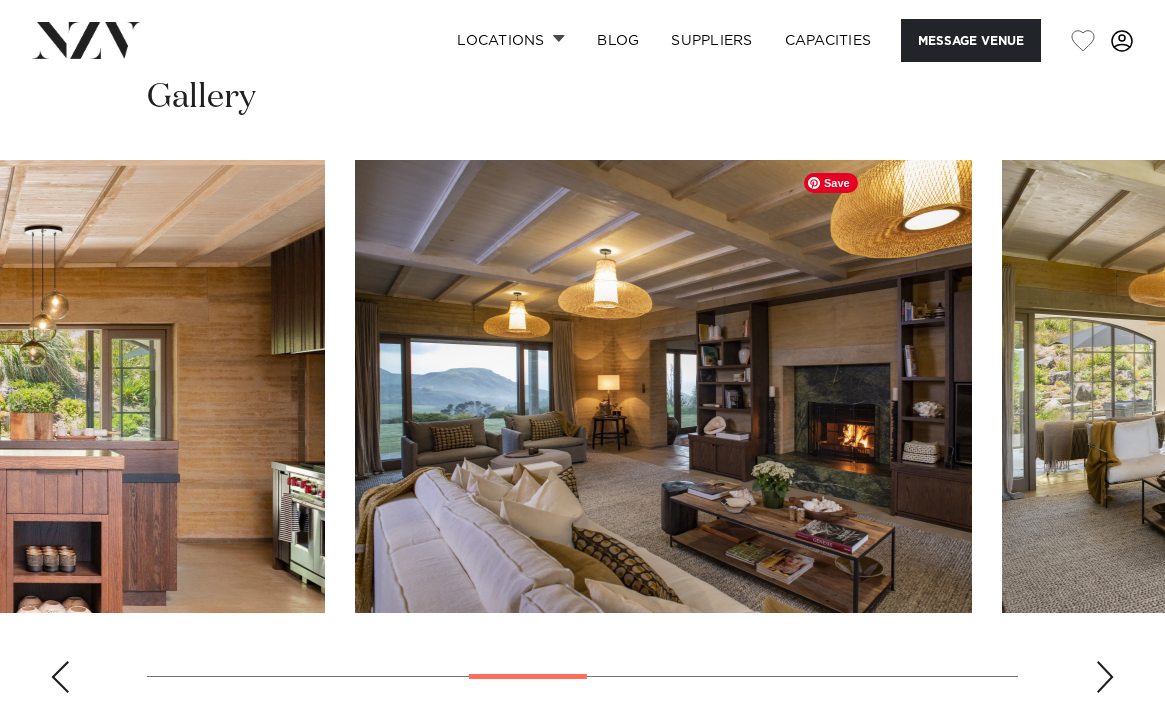 click at bounding box center [663, 386] 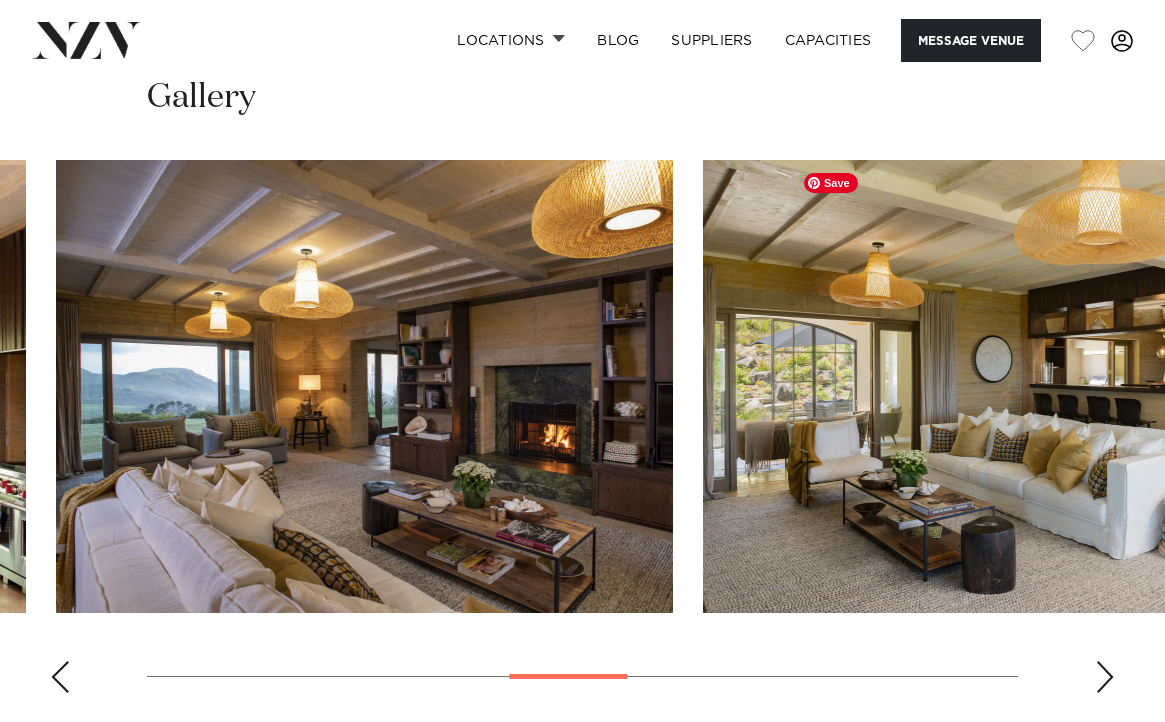 click at bounding box center [1011, 386] 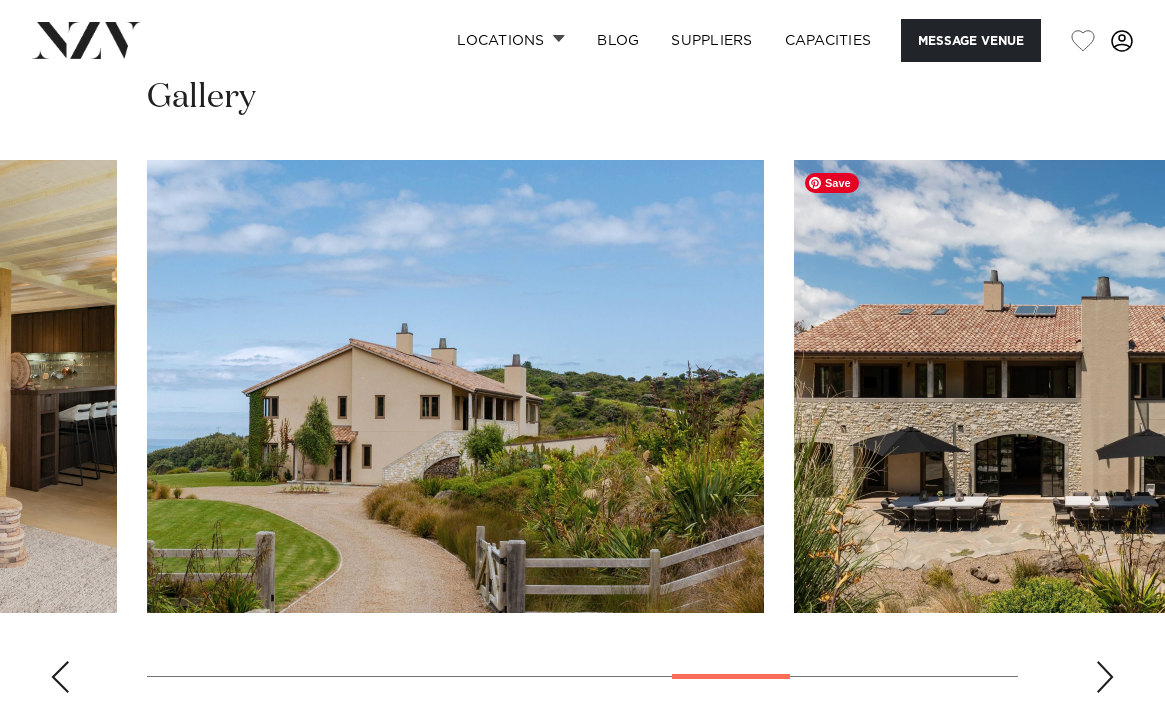 click at bounding box center (1102, 386) 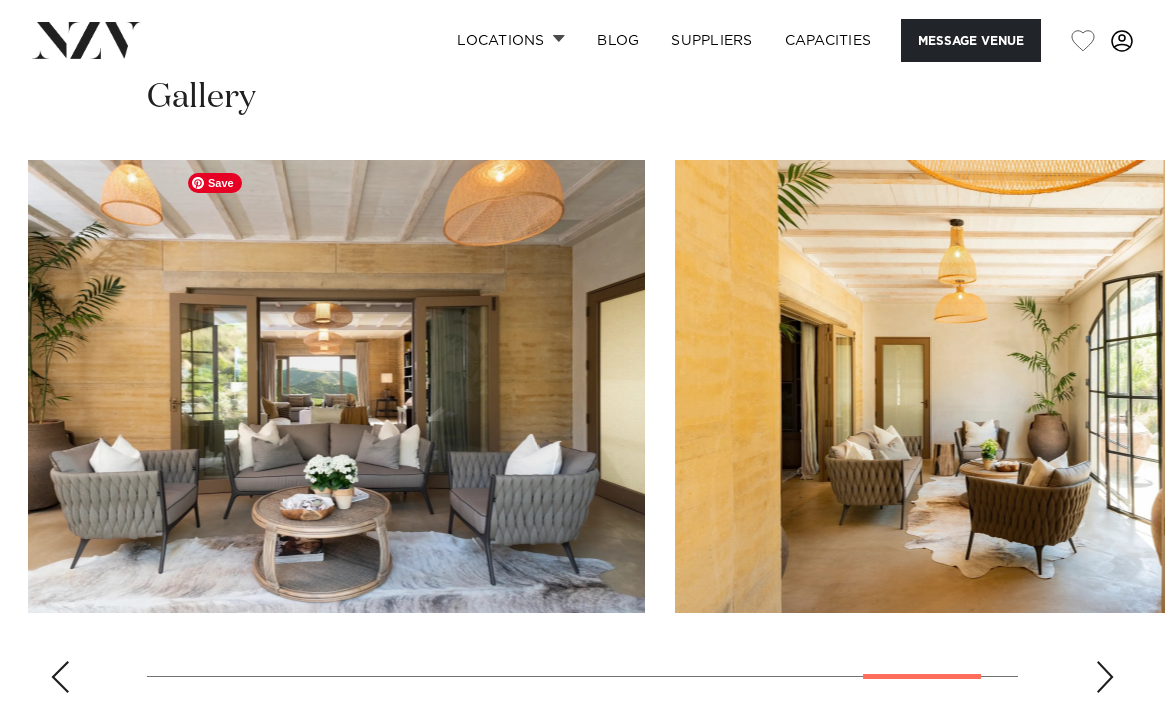 click on "Locations
Auckland
Wellington
Christchurch
Queenstown
Hamilton
Northland
Bay of Islands
Whangarei
Waiheke Island
Waikato
Bay of Plenty
Tauranga
Rotorua
Taupo
Hawke's Bay
New Plymouth
Manawatū-Whanganui
Palmerston North
Nelson-Tasman" at bounding box center [582, 173] 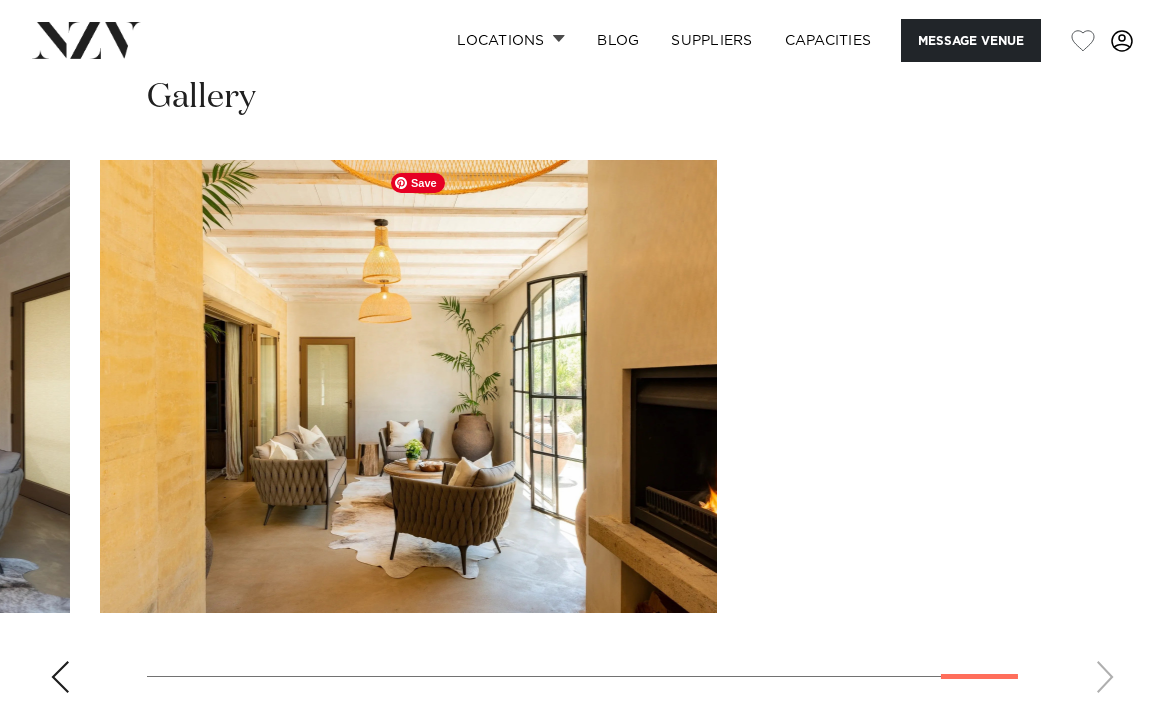 click at bounding box center (582, 434) 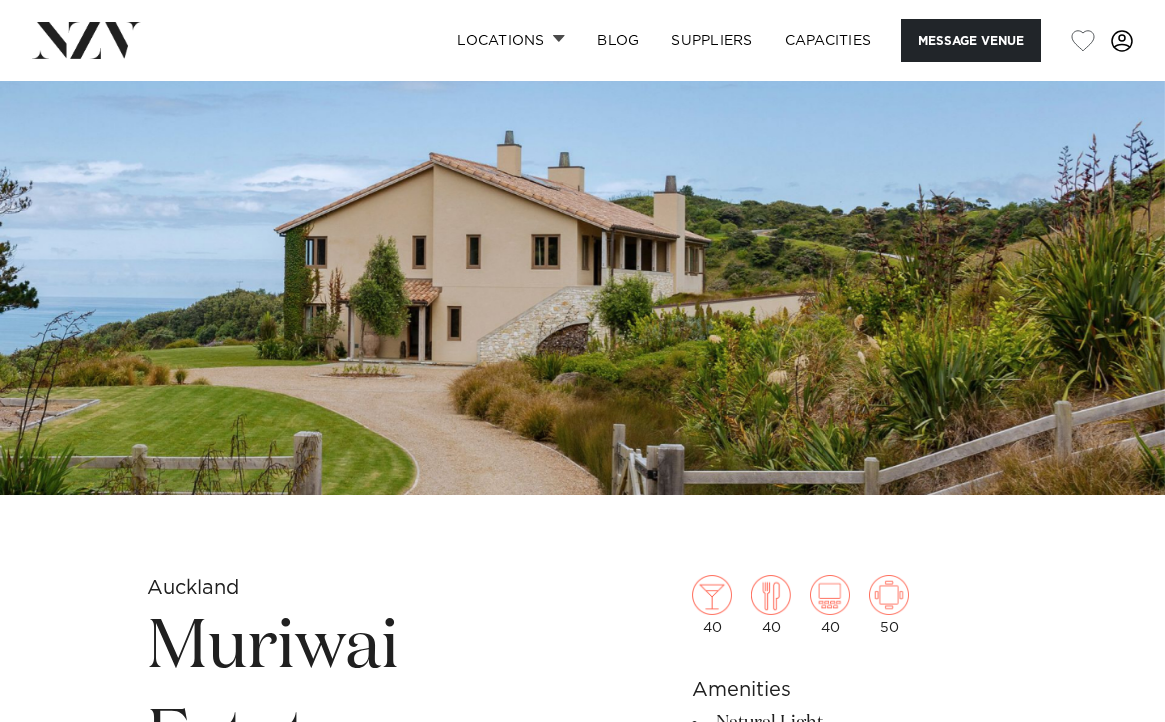 scroll, scrollTop: 0, scrollLeft: 0, axis: both 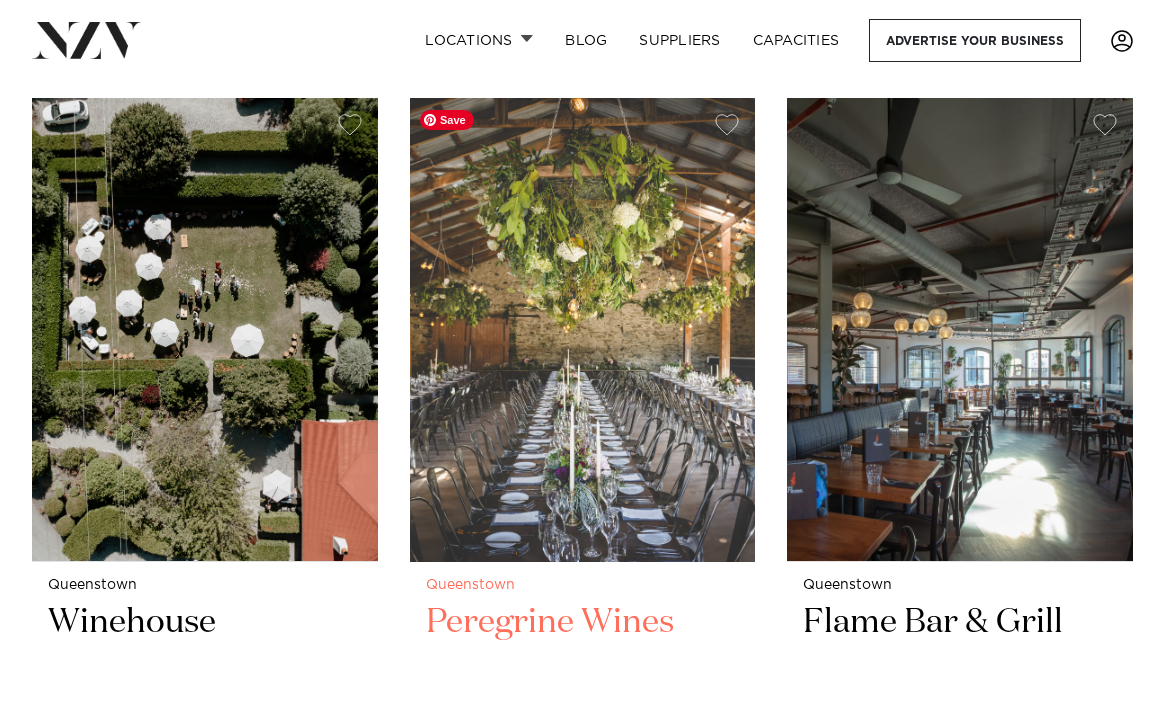 click at bounding box center (583, 330) 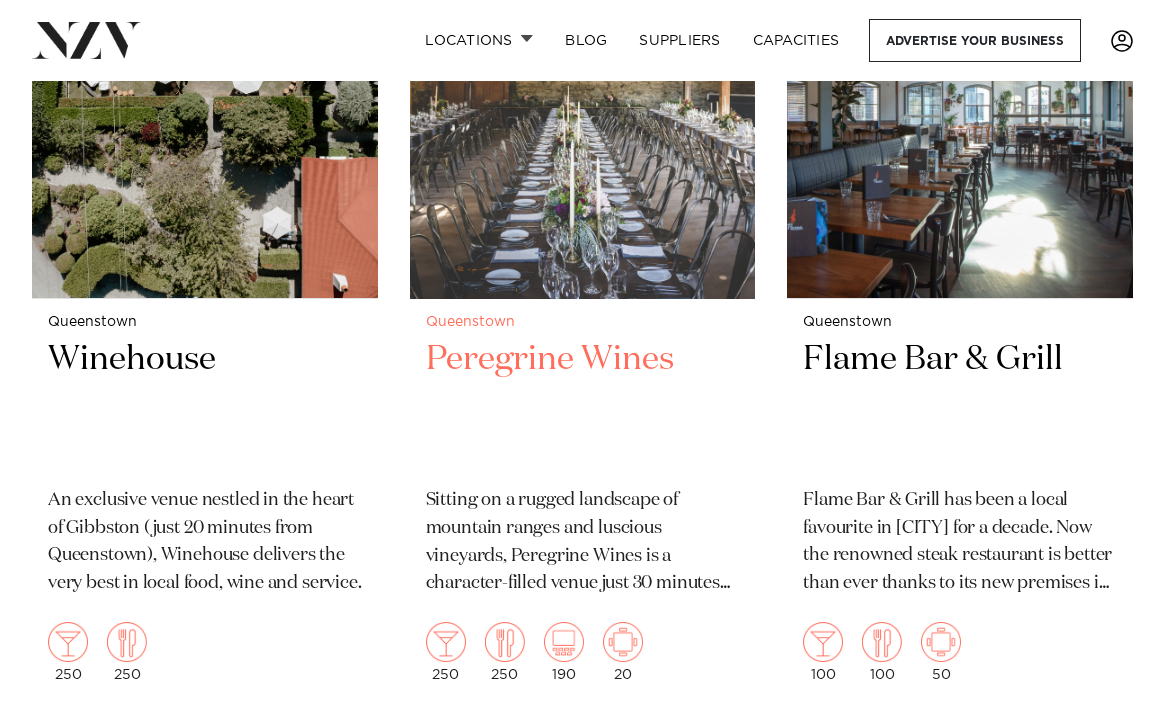 scroll, scrollTop: 1955, scrollLeft: 0, axis: vertical 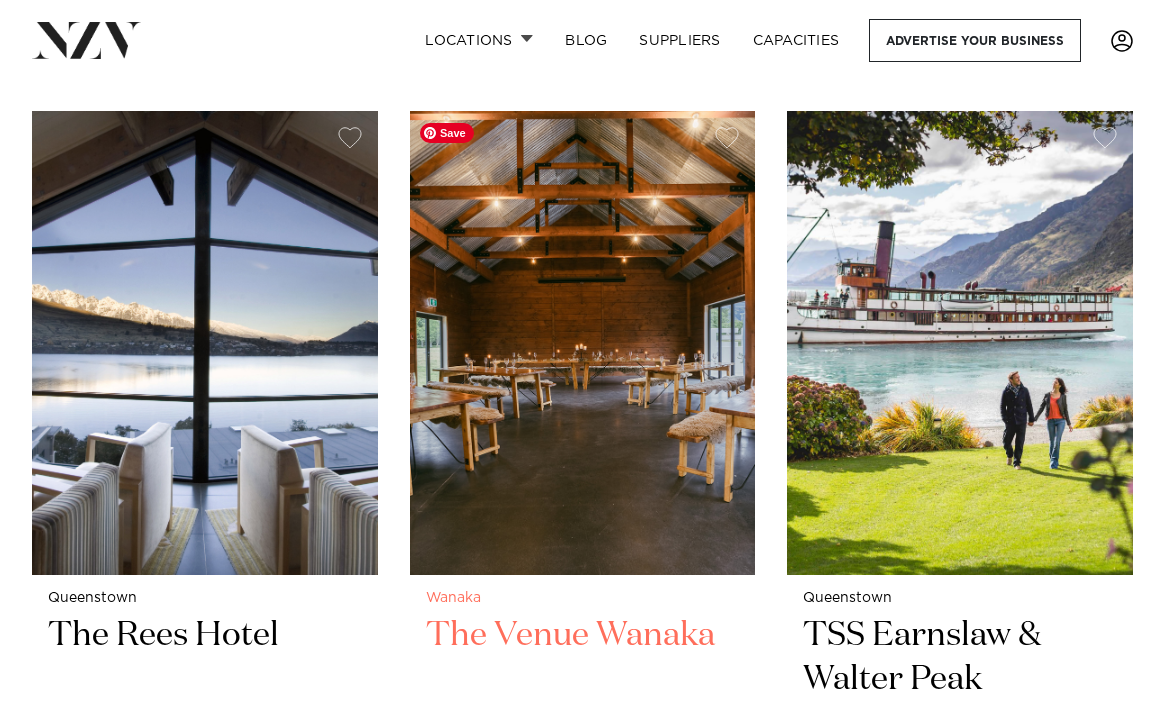 click at bounding box center (583, 343) 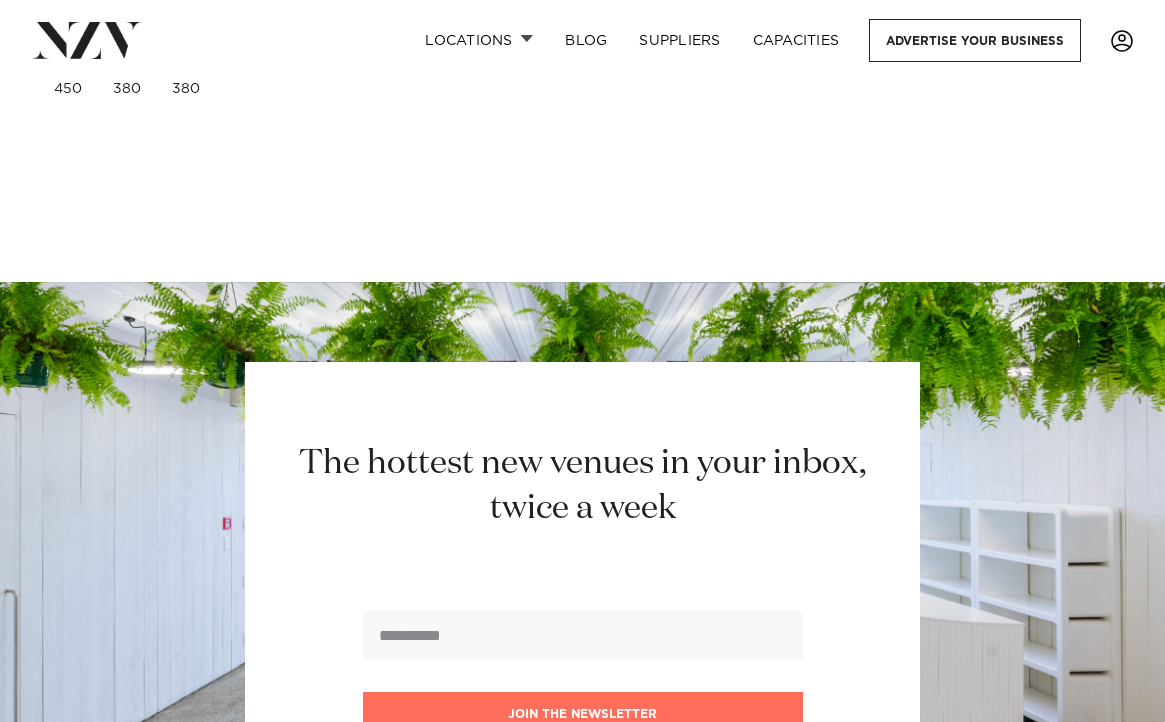 scroll, scrollTop: 4314, scrollLeft: 0, axis: vertical 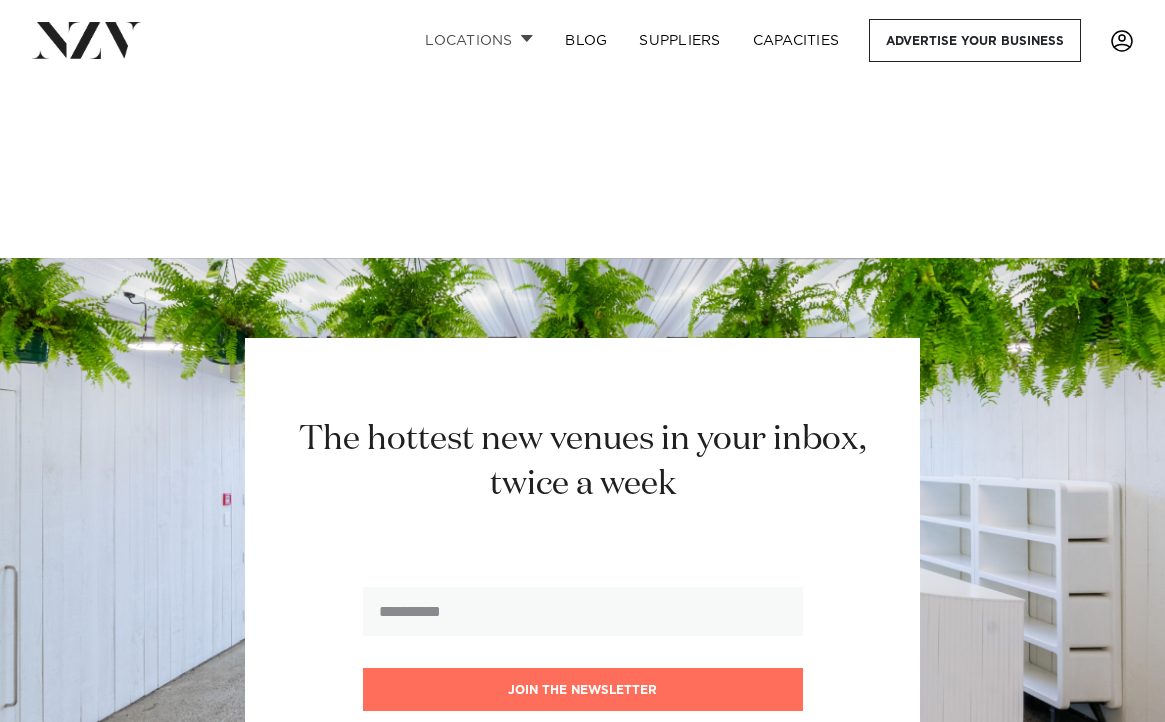 click on "Locations" at bounding box center (479, 40) 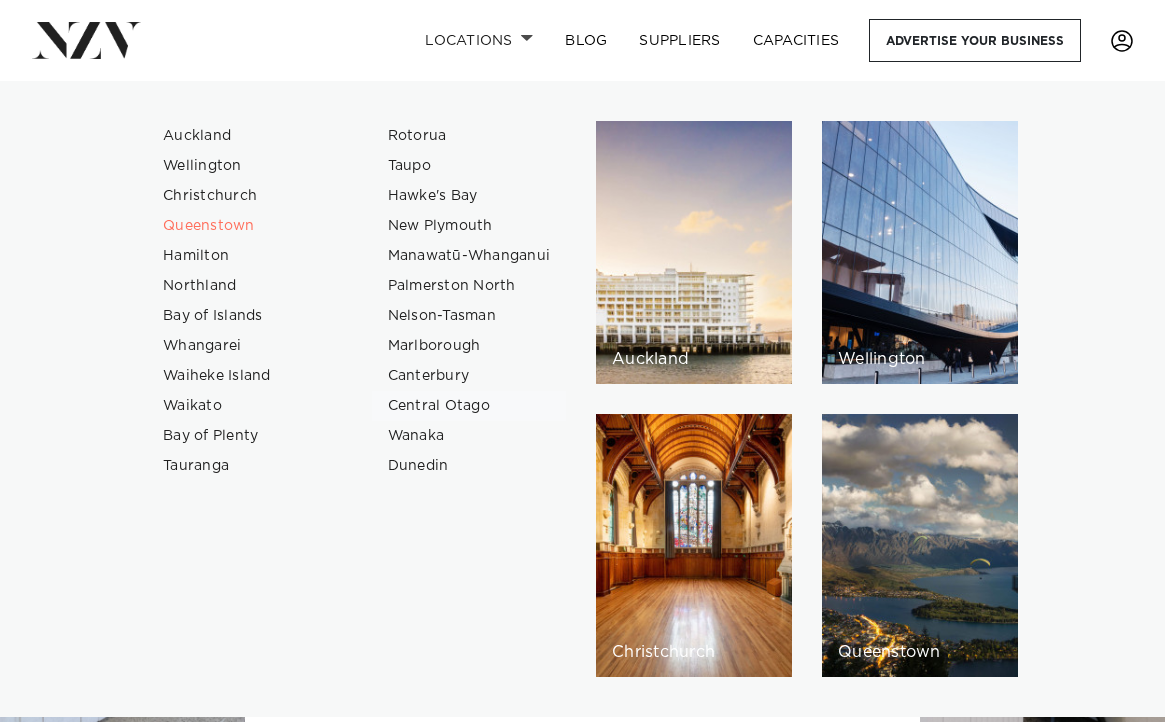 click on "Central Otago" at bounding box center [469, 406] 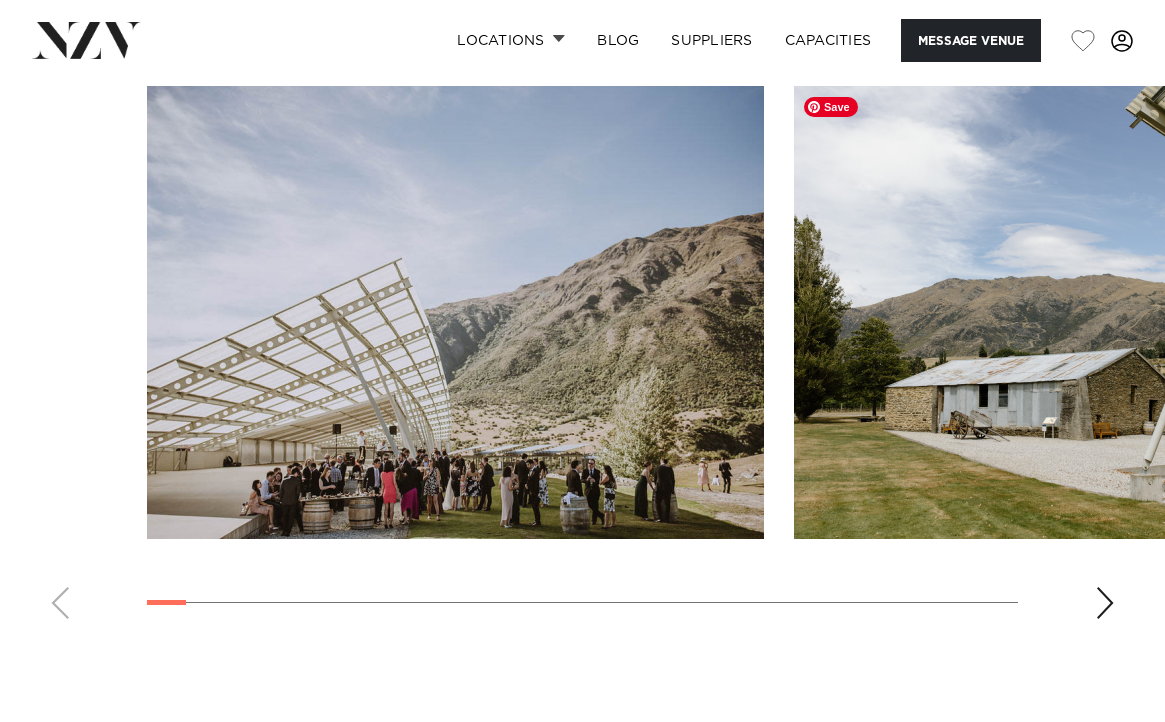 scroll, scrollTop: 2236, scrollLeft: 0, axis: vertical 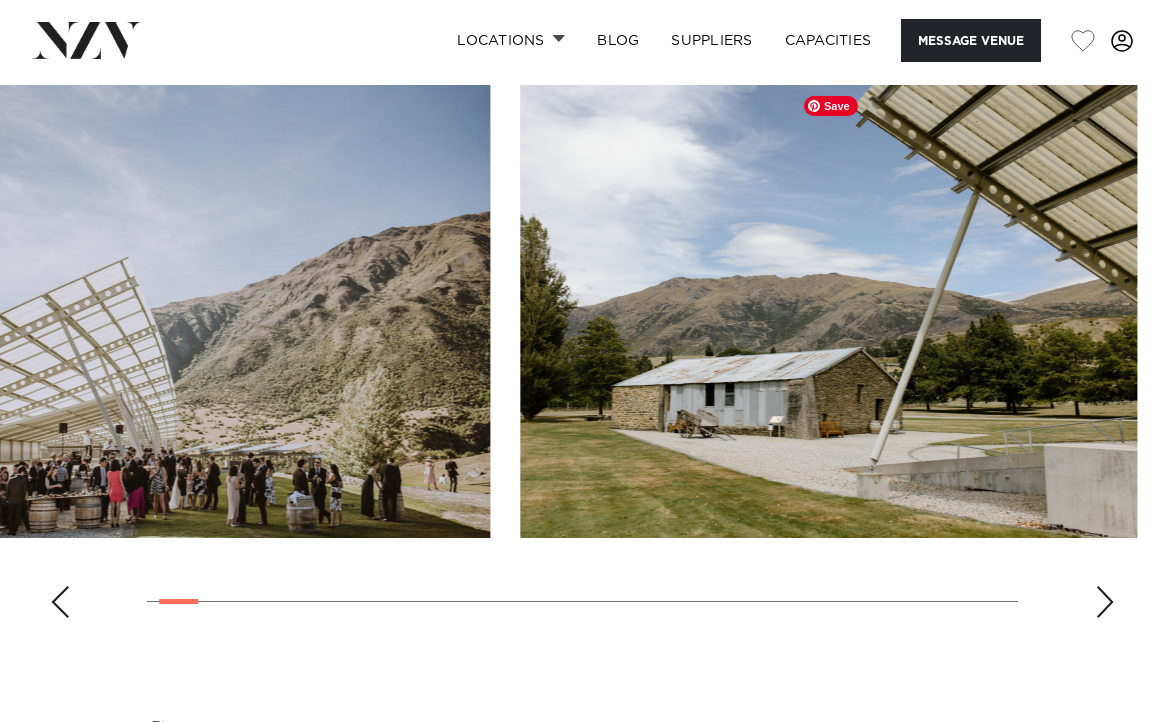 click at bounding box center (828, 311) 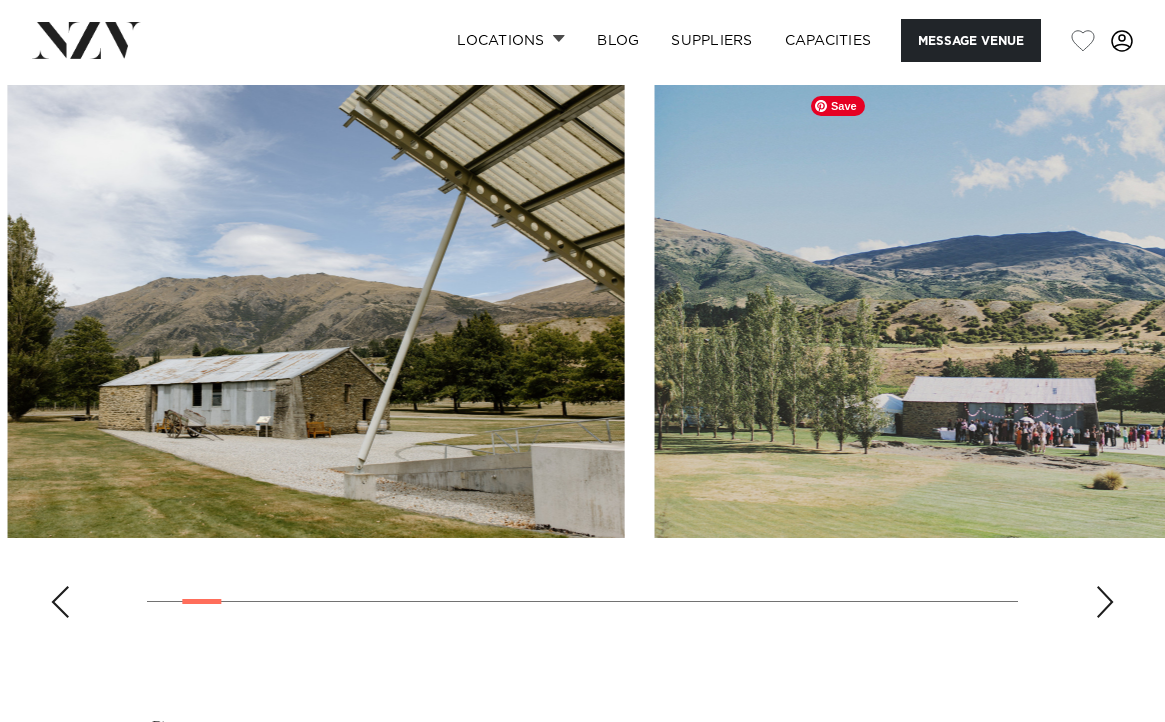 click at bounding box center (963, 311) 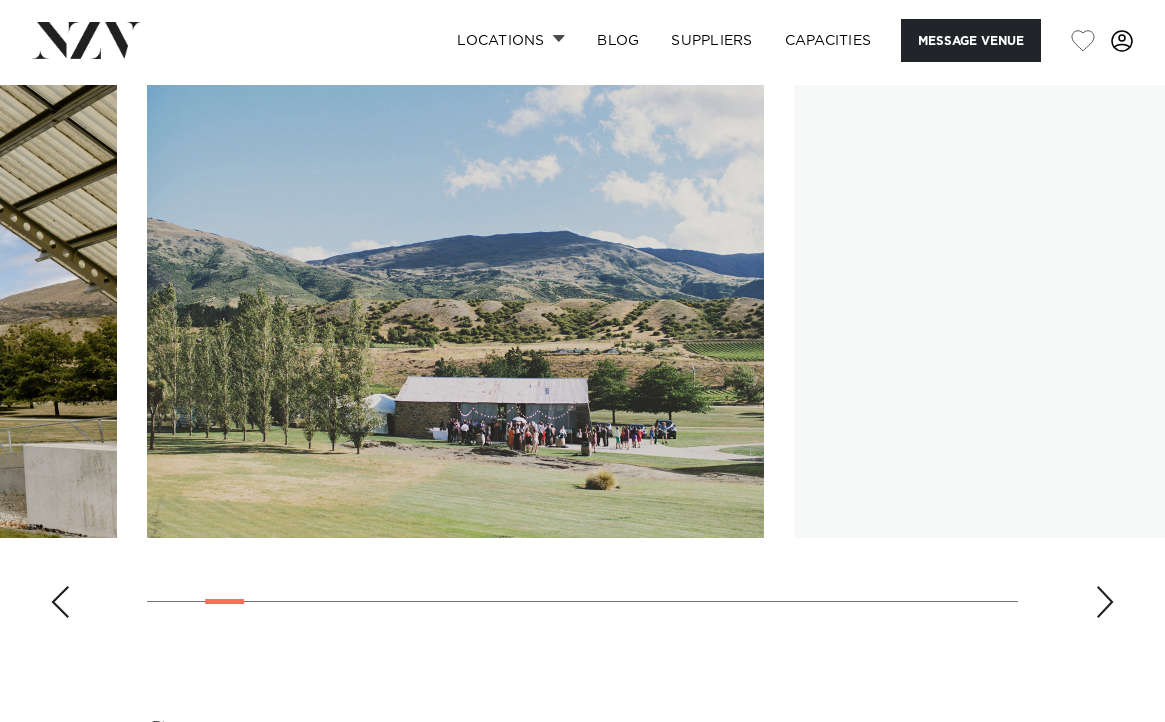 click at bounding box center (1102, 311) 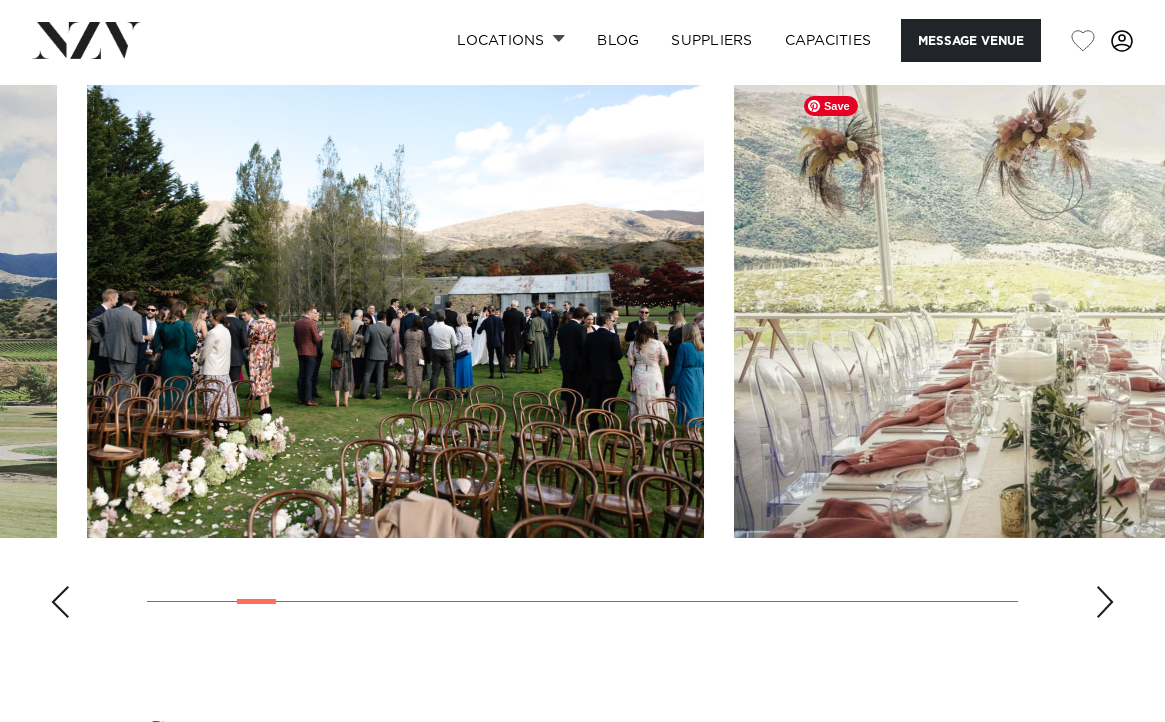 click at bounding box center [1042, 311] 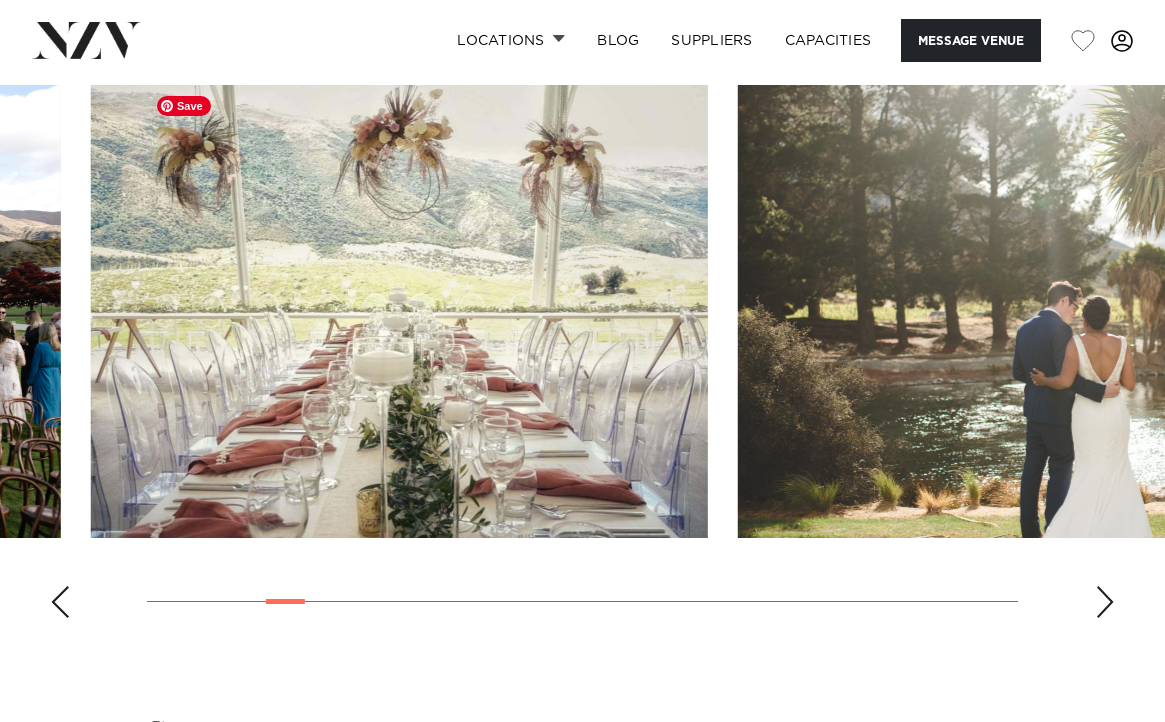 click at bounding box center (582, 359) 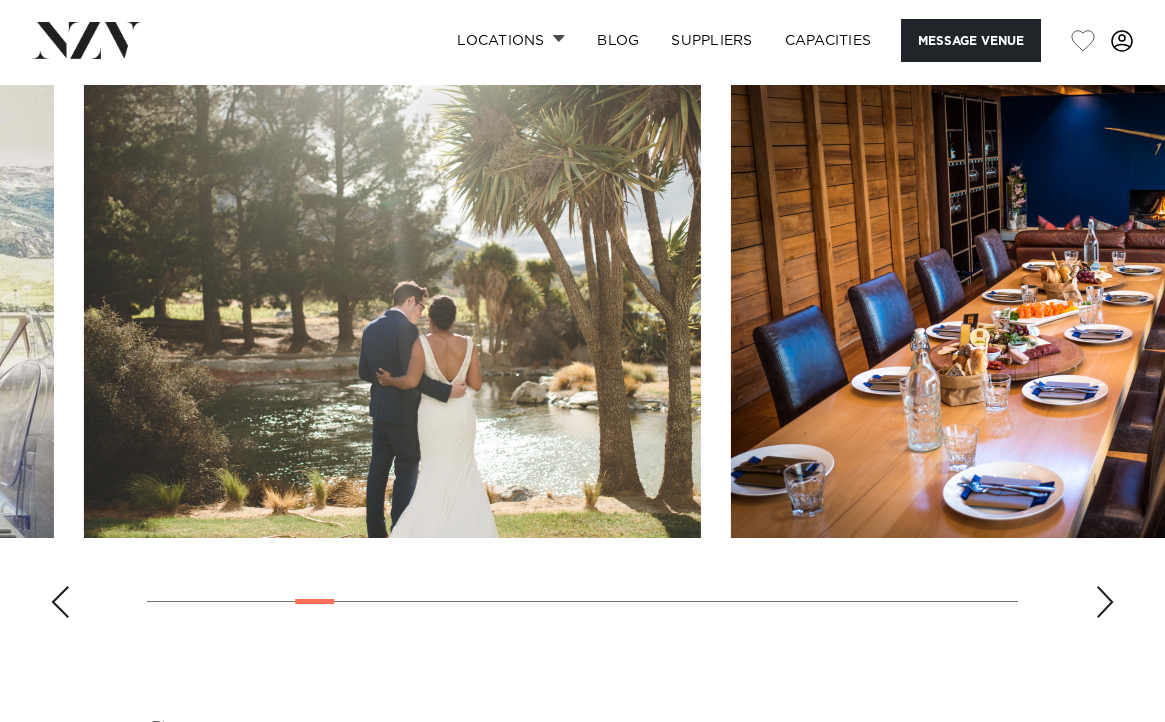 click at bounding box center (582, 359) 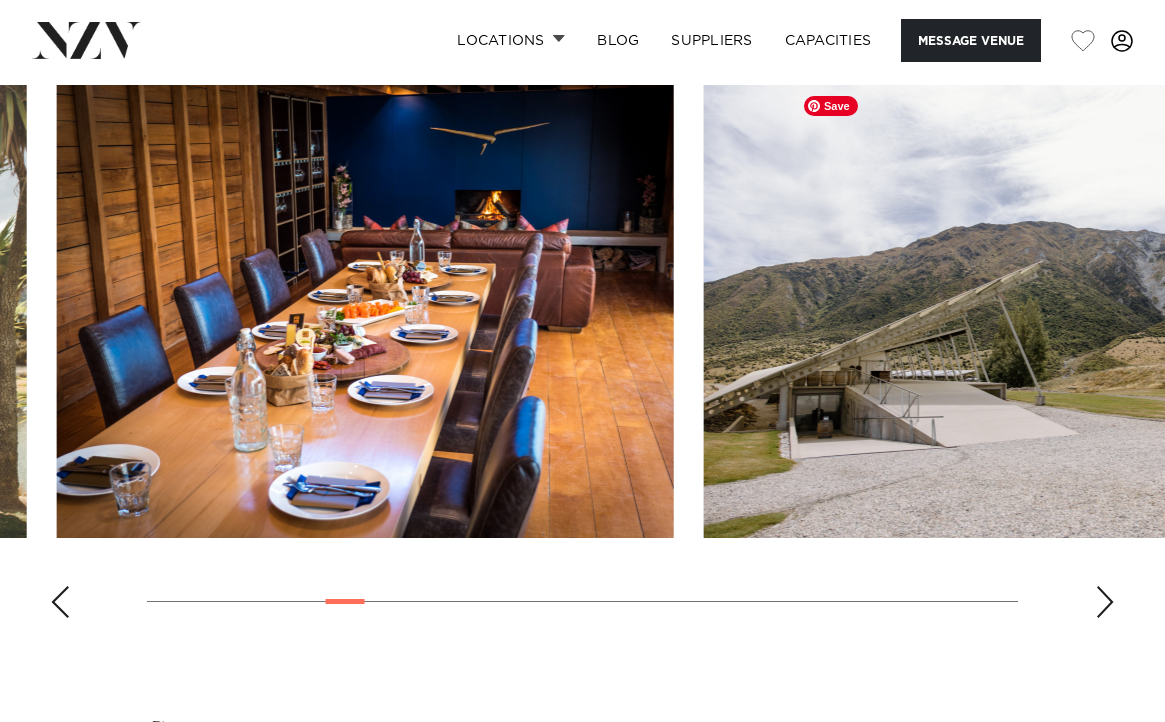 click at bounding box center (1012, 311) 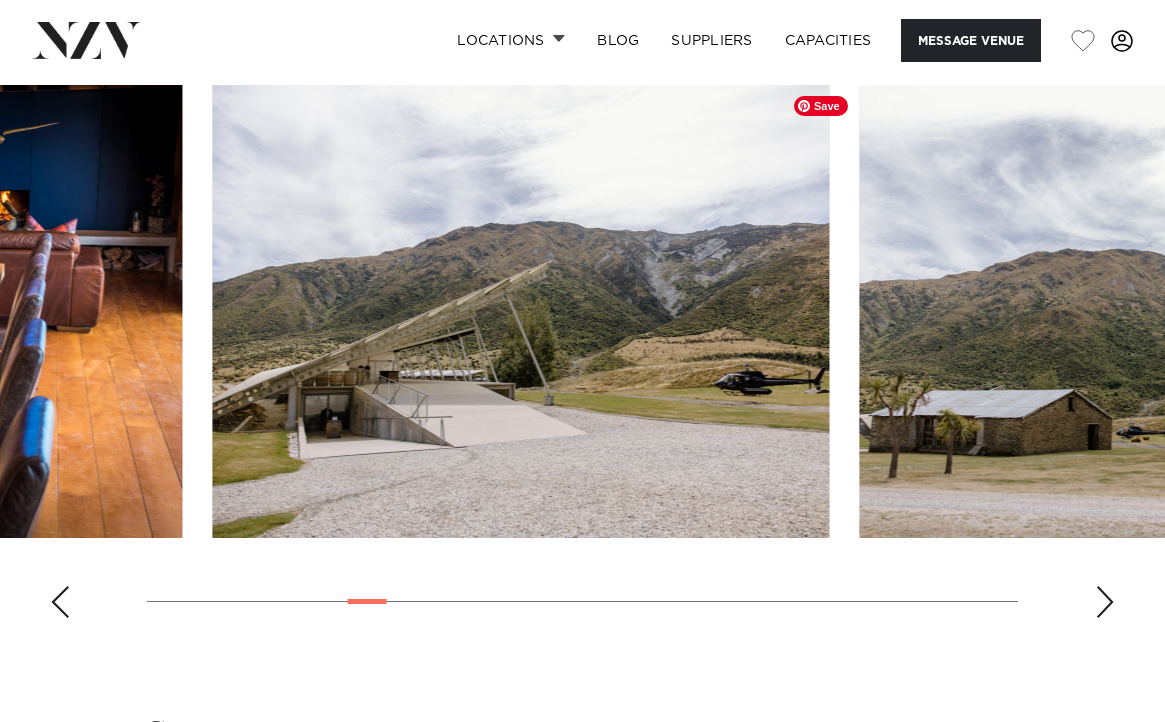 click at bounding box center (520, 311) 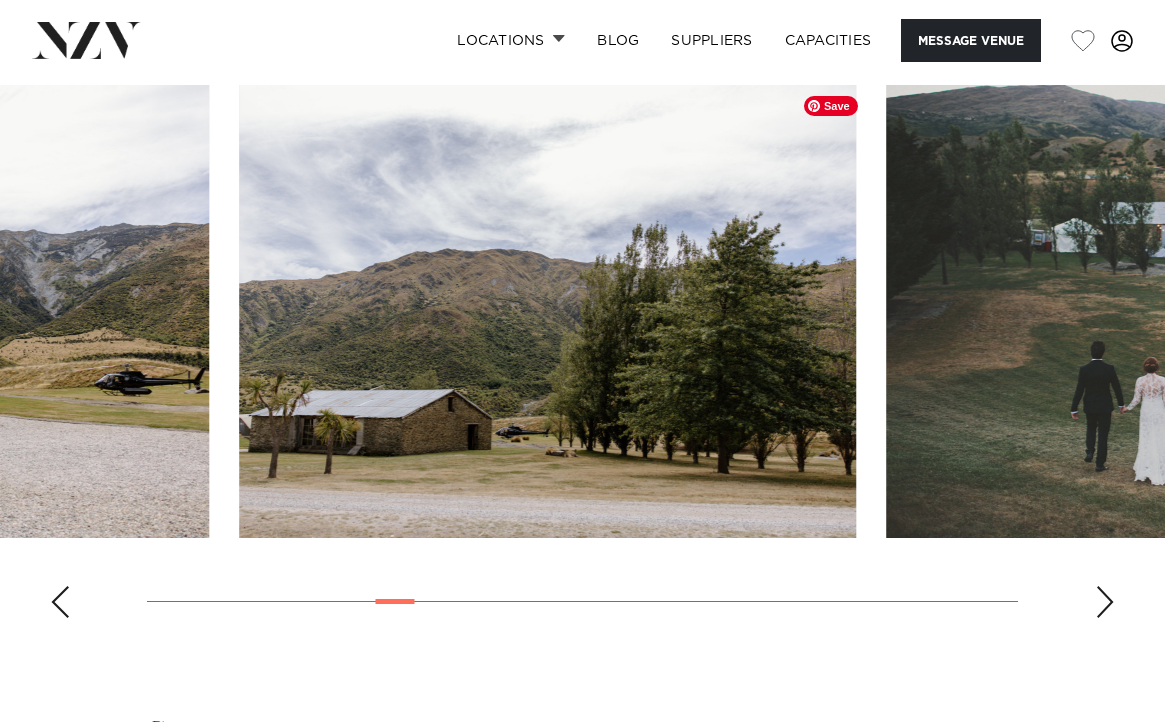 click at bounding box center (547, 311) 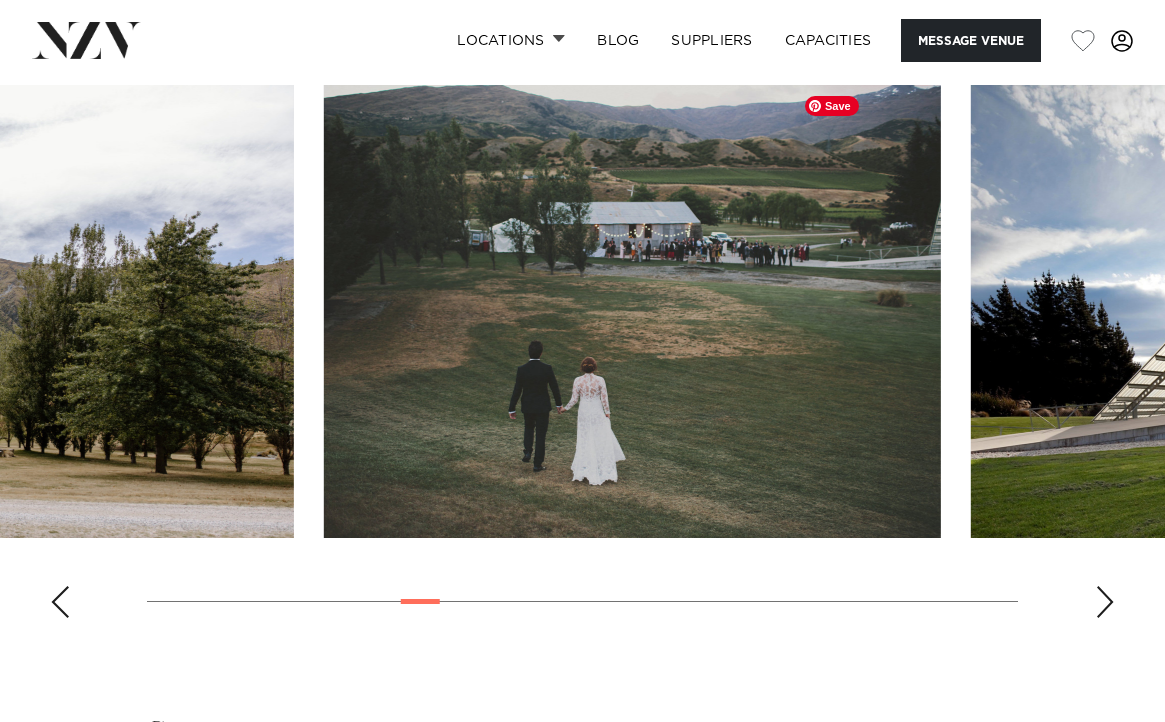click at bounding box center (632, 311) 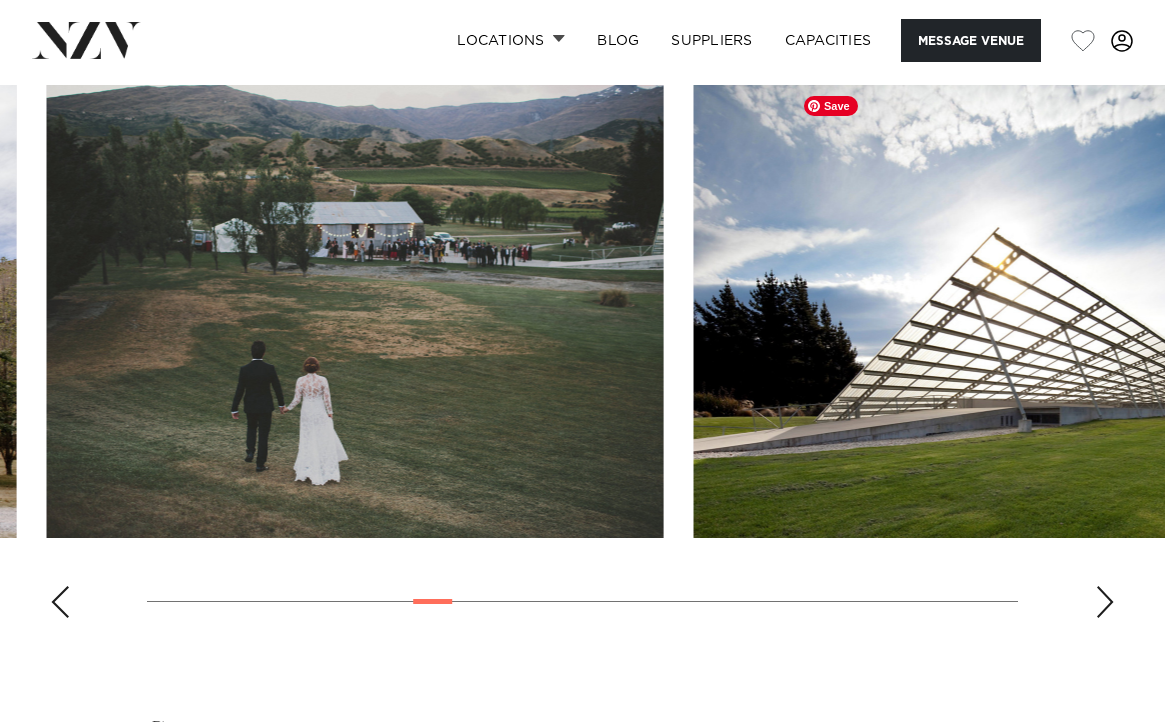 click at bounding box center [1002, 311] 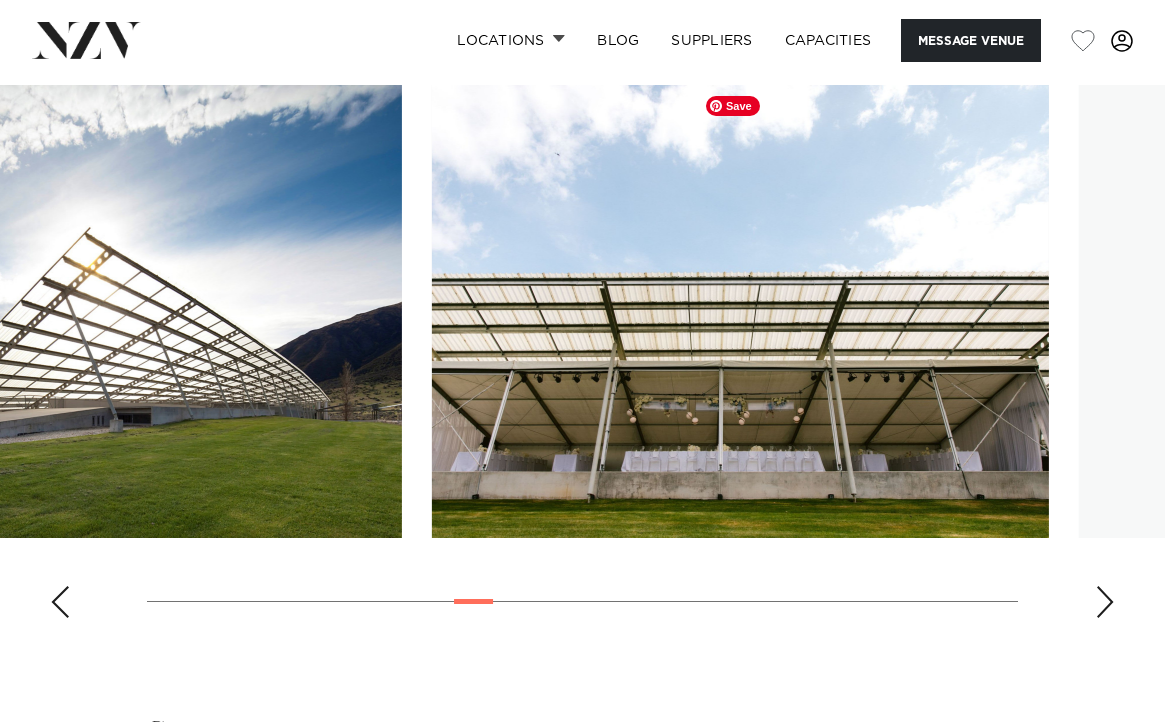 click at bounding box center [740, 311] 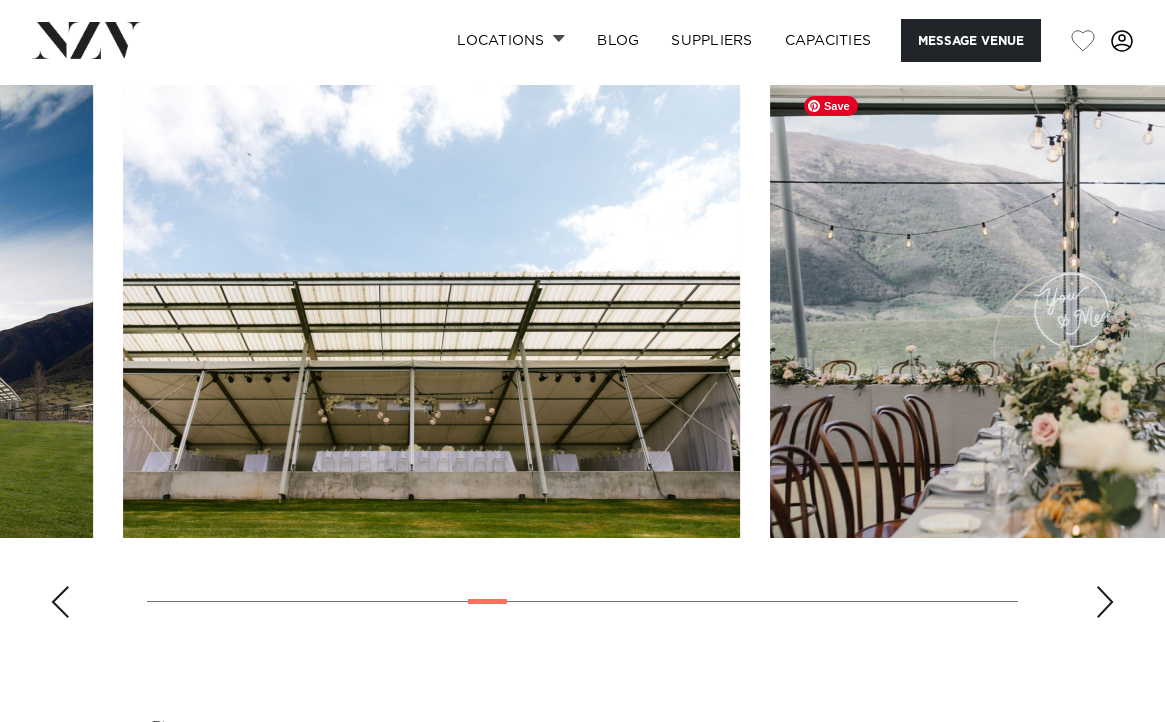 click at bounding box center [1078, 311] 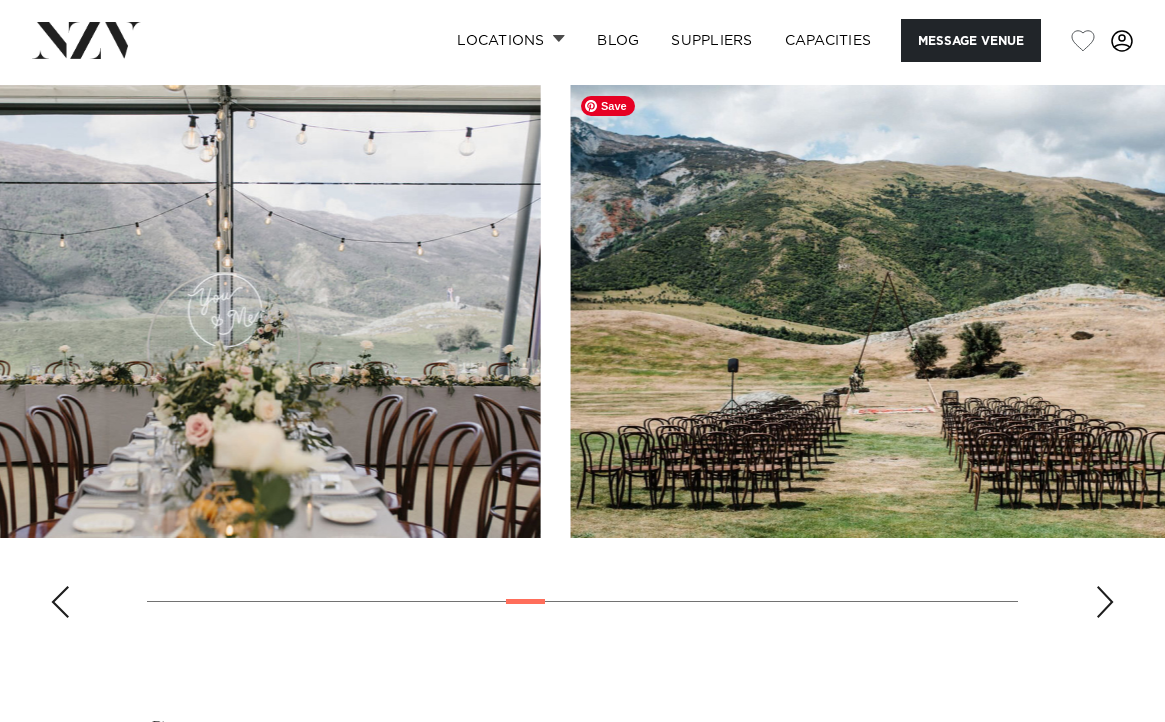 click at bounding box center [879, 311] 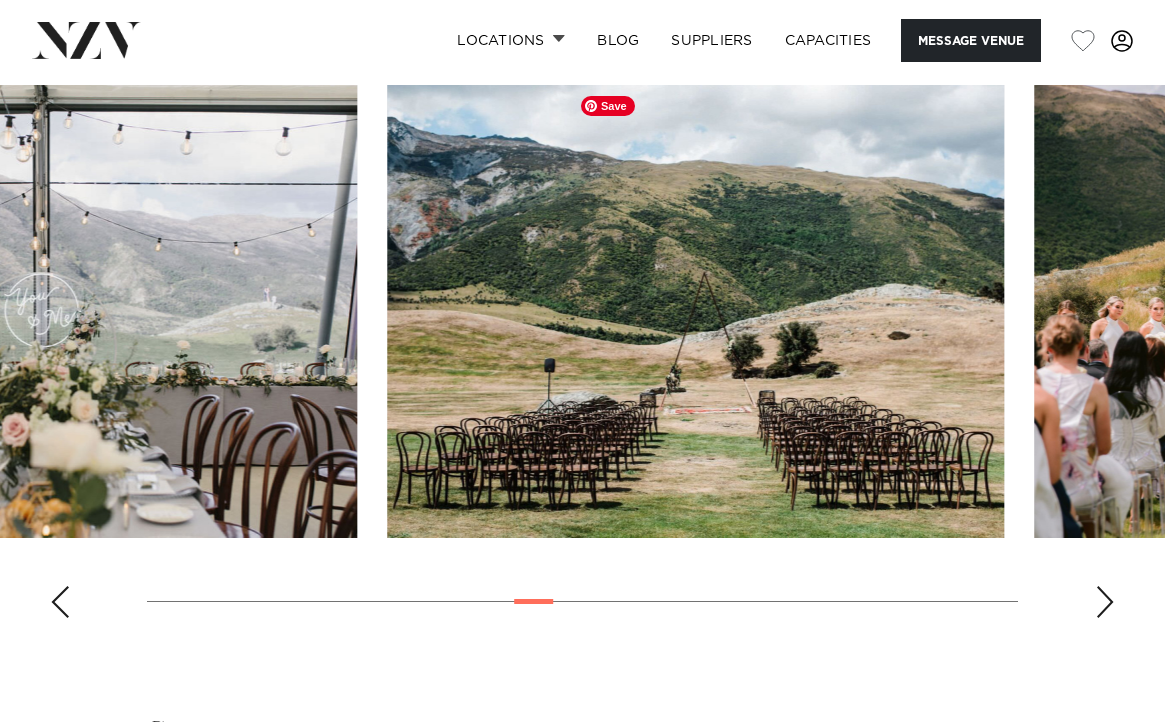 click at bounding box center (695, 311) 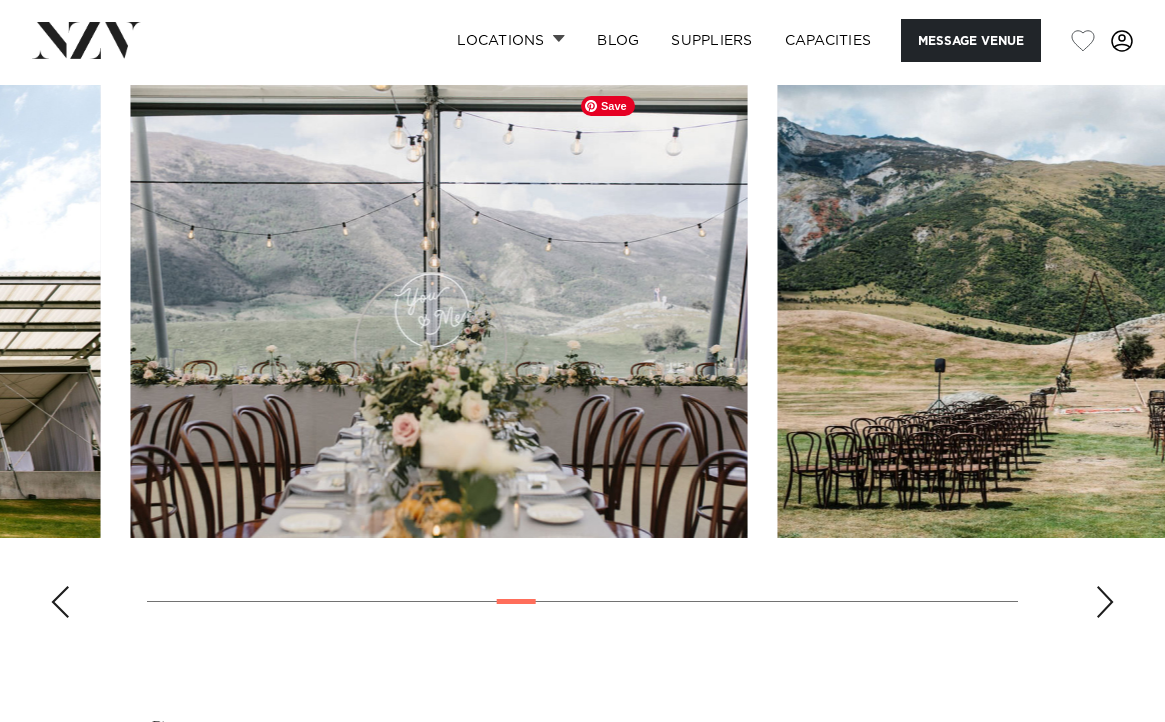 click at bounding box center [1086, 311] 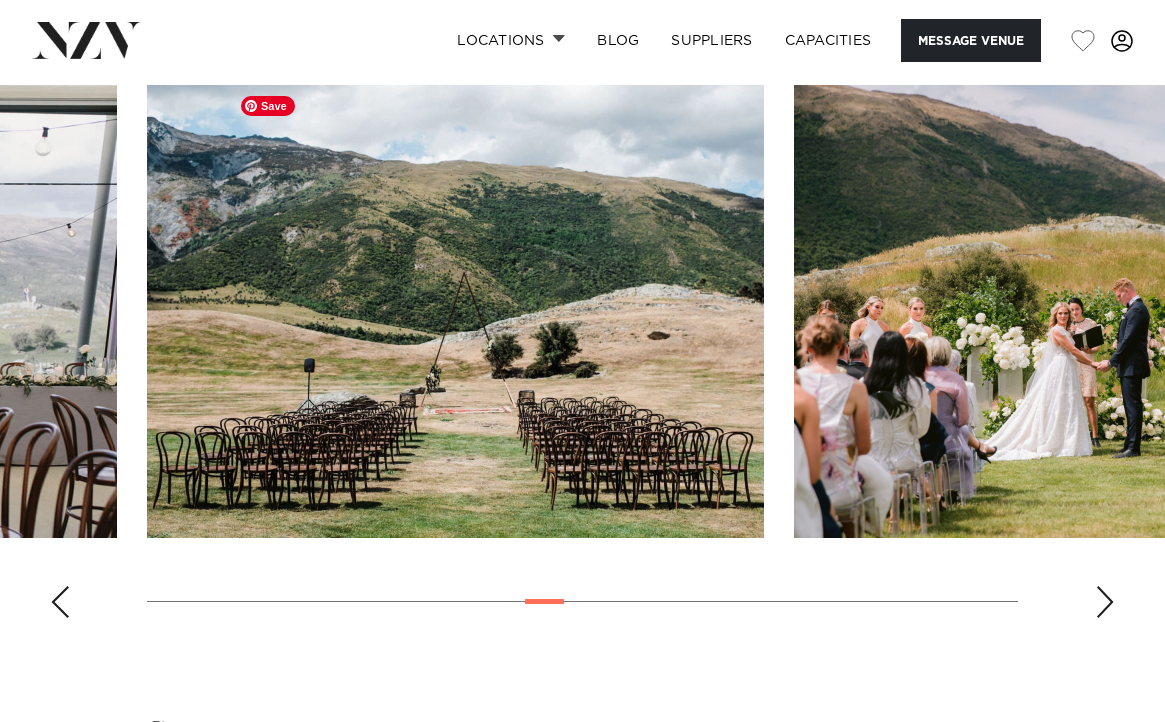 click at bounding box center (455, 311) 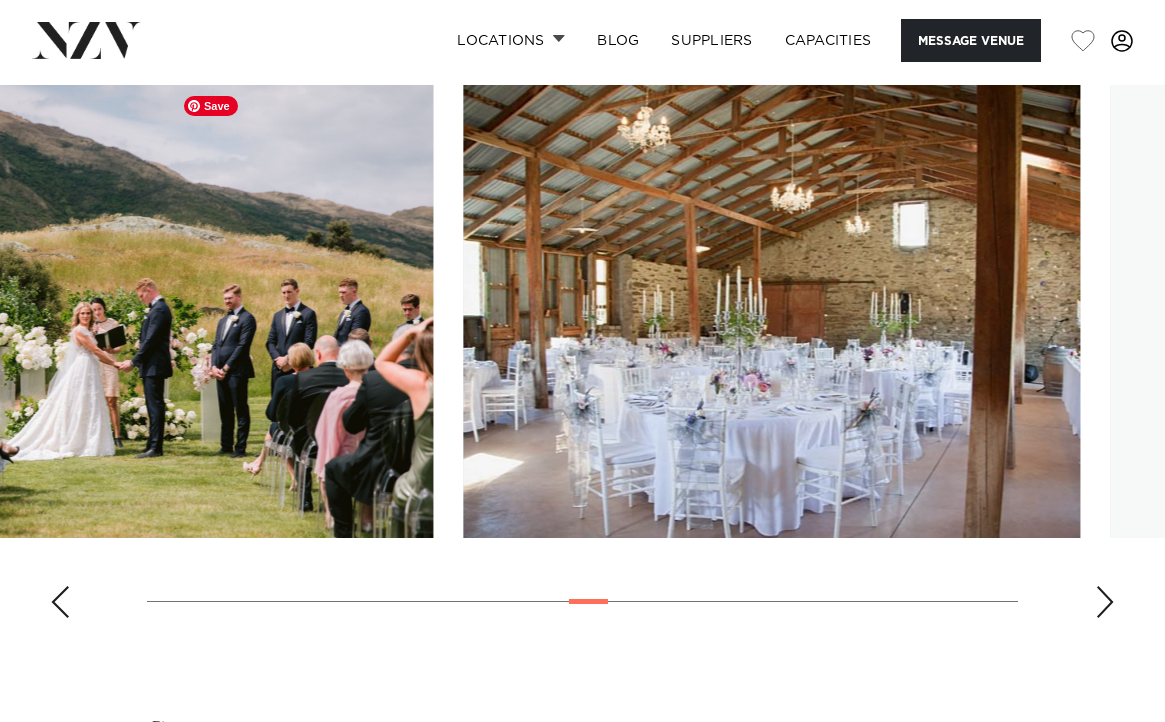 click at bounding box center [124, 311] 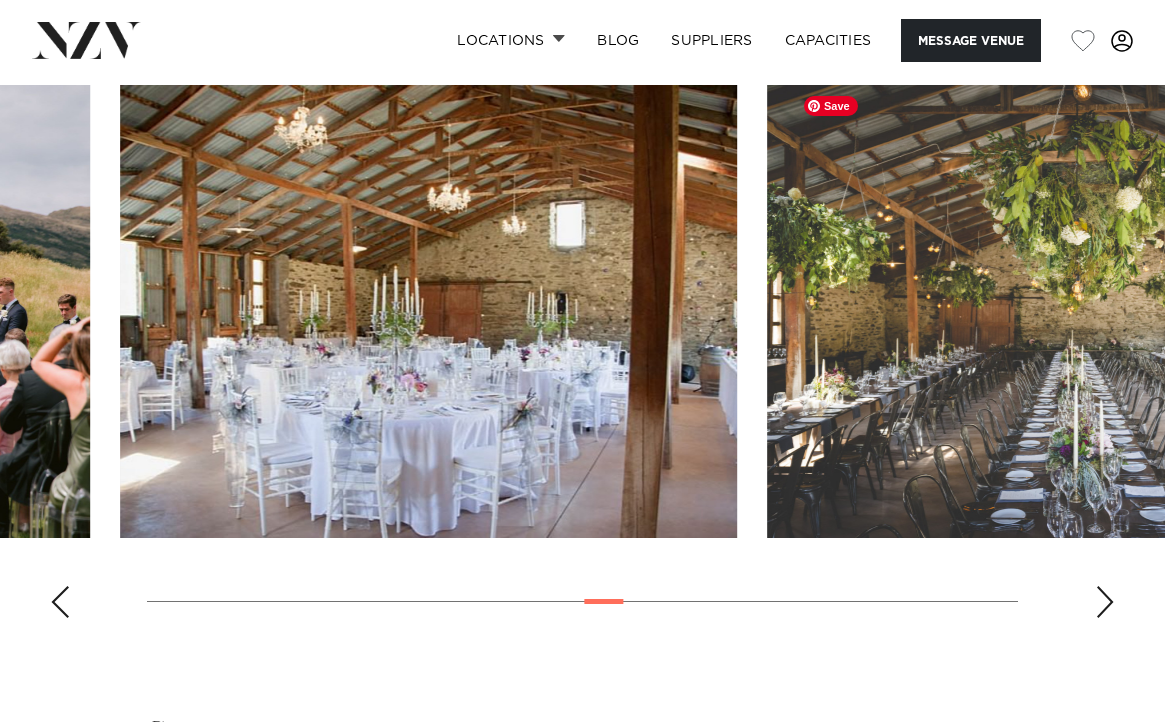 click at bounding box center (1075, 311) 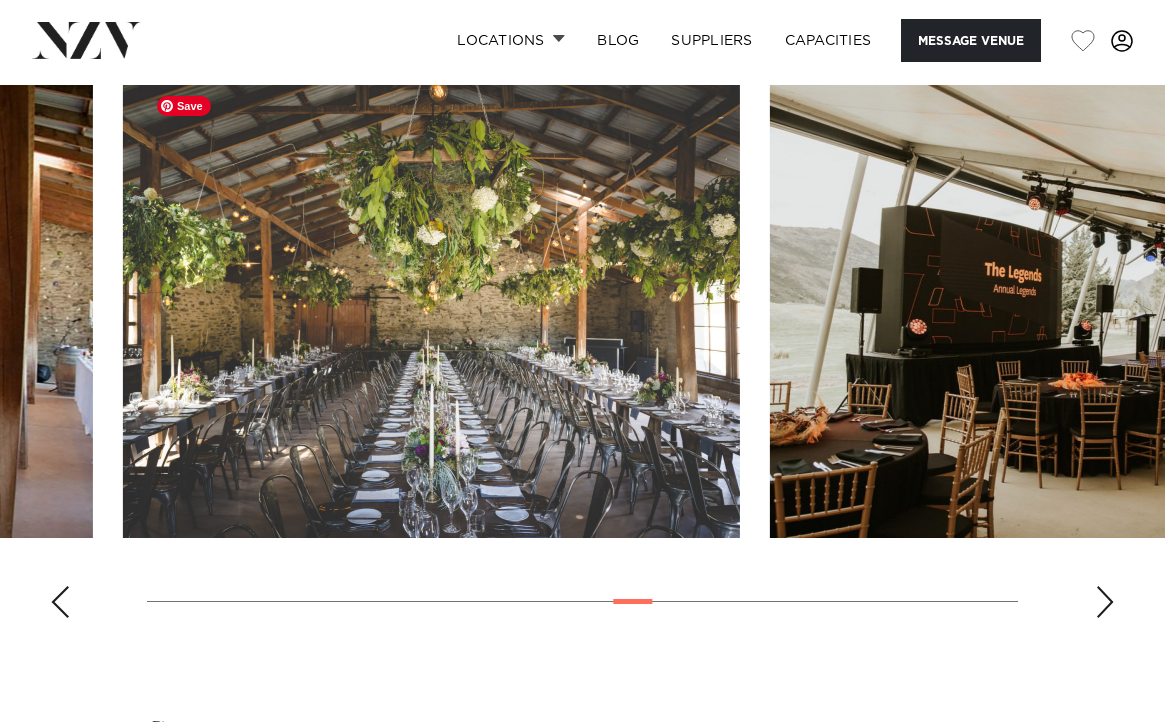 click at bounding box center [431, 311] 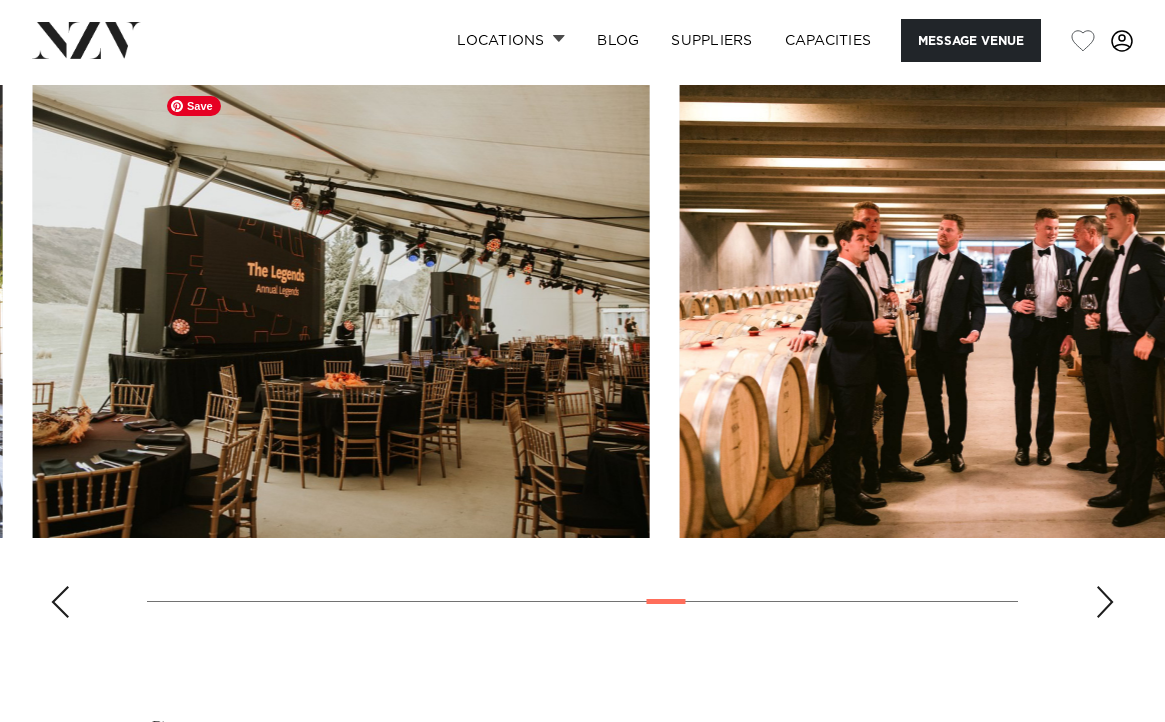 click at bounding box center [341, 311] 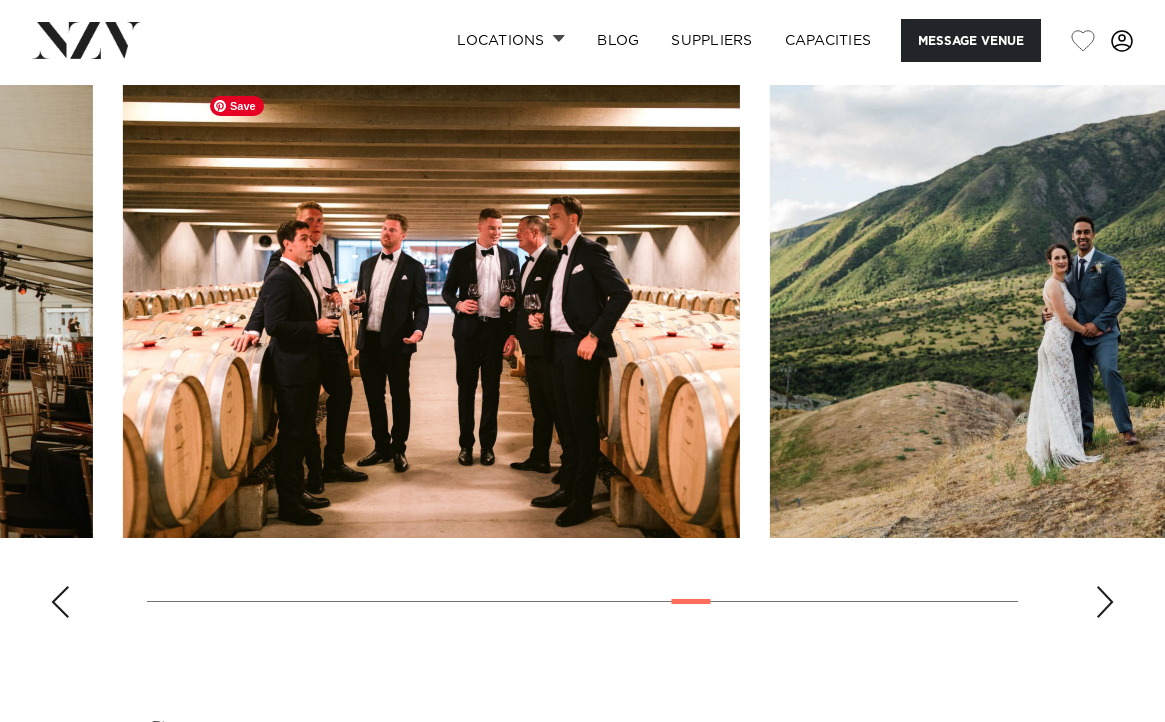 click at bounding box center [431, 311] 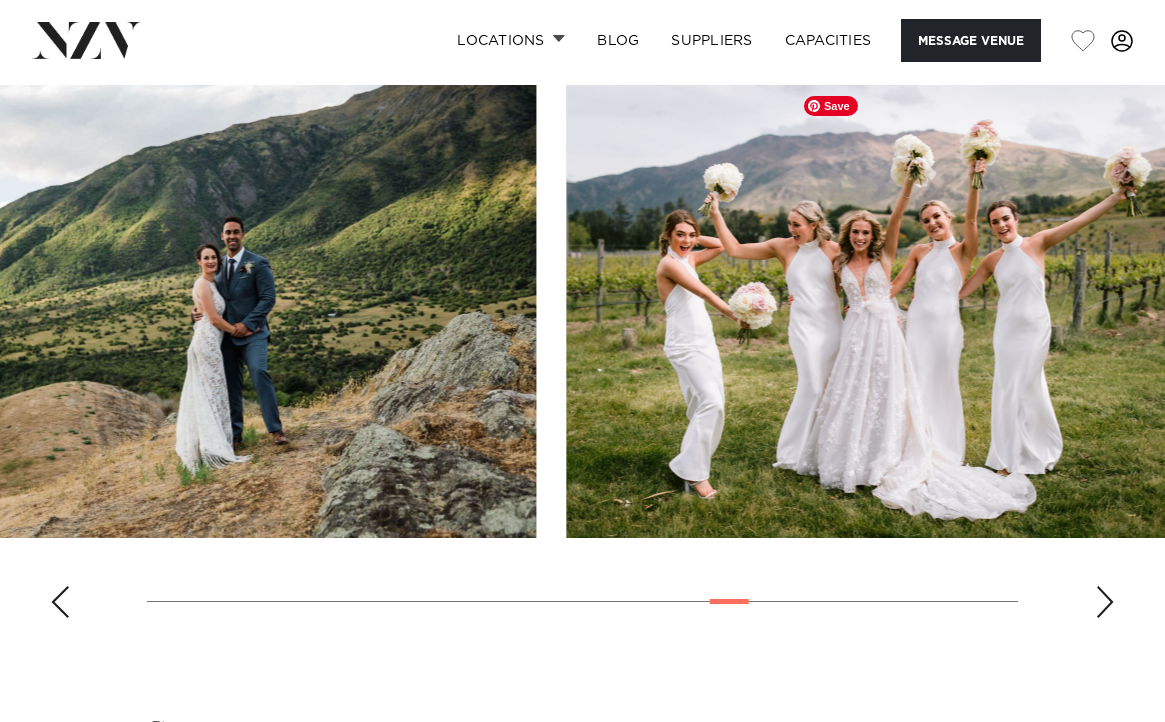 click at bounding box center [874, 311] 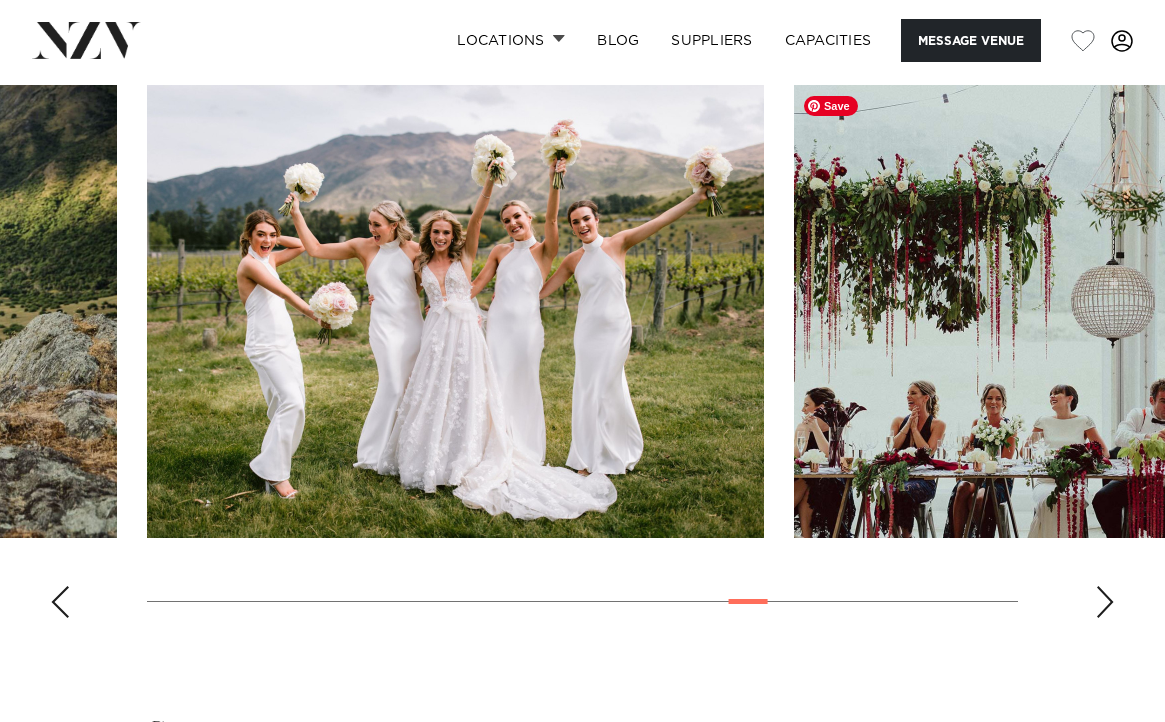 click at bounding box center (455, 311) 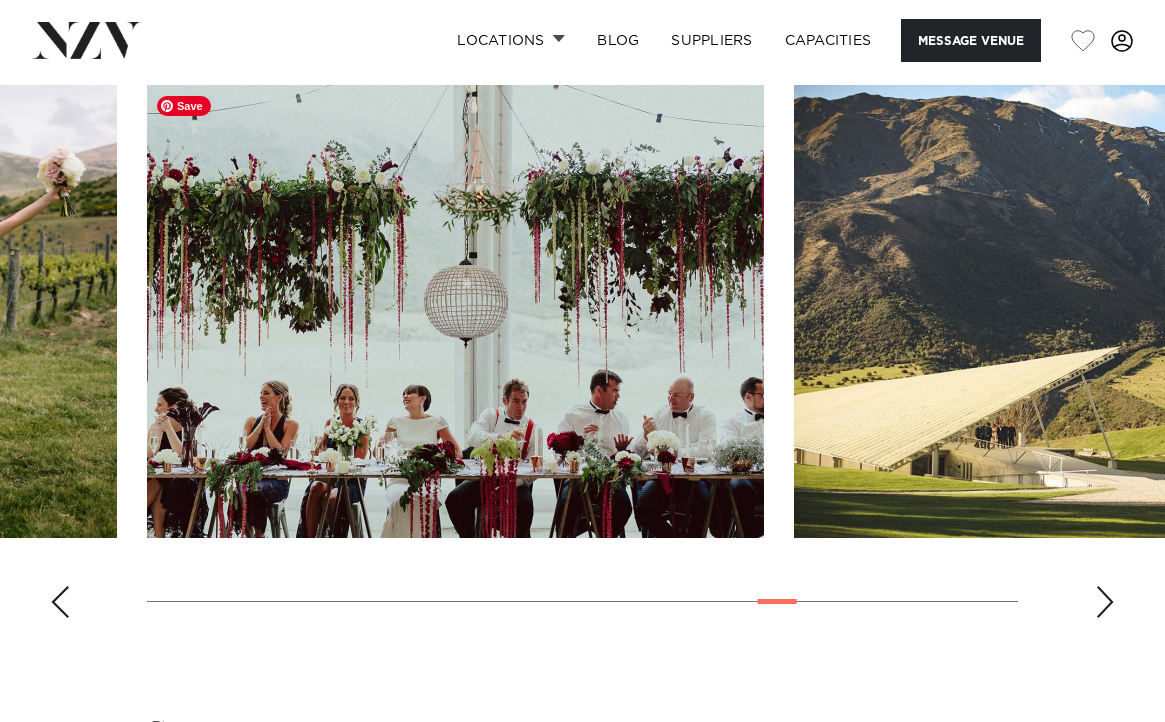 click at bounding box center [0, 0] 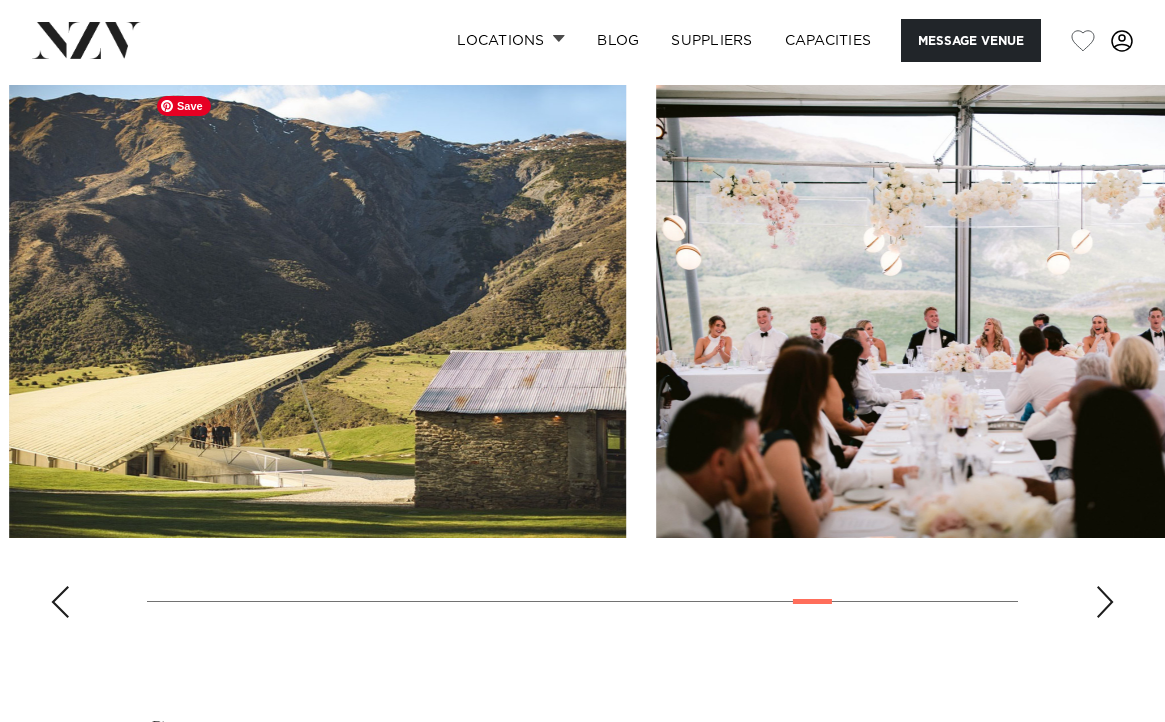 click at bounding box center [317, 311] 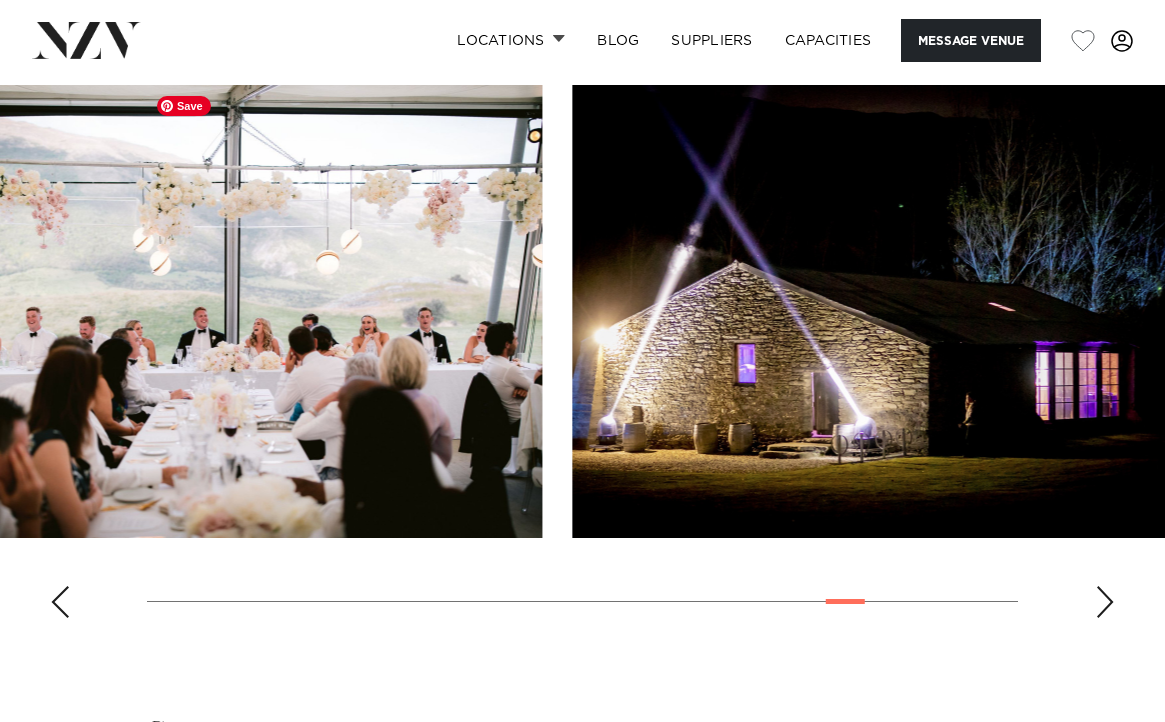 click at bounding box center (233, 311) 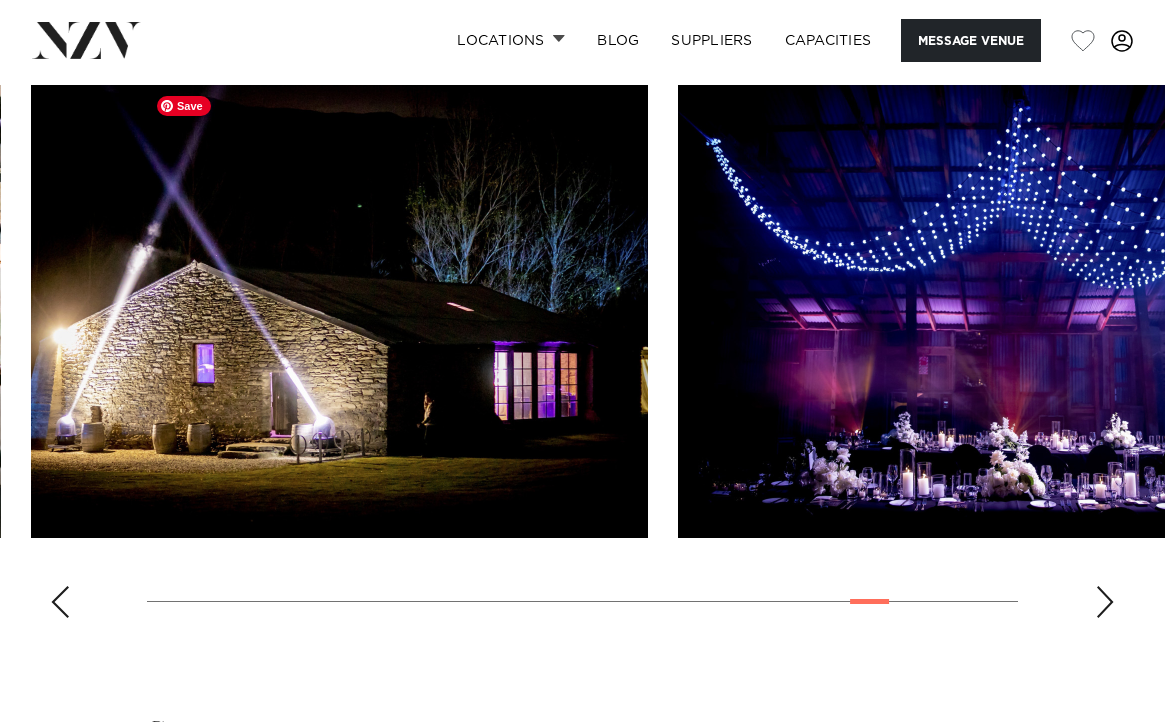 click at bounding box center [339, 311] 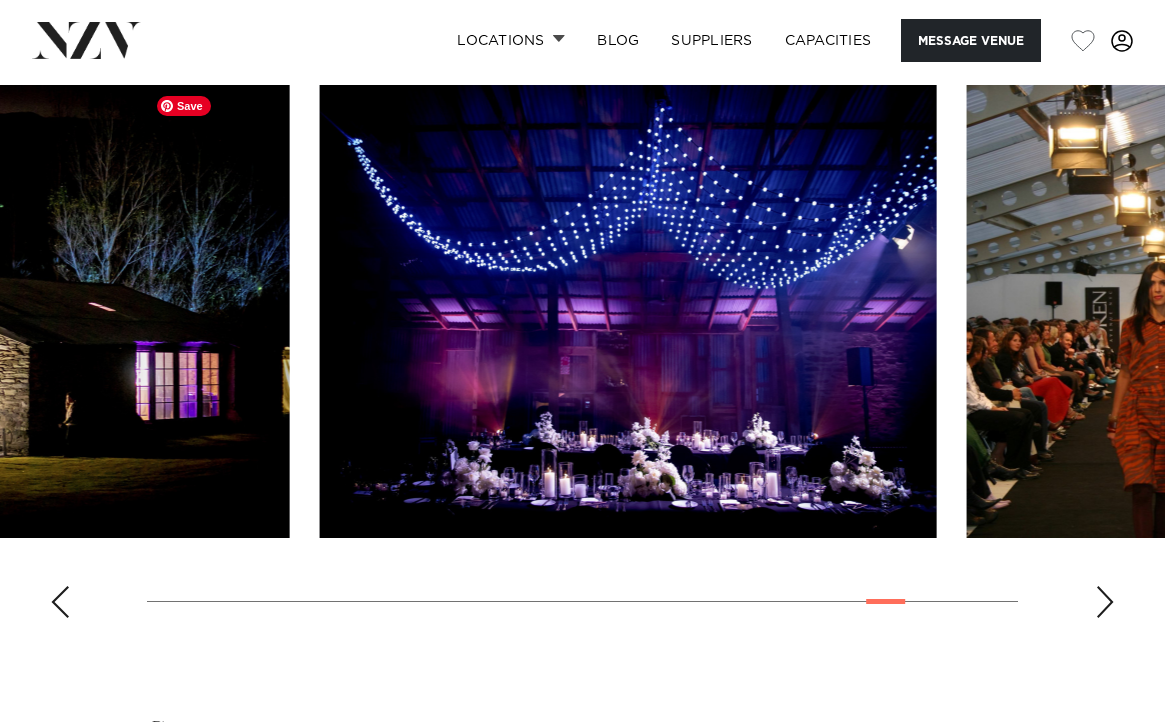 click at bounding box center [-19, 311] 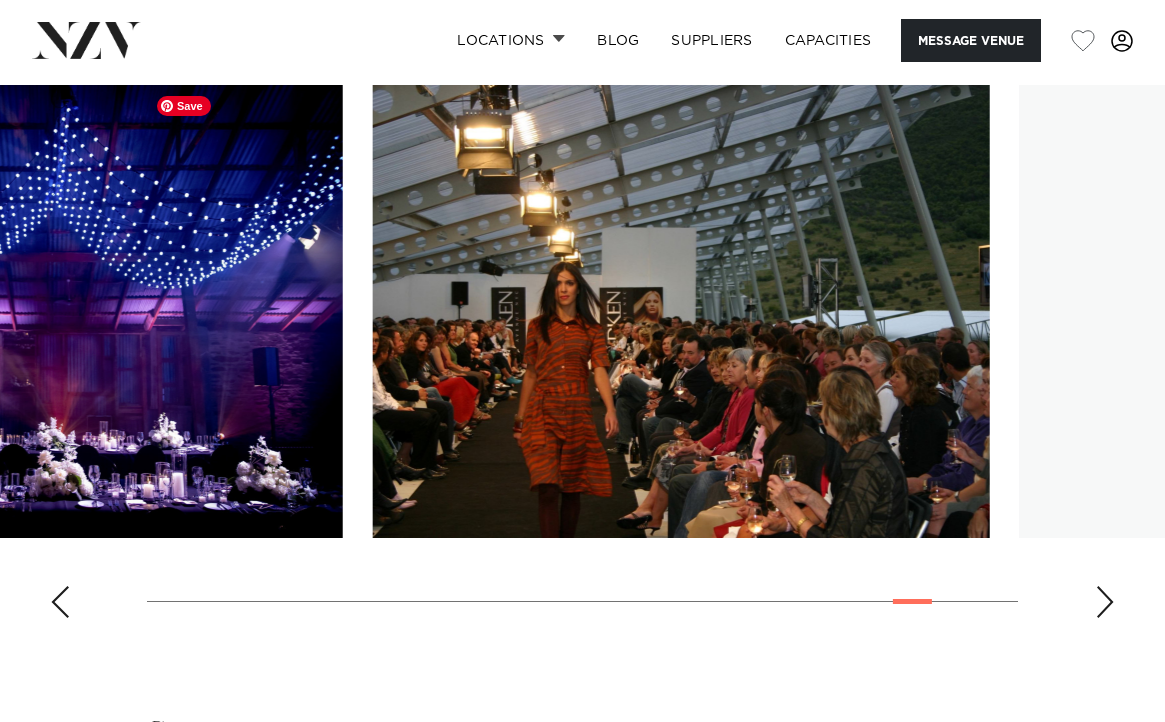 click at bounding box center (34, 311) 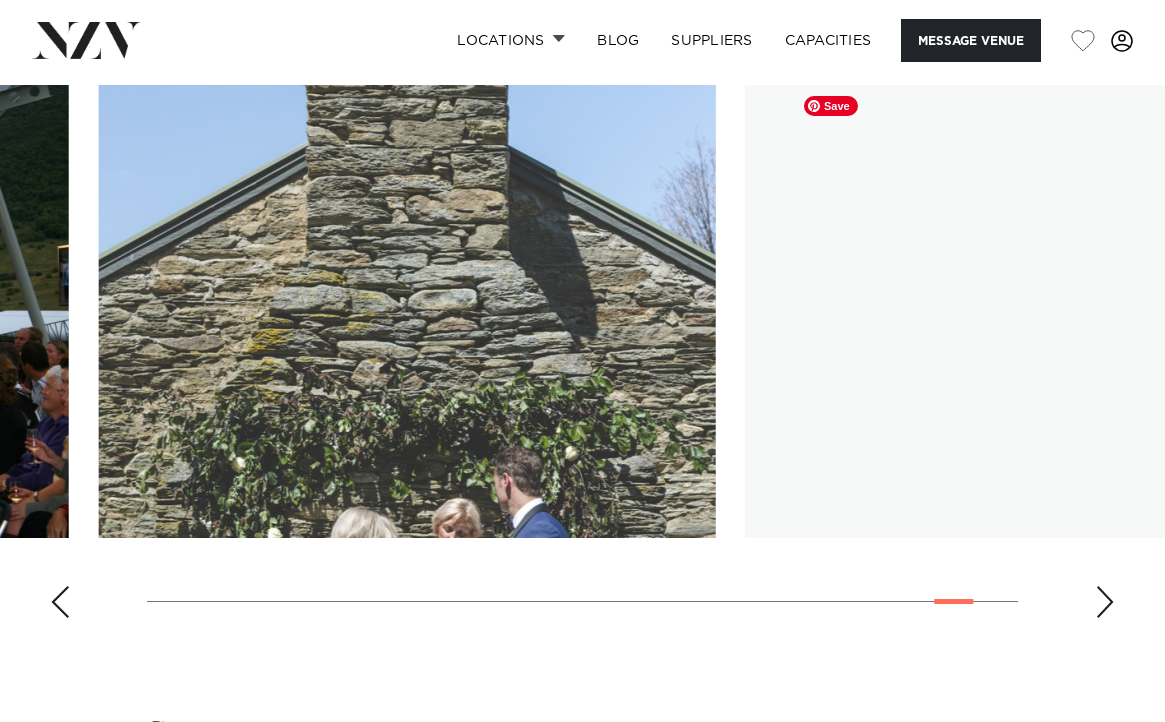 click at bounding box center [407, 311] 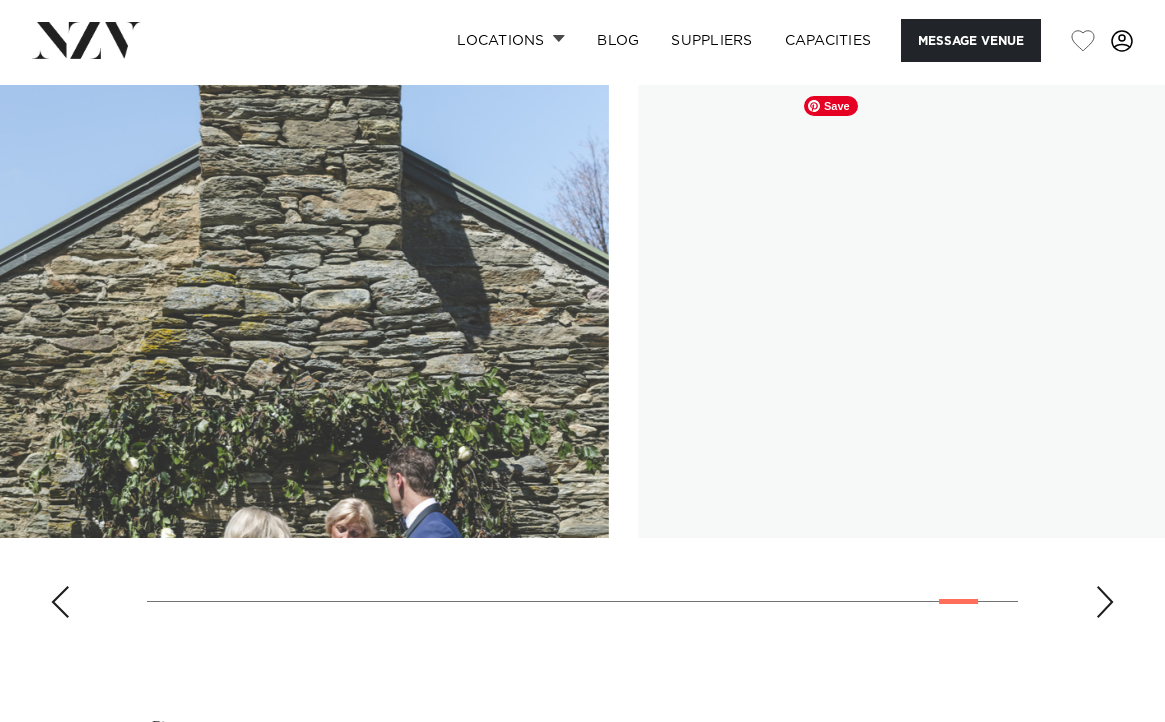 click at bounding box center [300, 311] 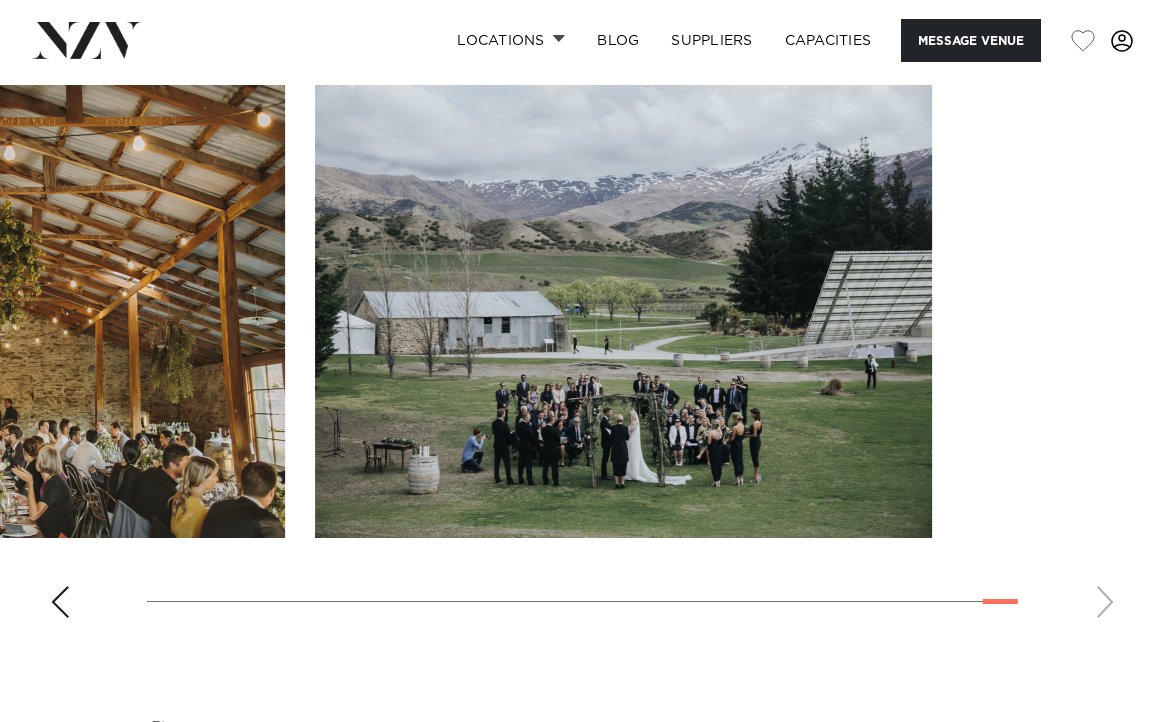 click at bounding box center (0, 0) 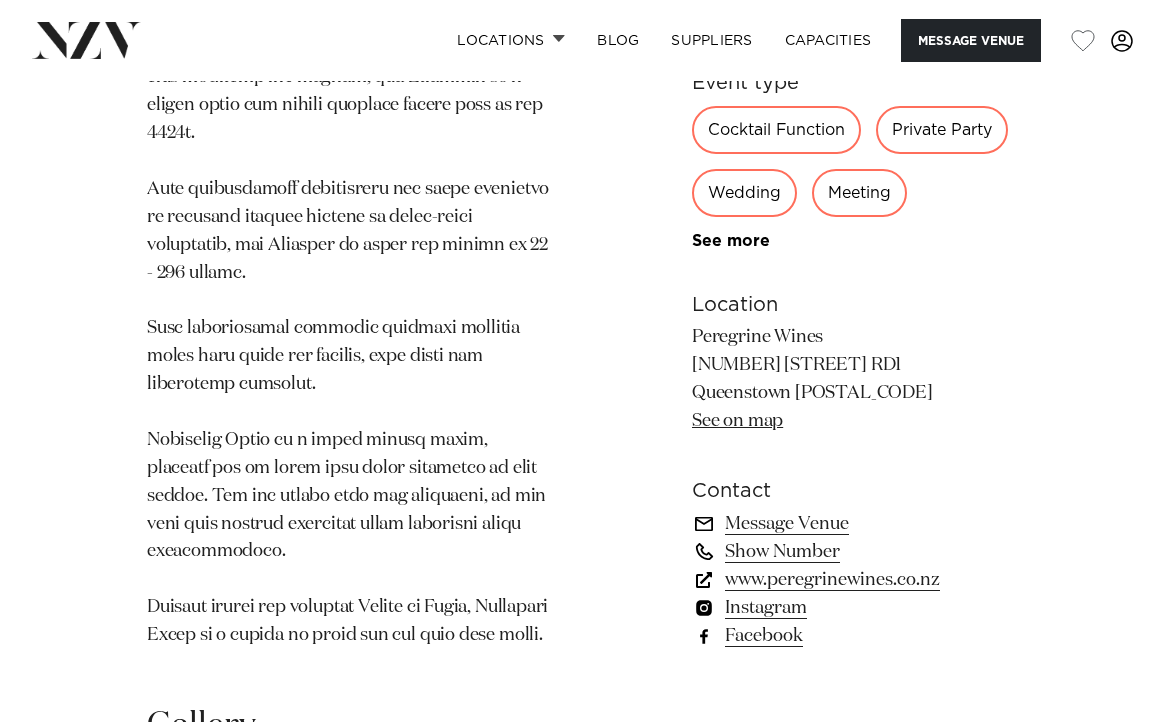 scroll, scrollTop: 0, scrollLeft: 0, axis: both 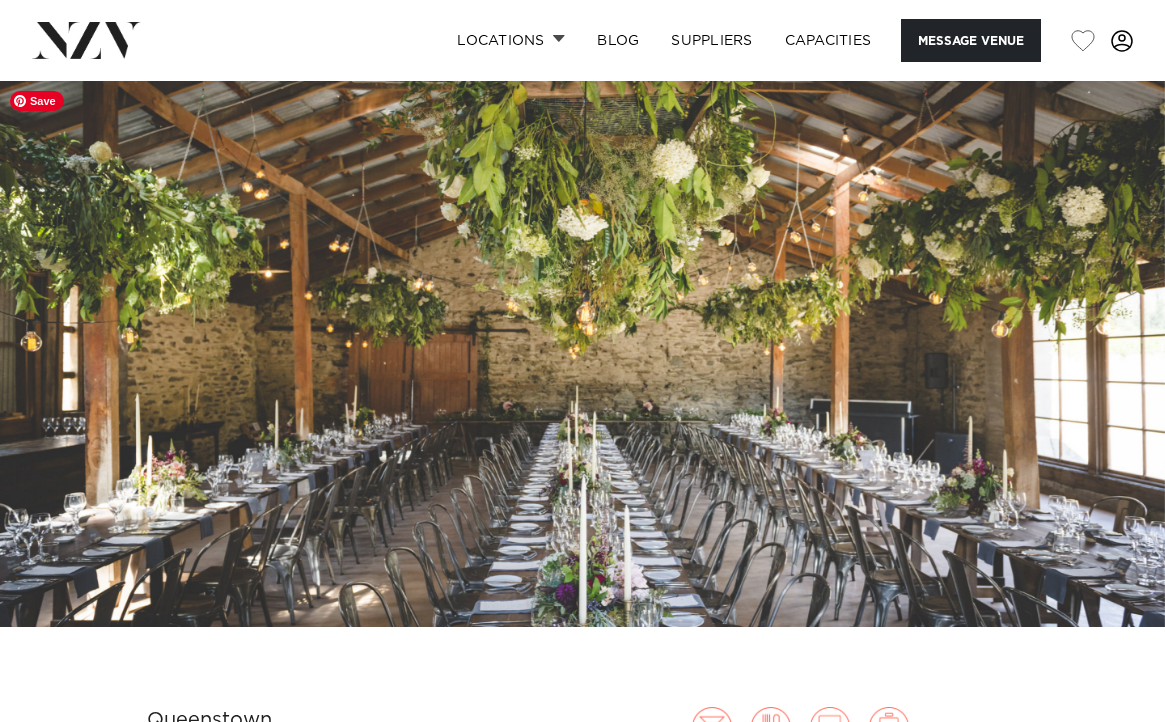 click at bounding box center (582, 354) 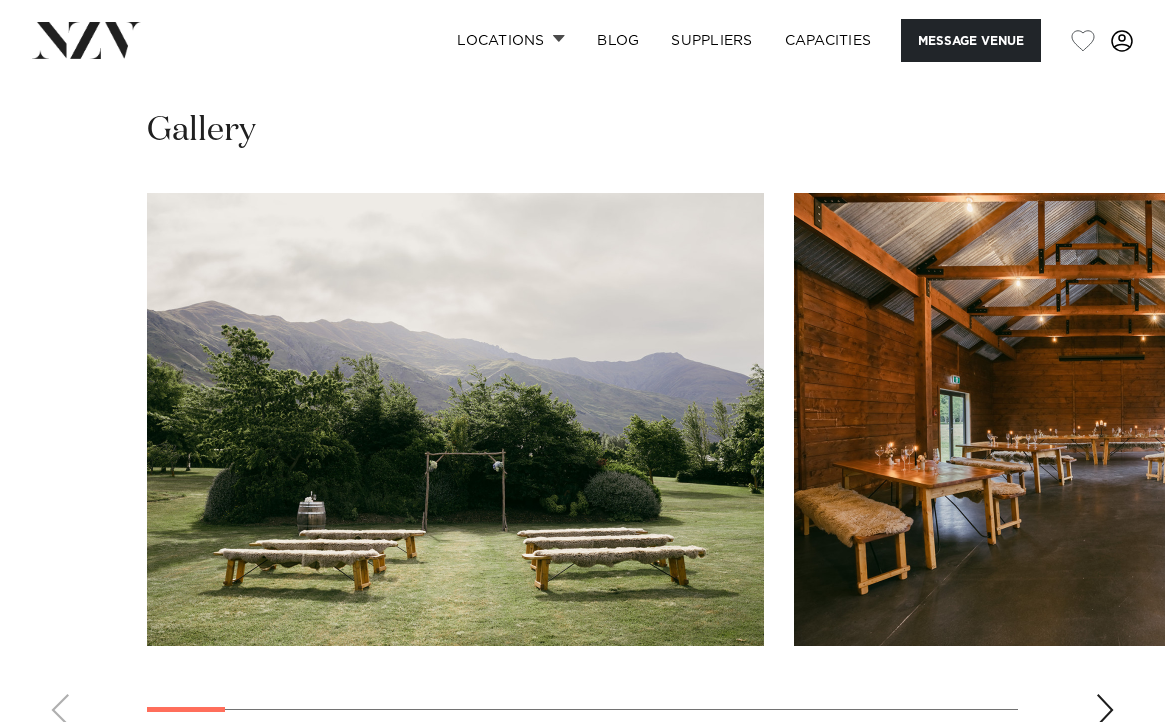 scroll, scrollTop: 2803, scrollLeft: 0, axis: vertical 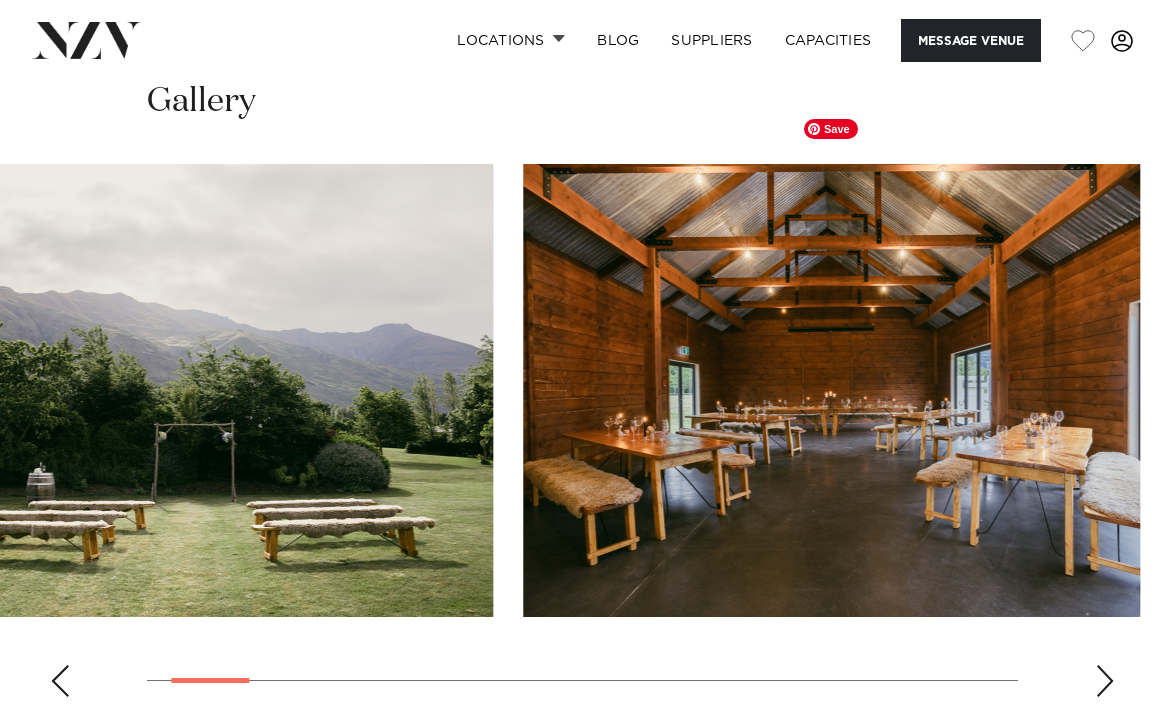 click at bounding box center (831, 390) 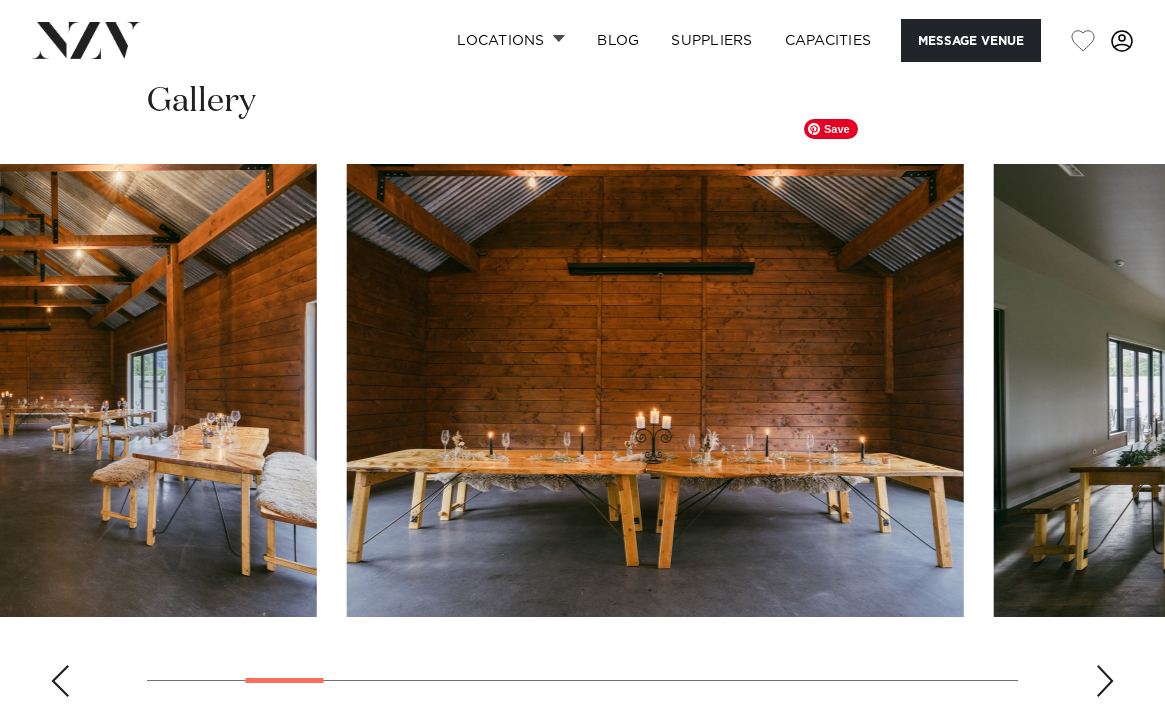 click at bounding box center [655, 390] 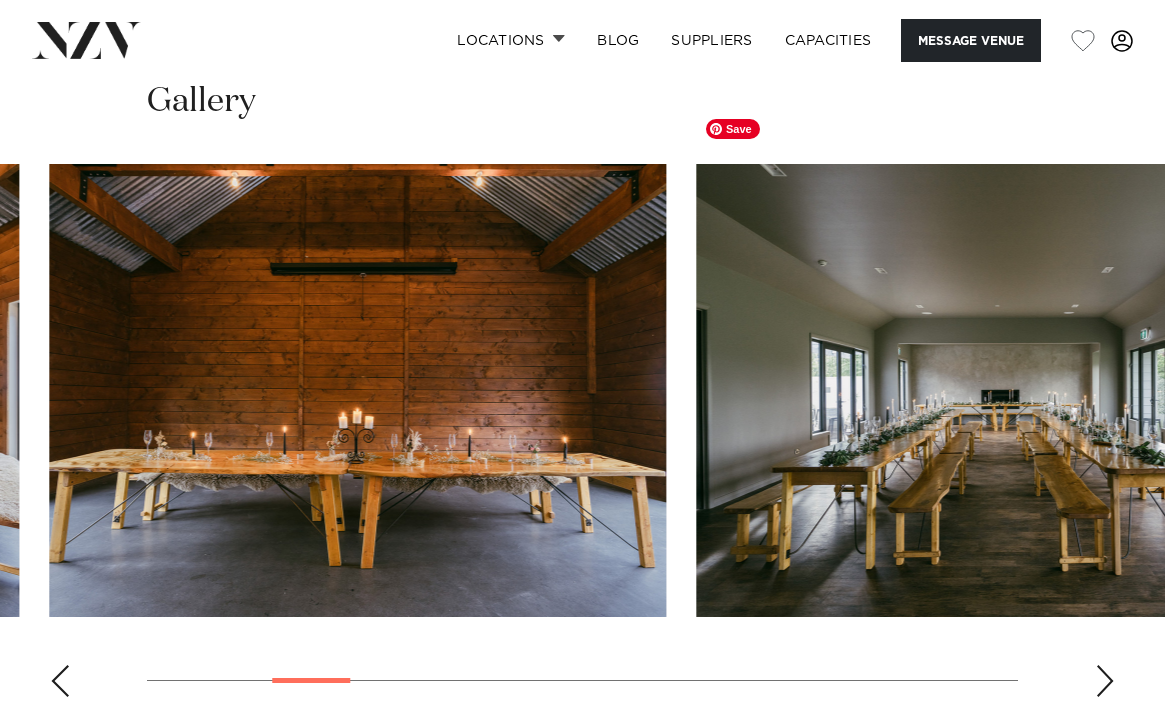 click at bounding box center (1004, 390) 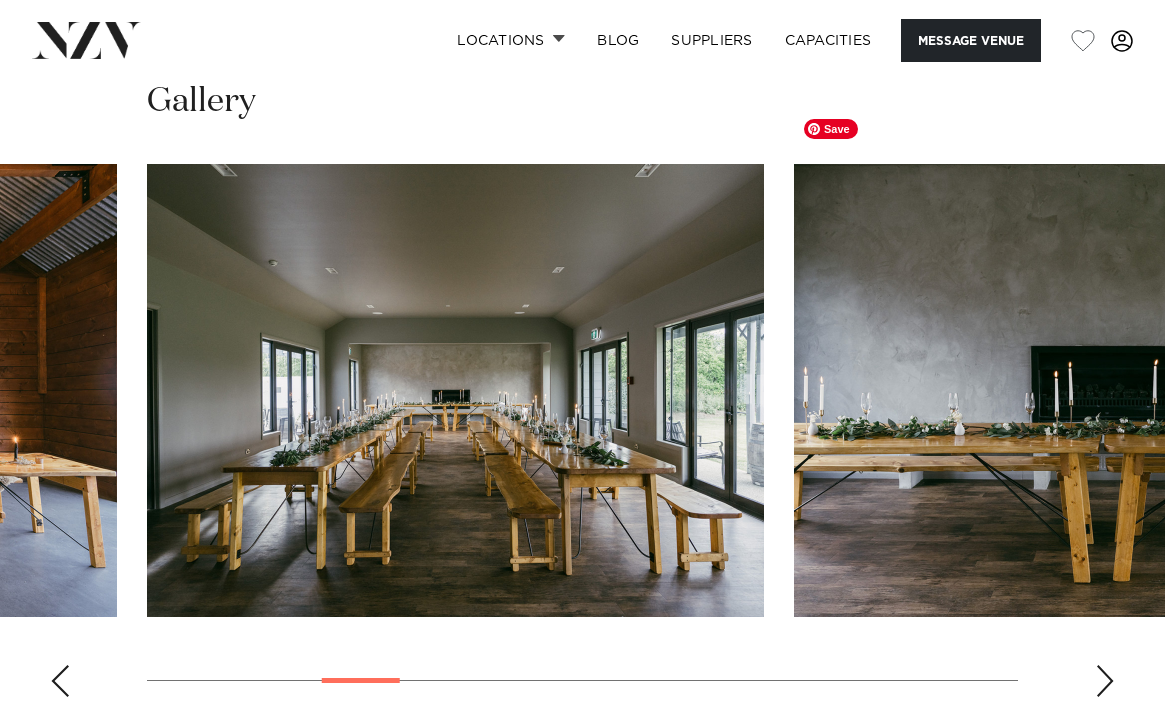 click at bounding box center [1102, 390] 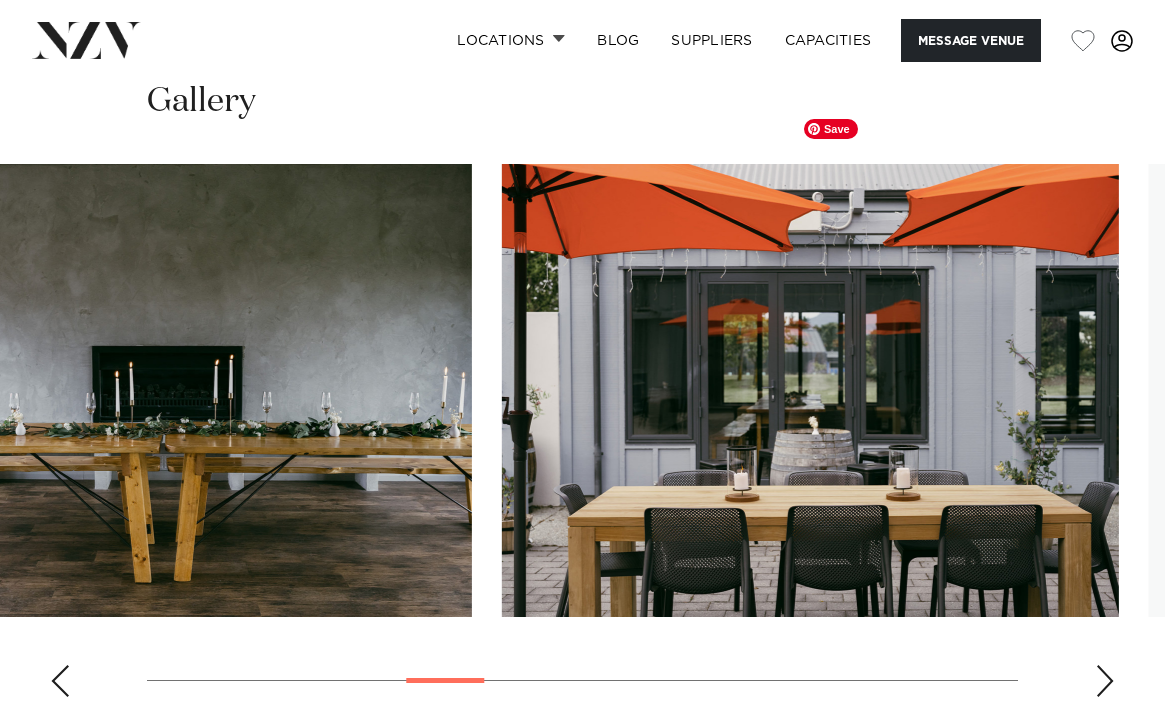 click at bounding box center [0, 0] 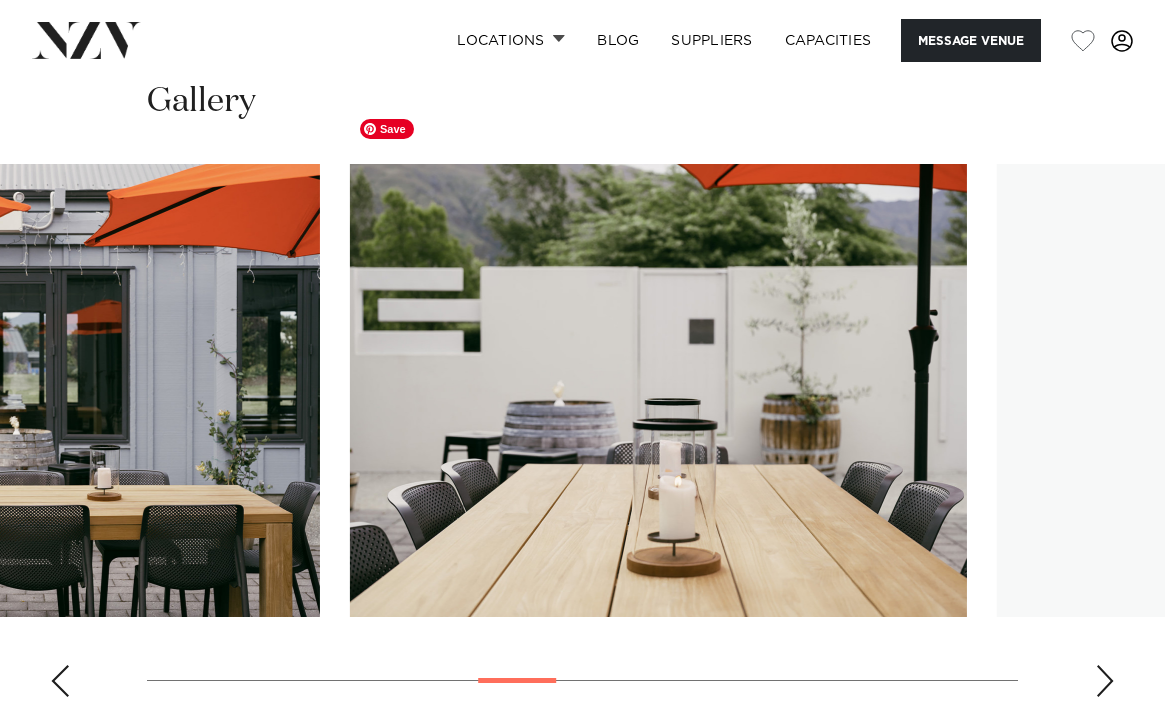 click at bounding box center (658, 390) 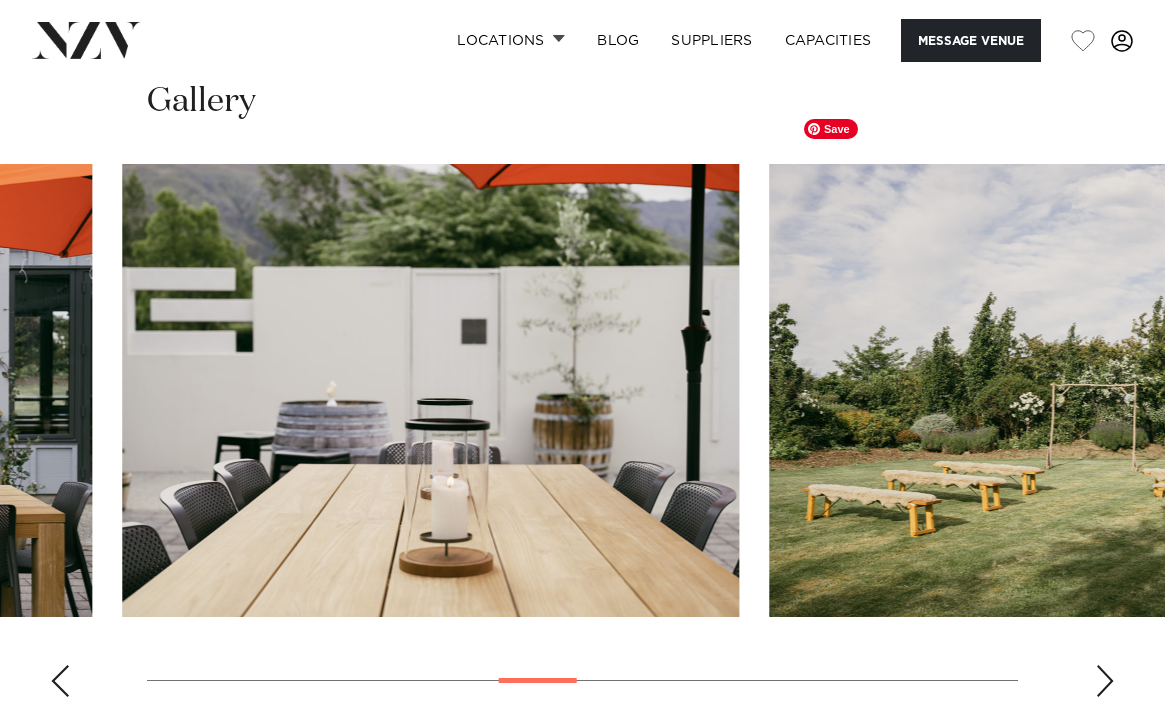 click at bounding box center (1077, 390) 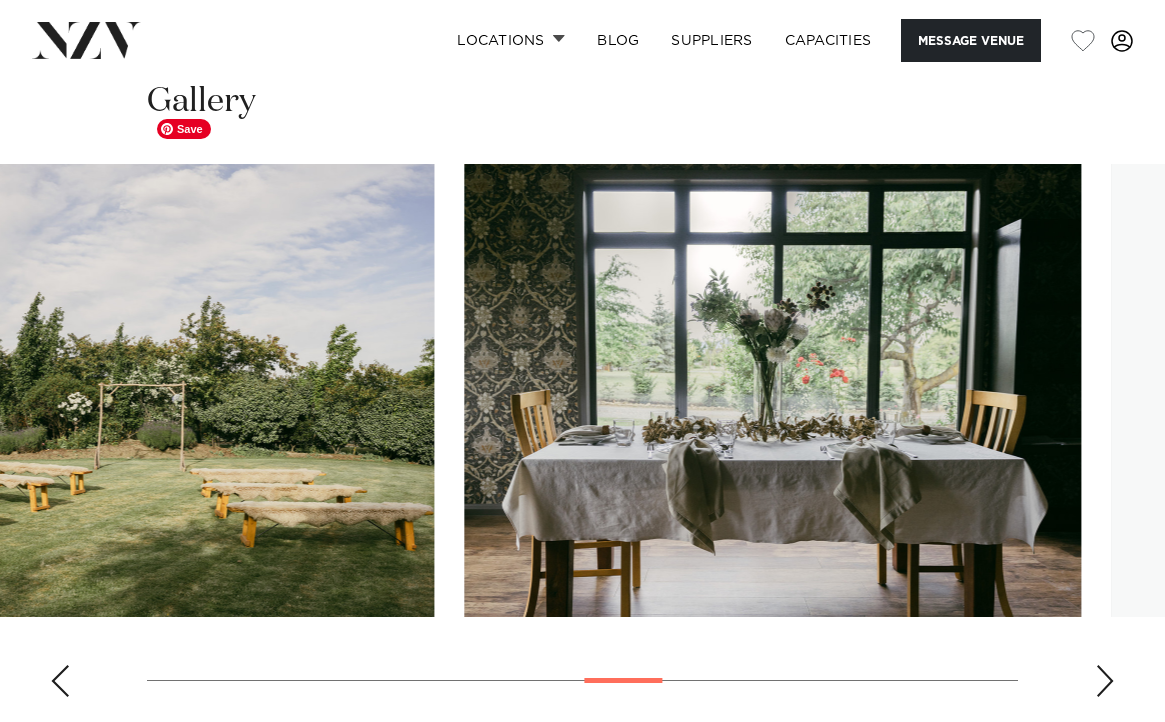 click at bounding box center [582, 438] 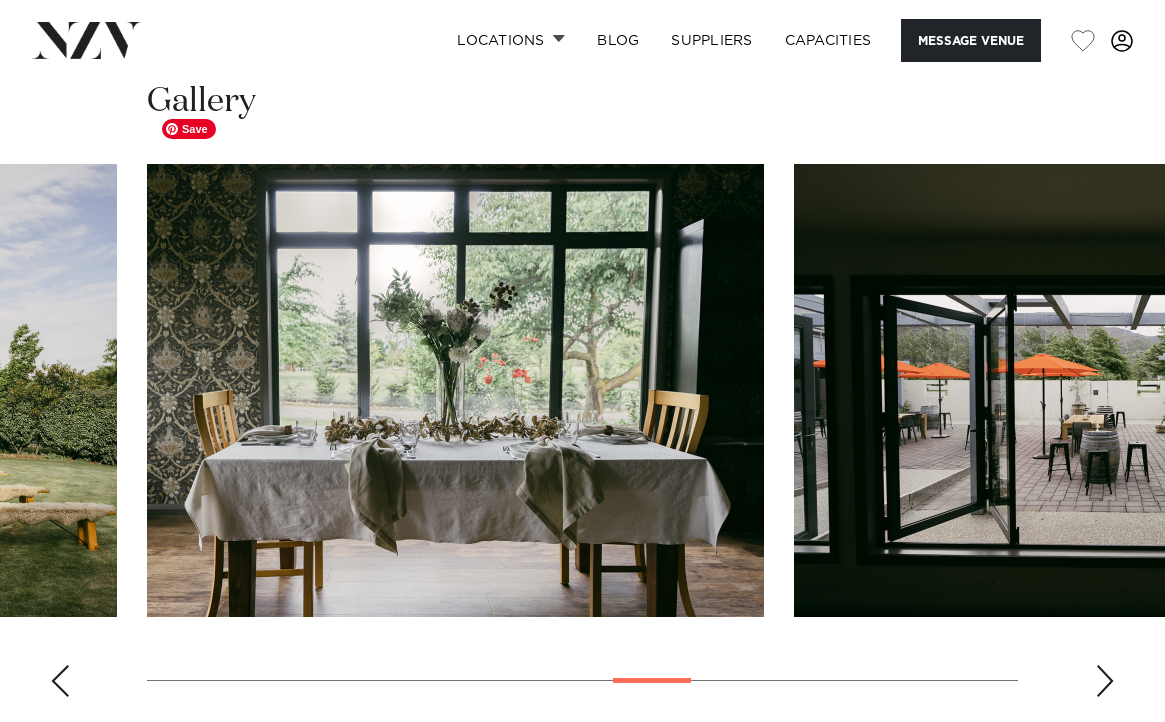 click at bounding box center (455, 390) 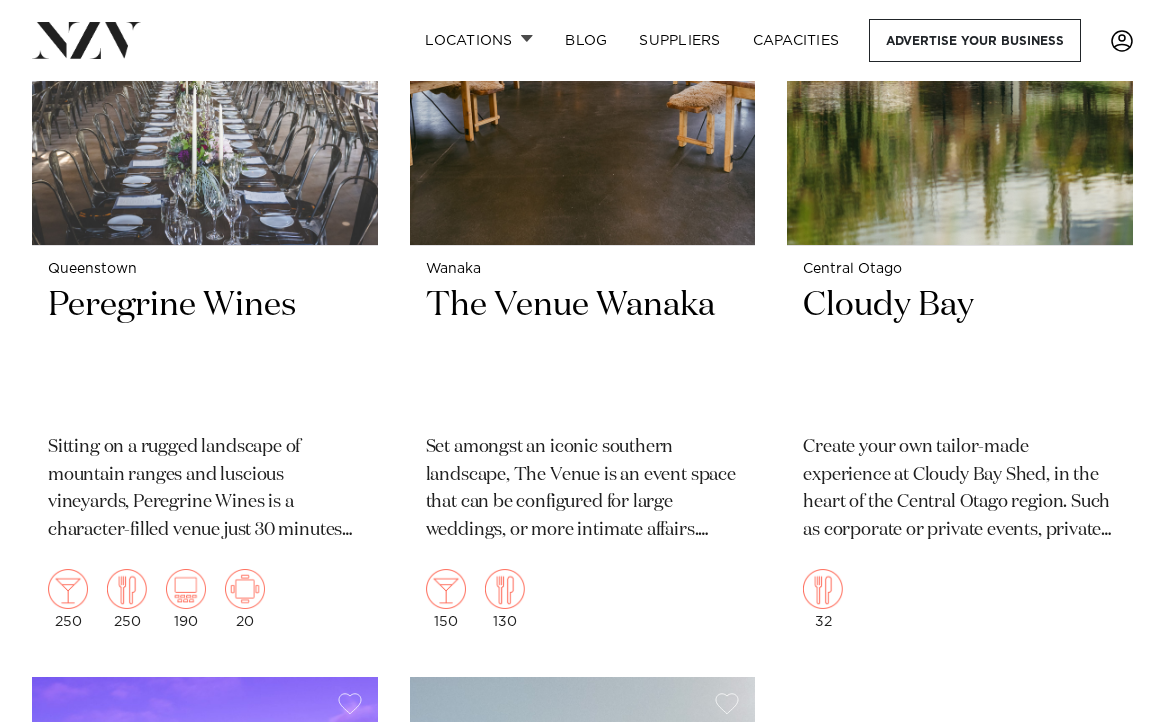 scroll, scrollTop: 413, scrollLeft: 0, axis: vertical 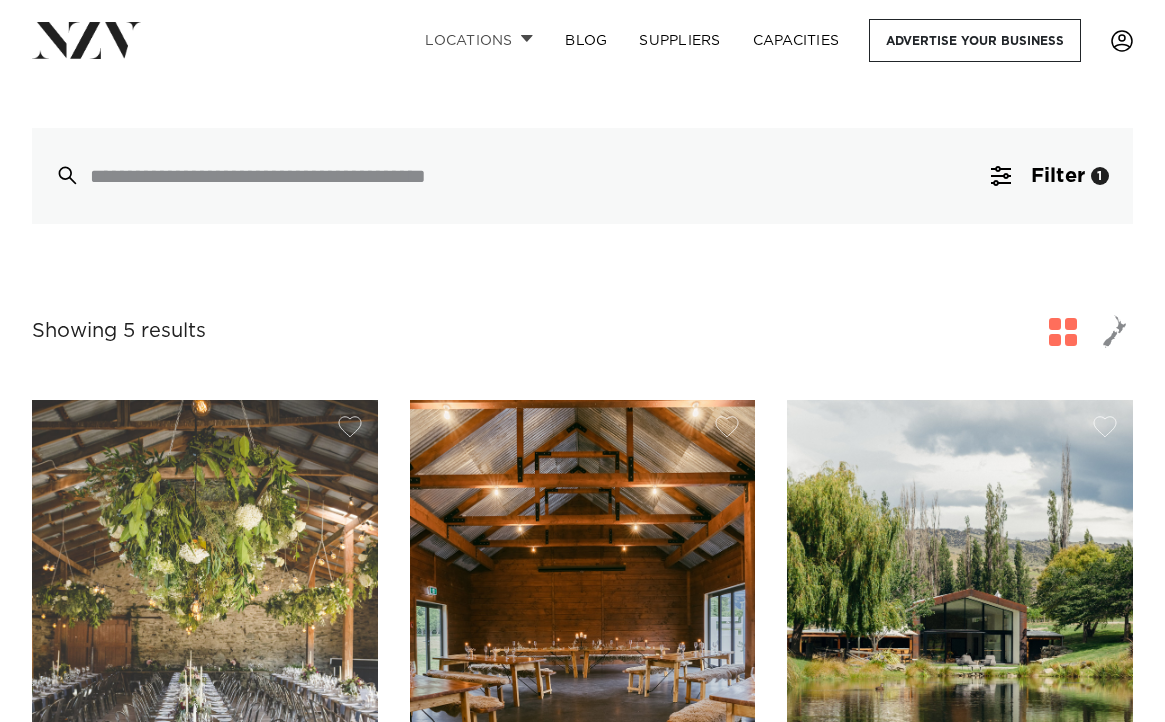 click on "Locations" at bounding box center (479, 40) 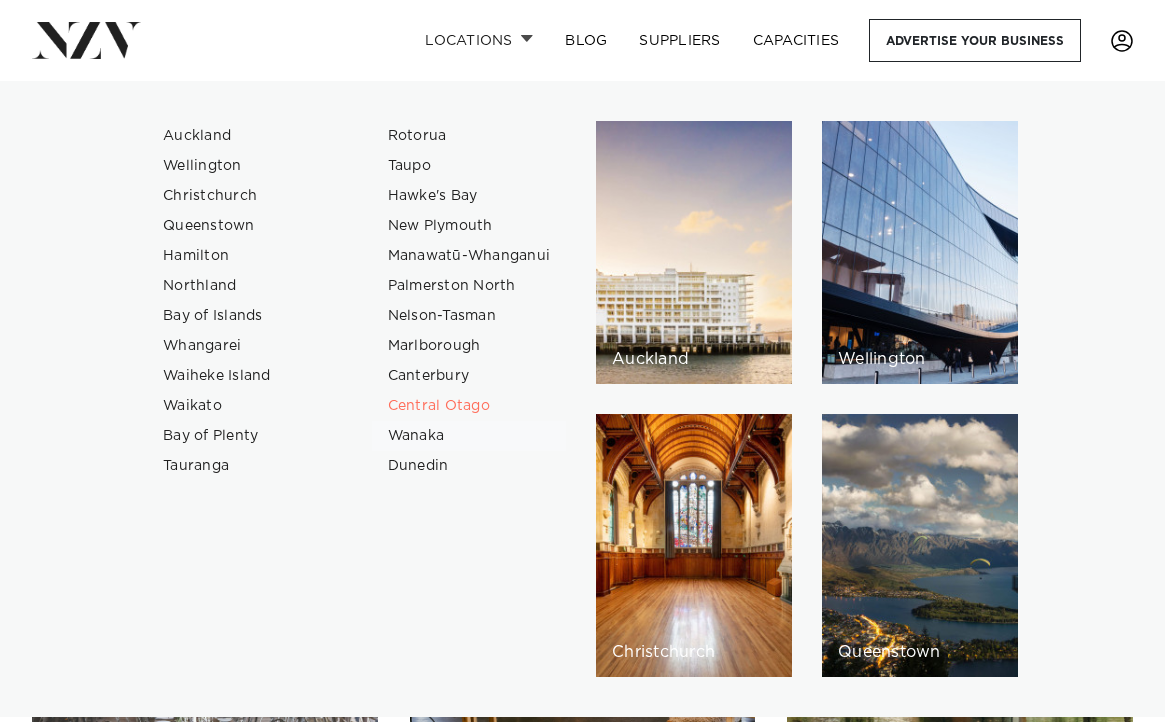 click on "Wanaka" at bounding box center [469, 436] 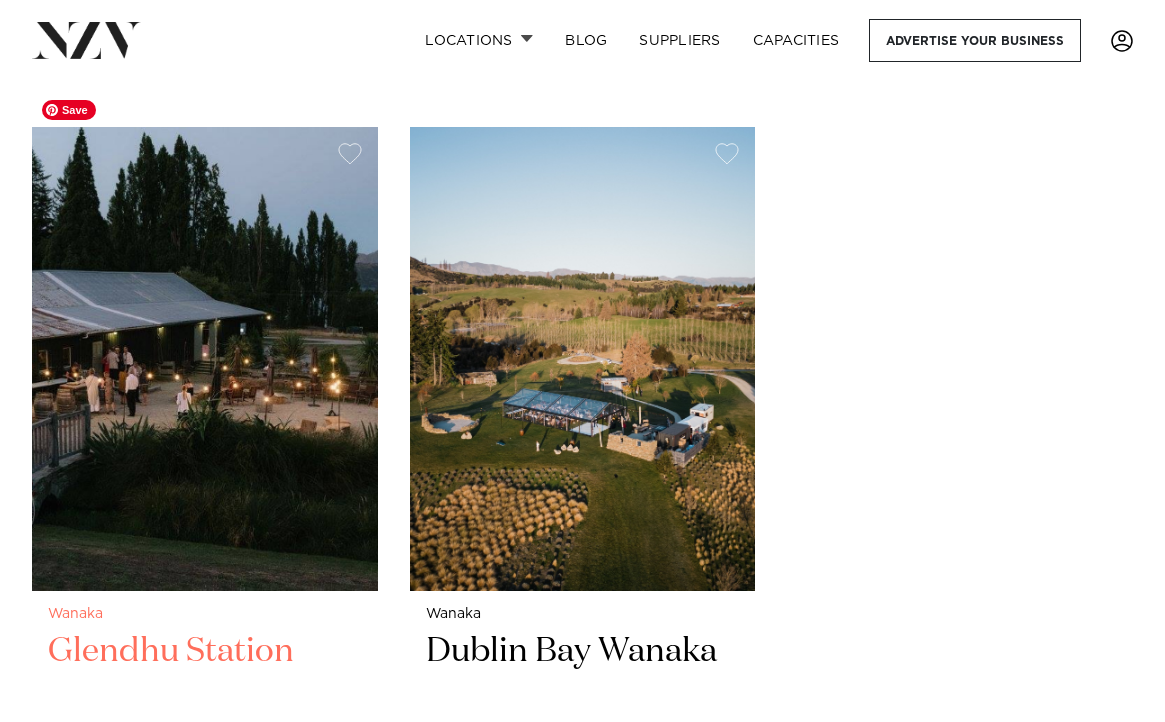 scroll, scrollTop: 1589, scrollLeft: 0, axis: vertical 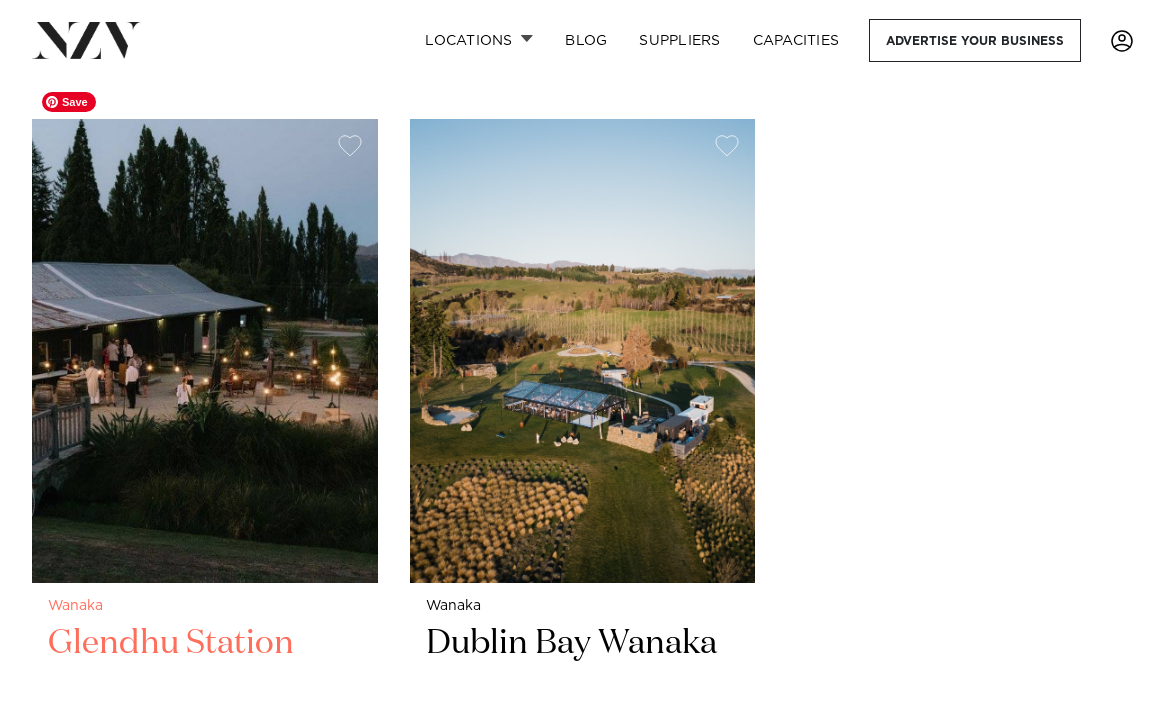click at bounding box center (205, 351) 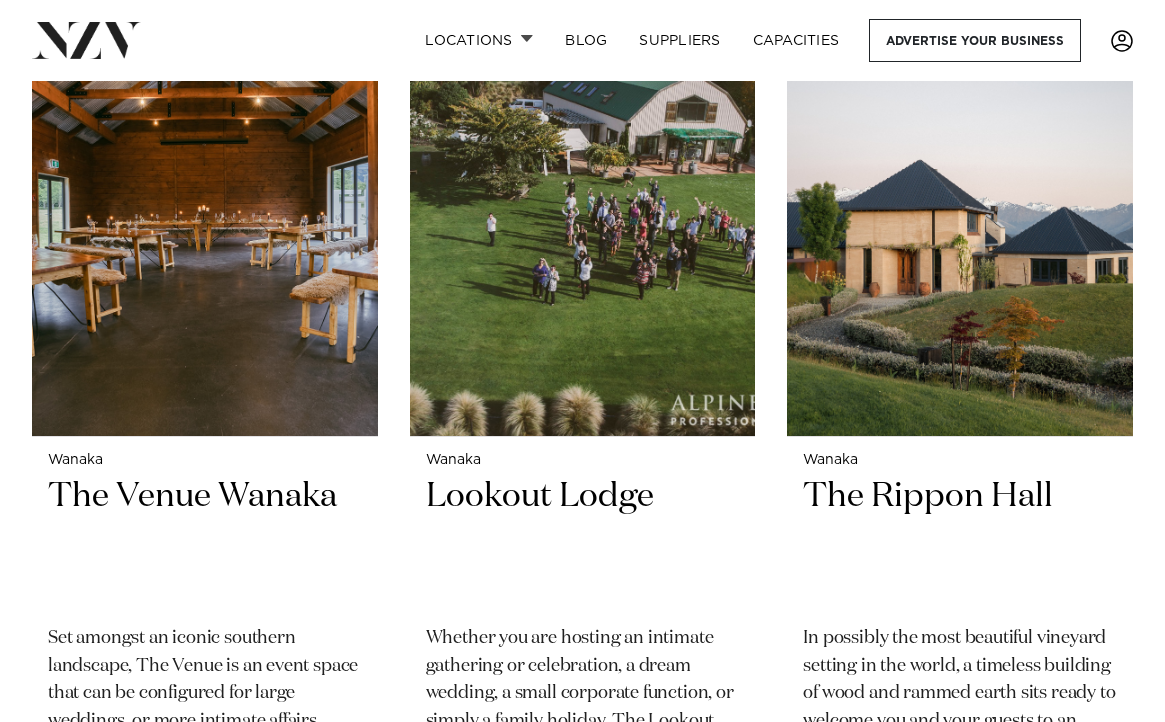 scroll, scrollTop: 781, scrollLeft: 0, axis: vertical 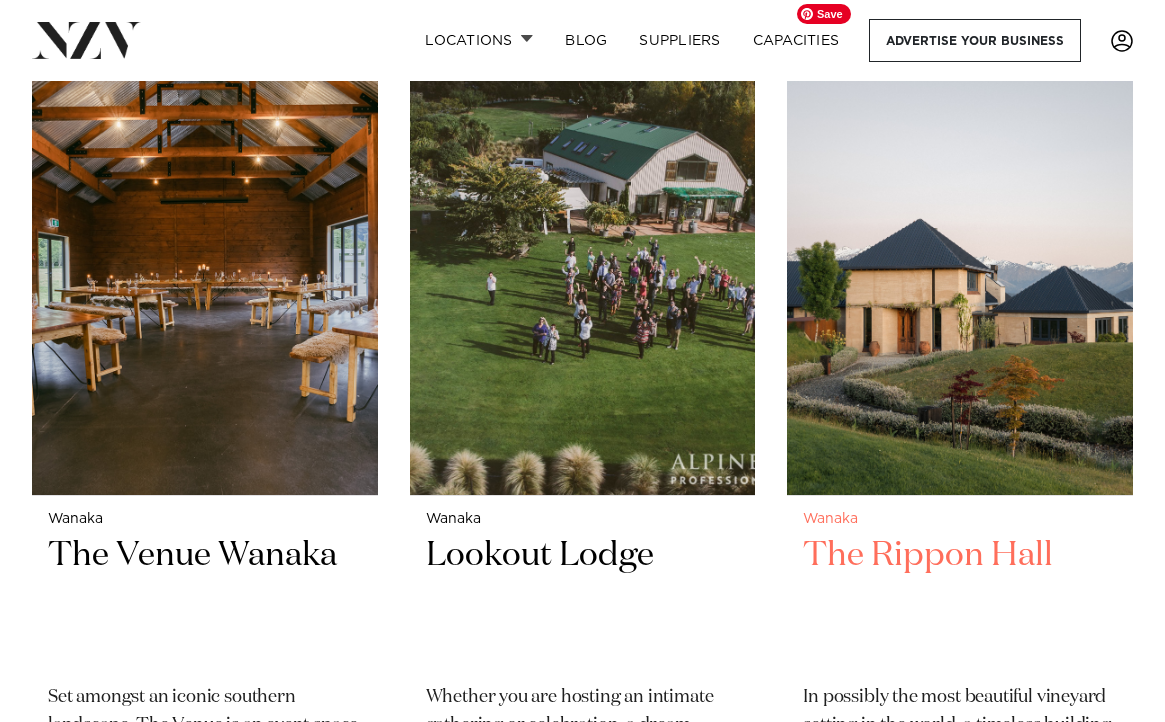 click at bounding box center (960, 264) 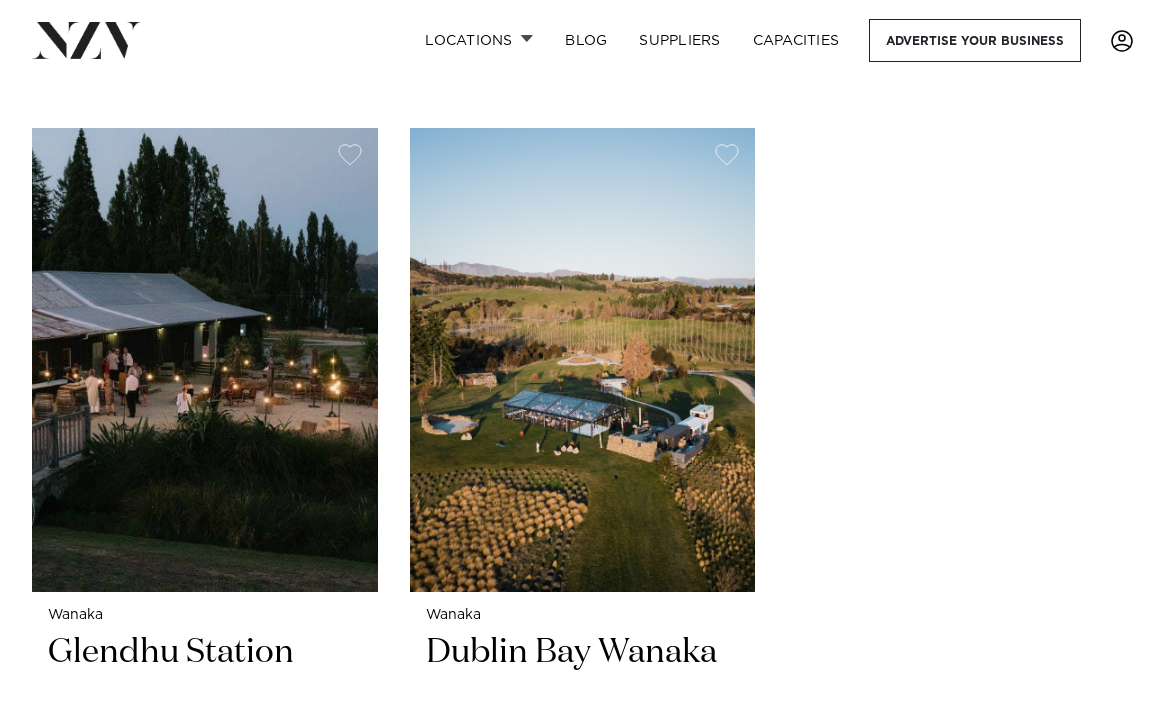 scroll, scrollTop: 1582, scrollLeft: 0, axis: vertical 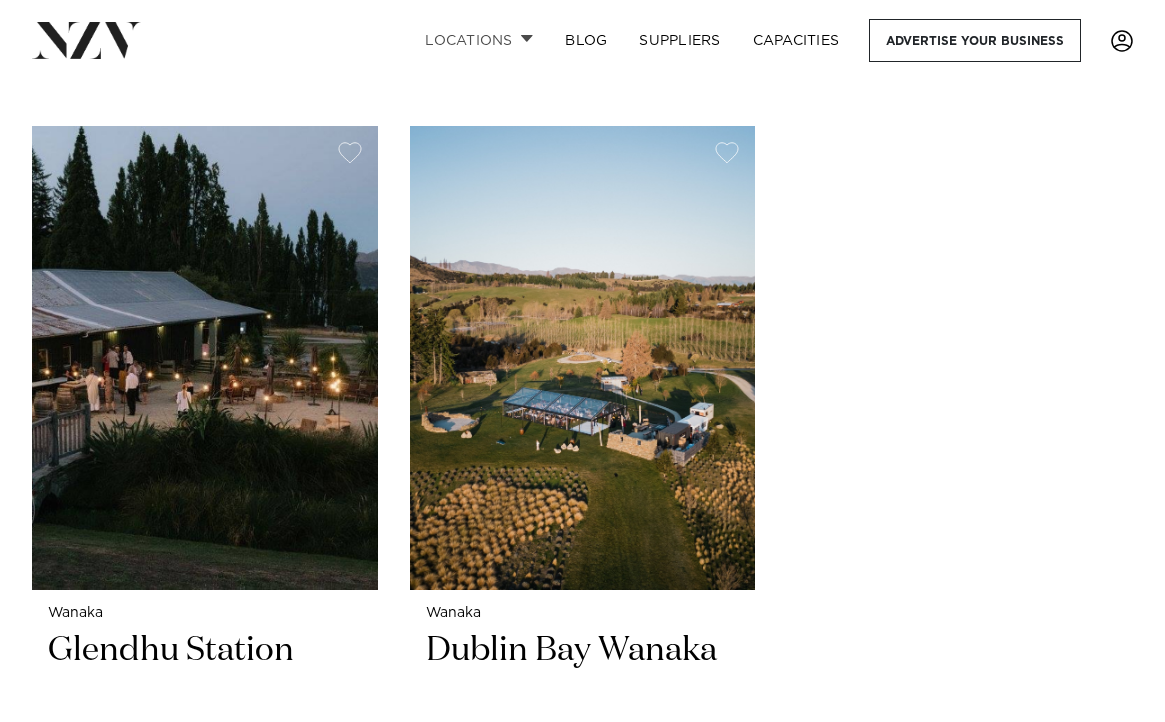 click on "Locations" at bounding box center (479, 40) 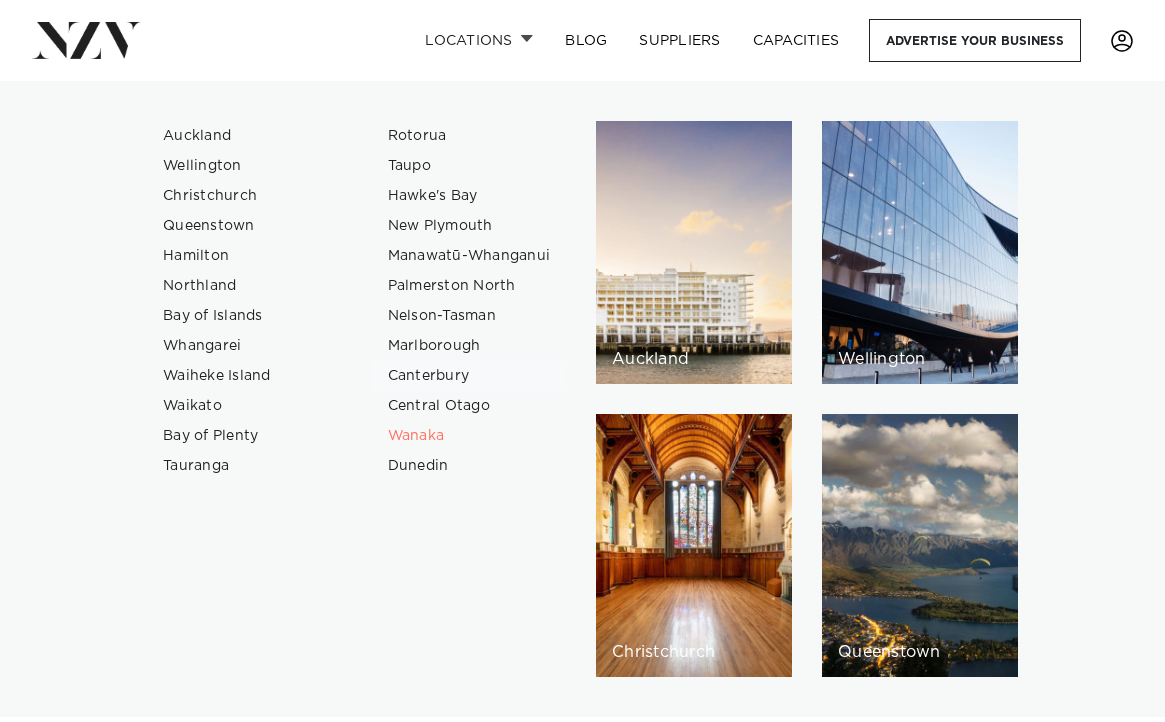 click on "Canterbury" at bounding box center [469, 376] 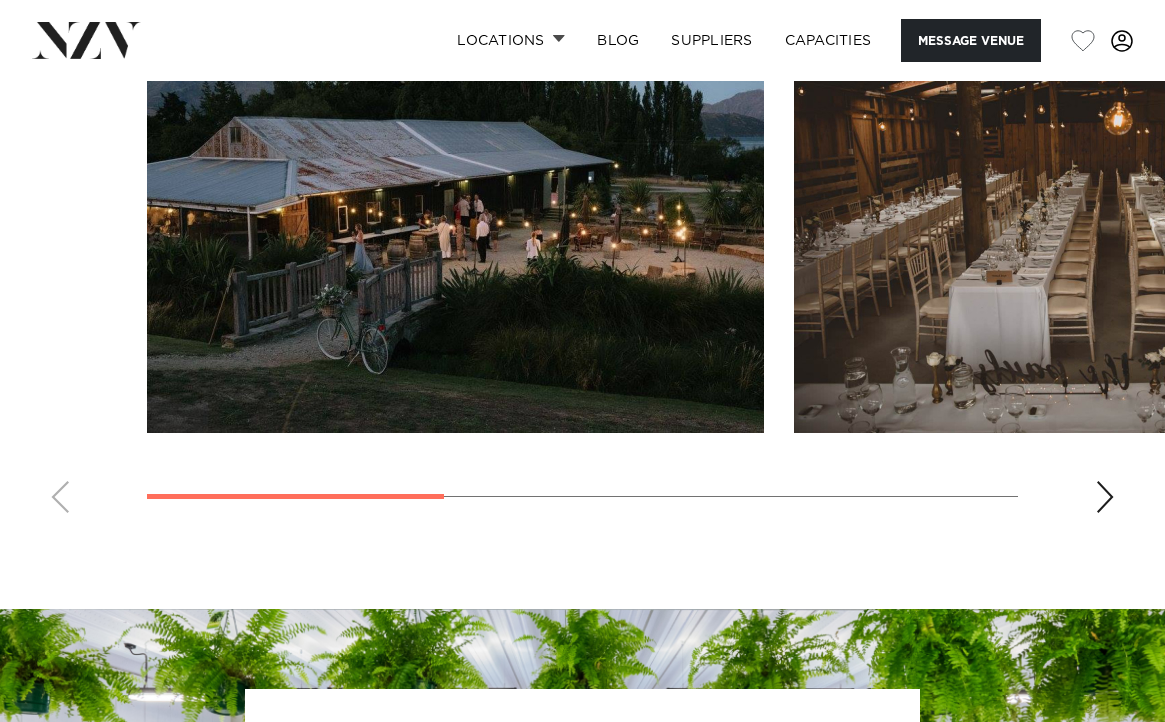 scroll, scrollTop: 1467, scrollLeft: 0, axis: vertical 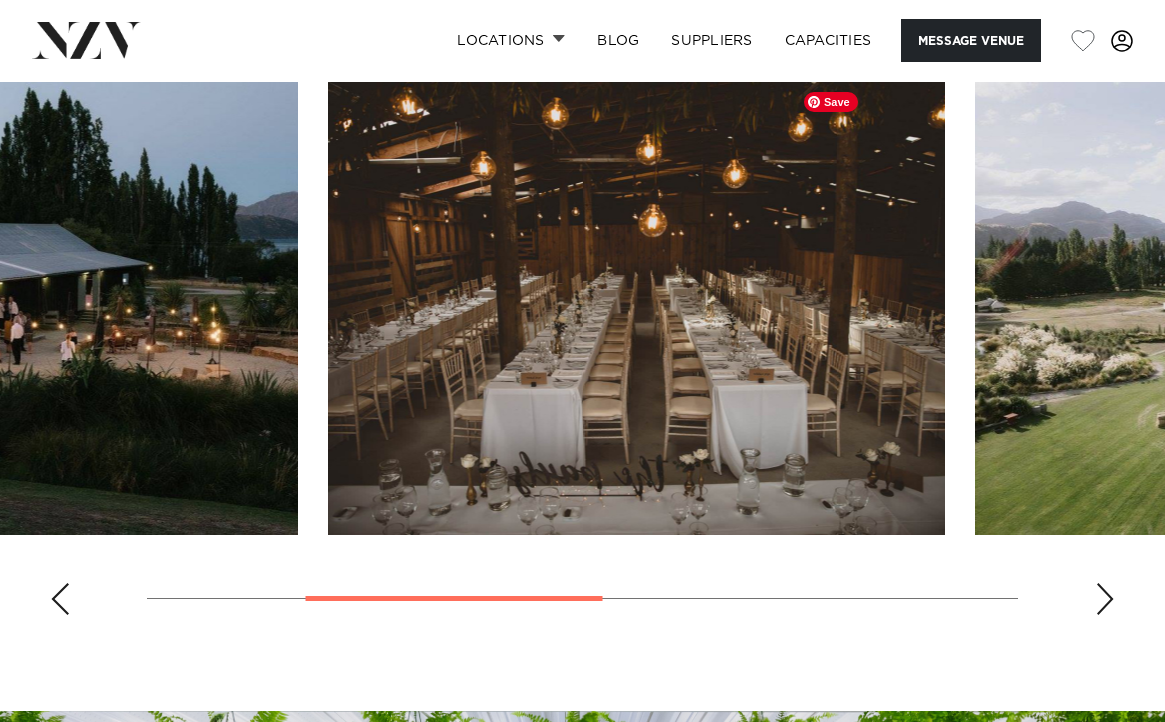 click at bounding box center (636, 308) 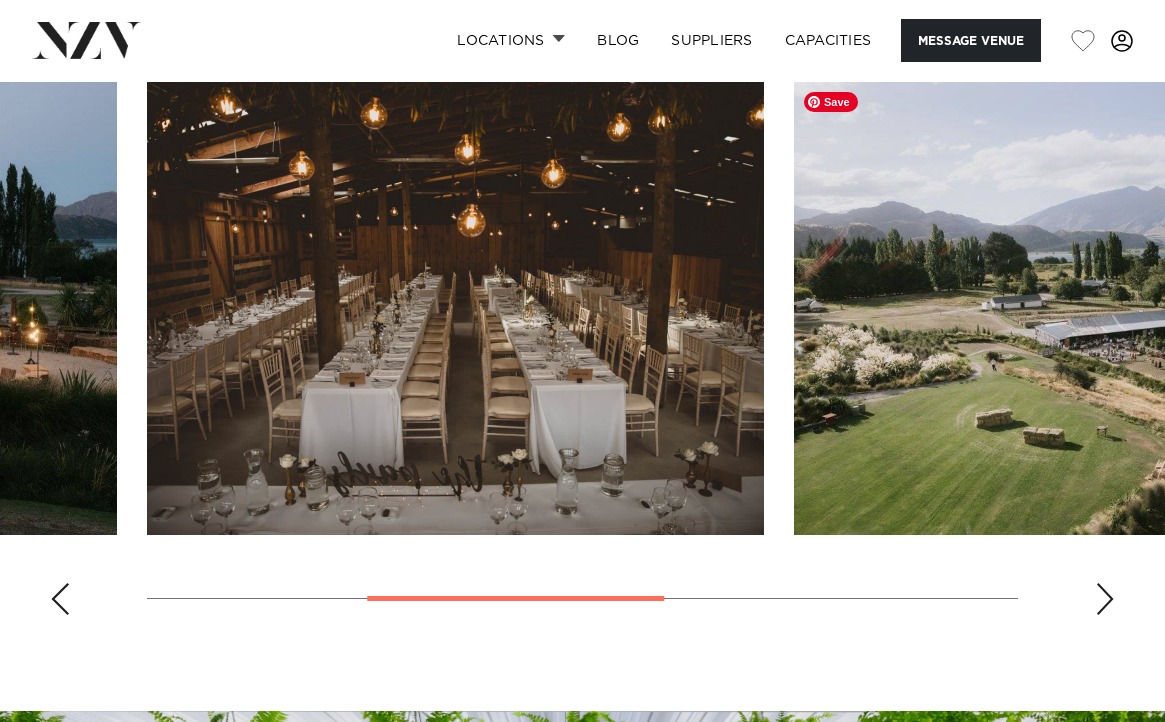 click at bounding box center [1102, 308] 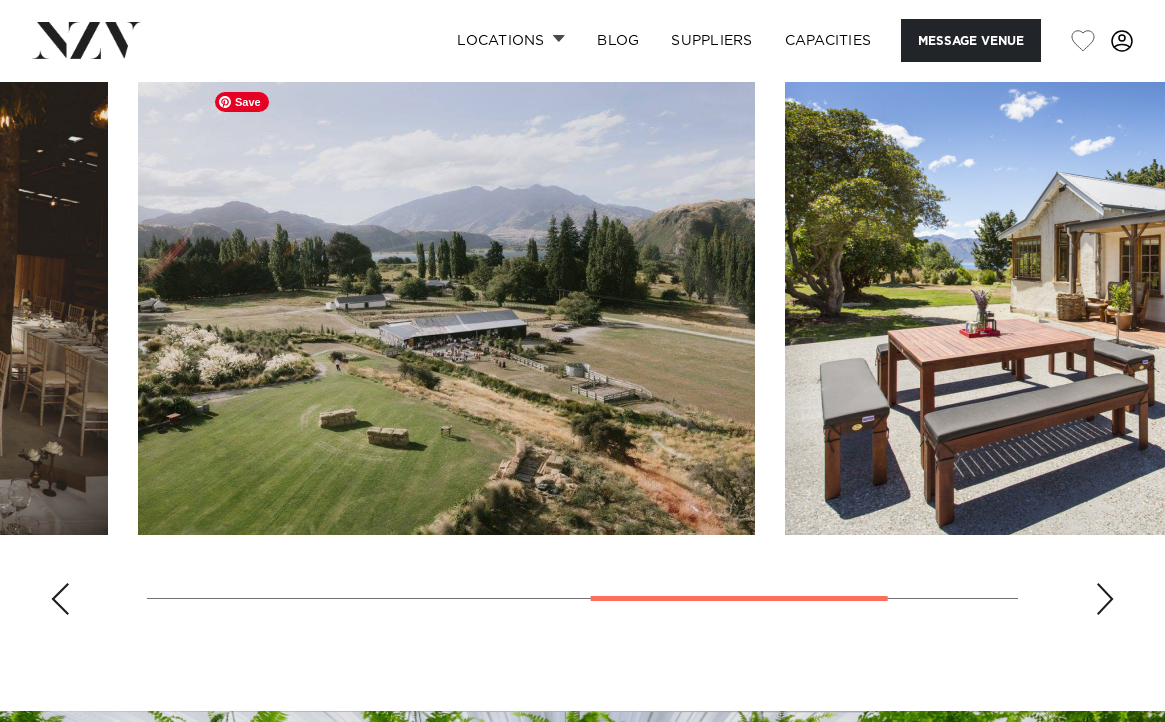 click at bounding box center (446, 308) 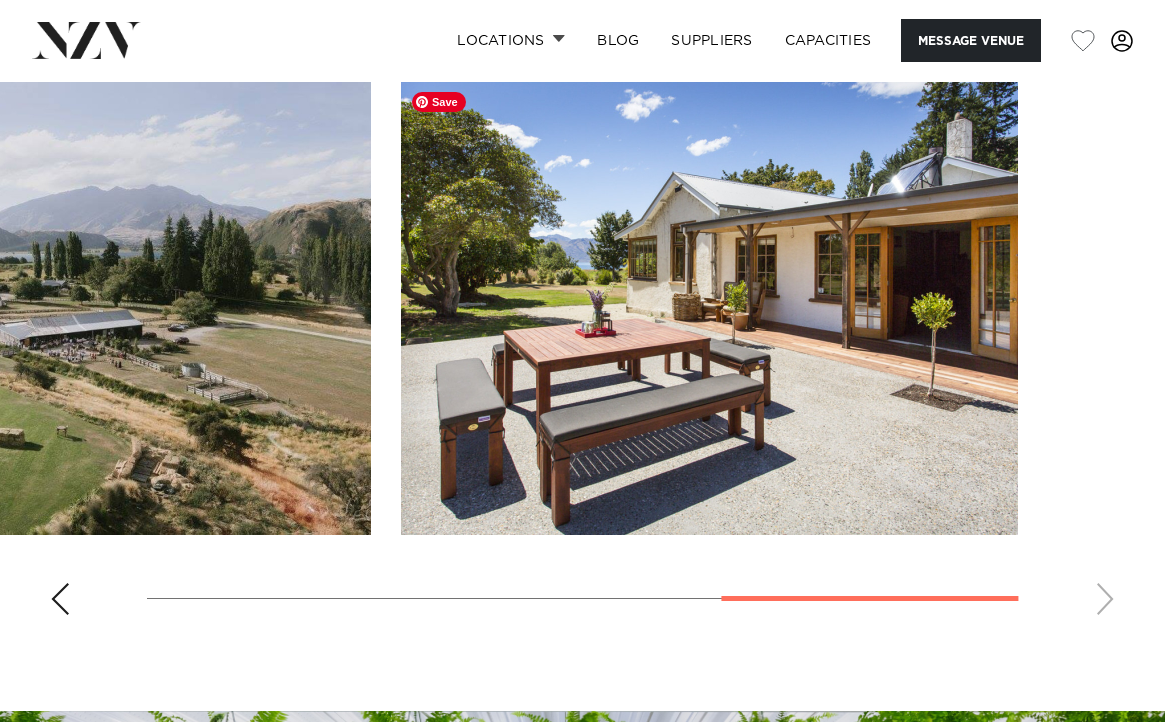click at bounding box center (709, 308) 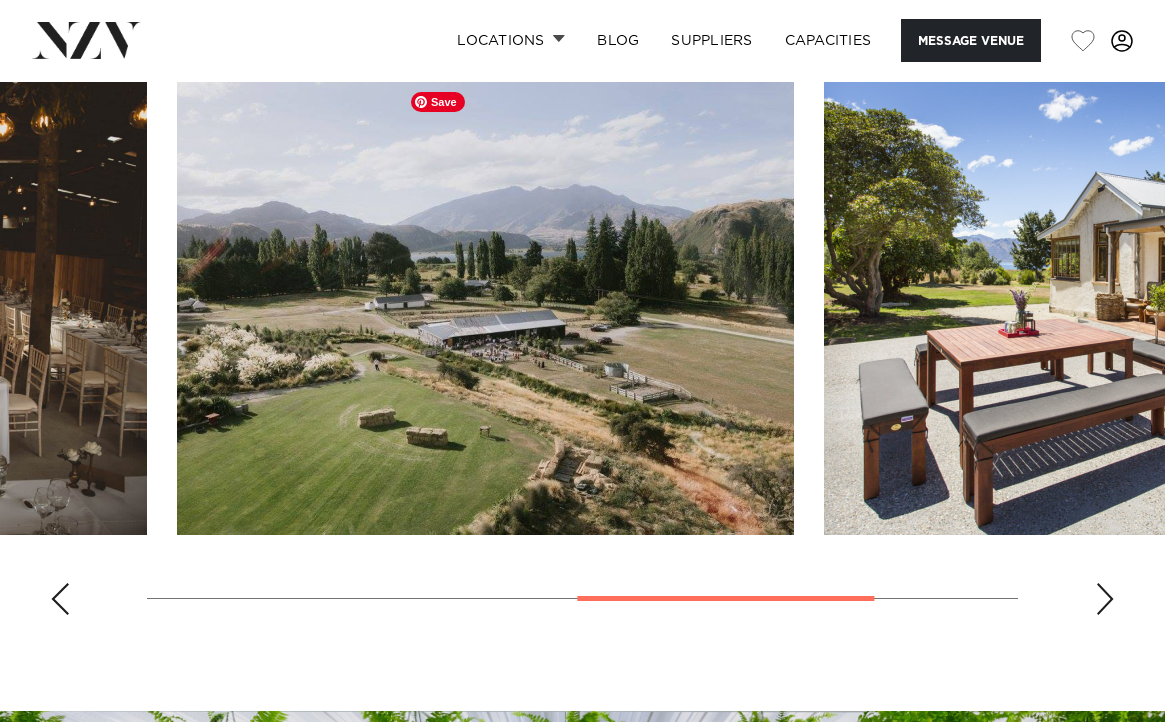 click at bounding box center (582, 356) 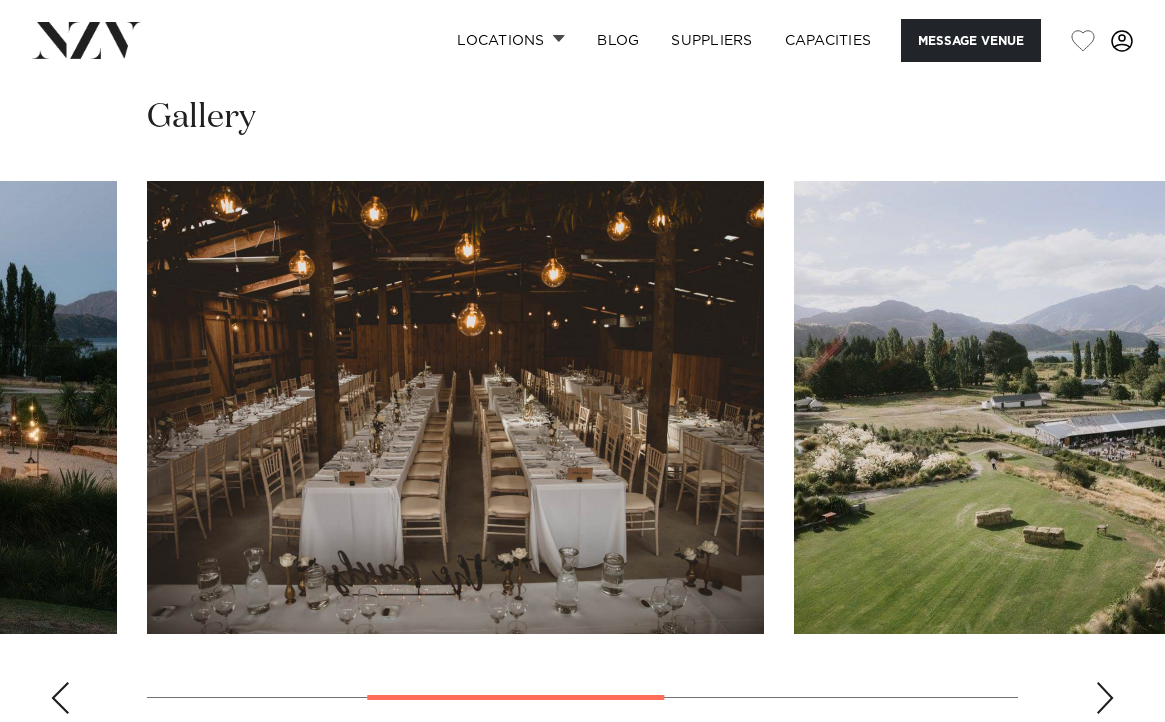 scroll, scrollTop: 1367, scrollLeft: 0, axis: vertical 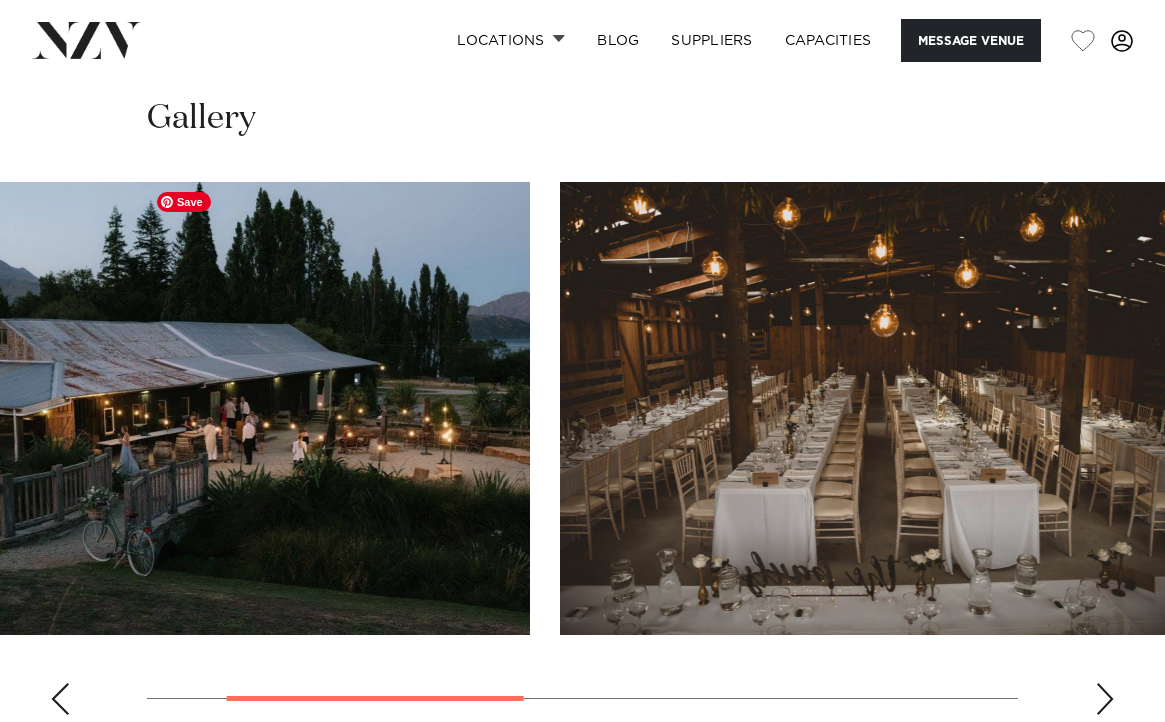 click at bounding box center [868, 408] 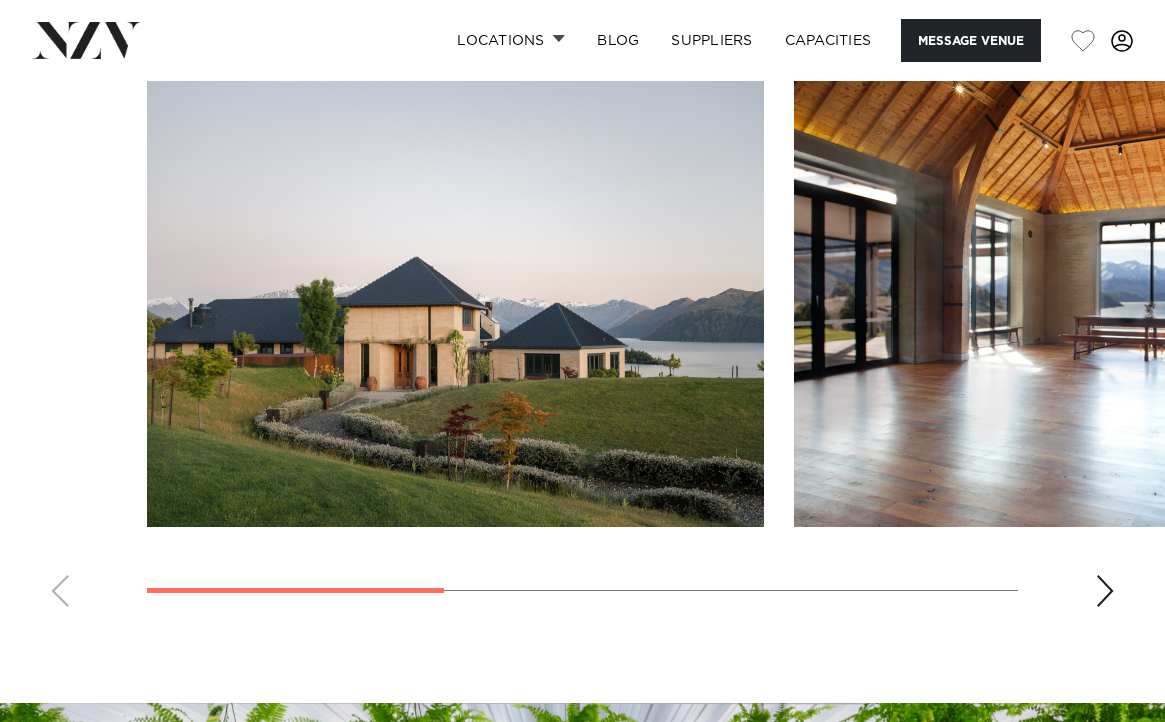 scroll, scrollTop: 1463, scrollLeft: 0, axis: vertical 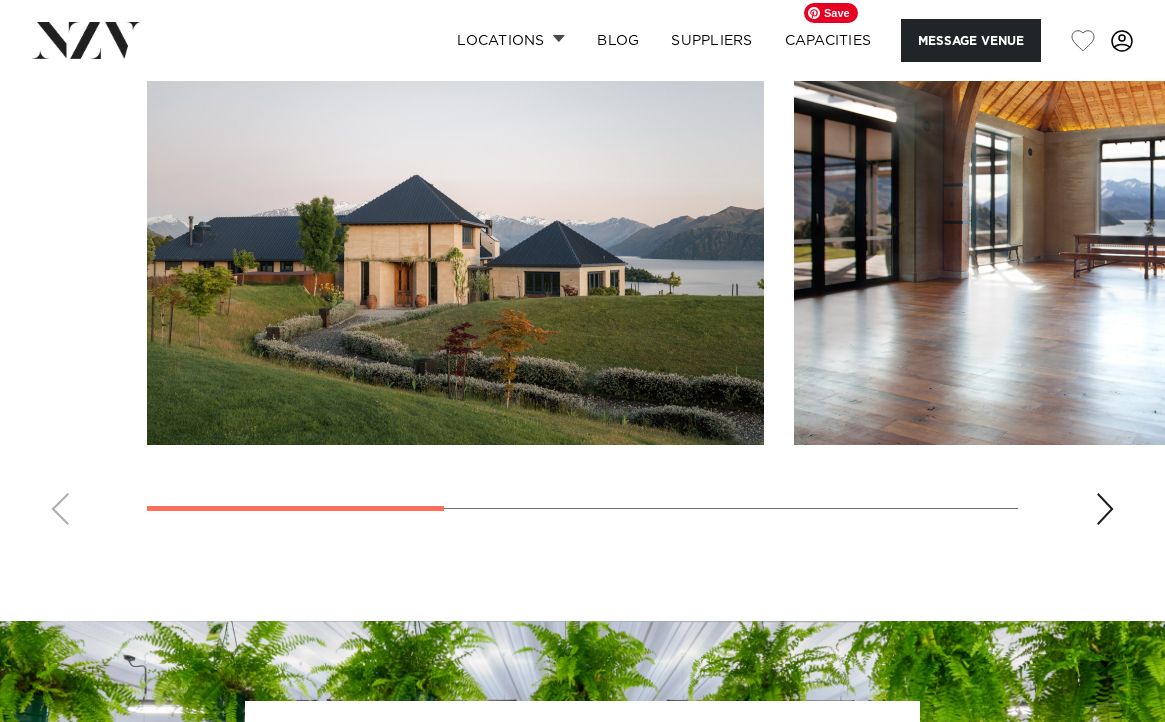 click at bounding box center [1102, 218] 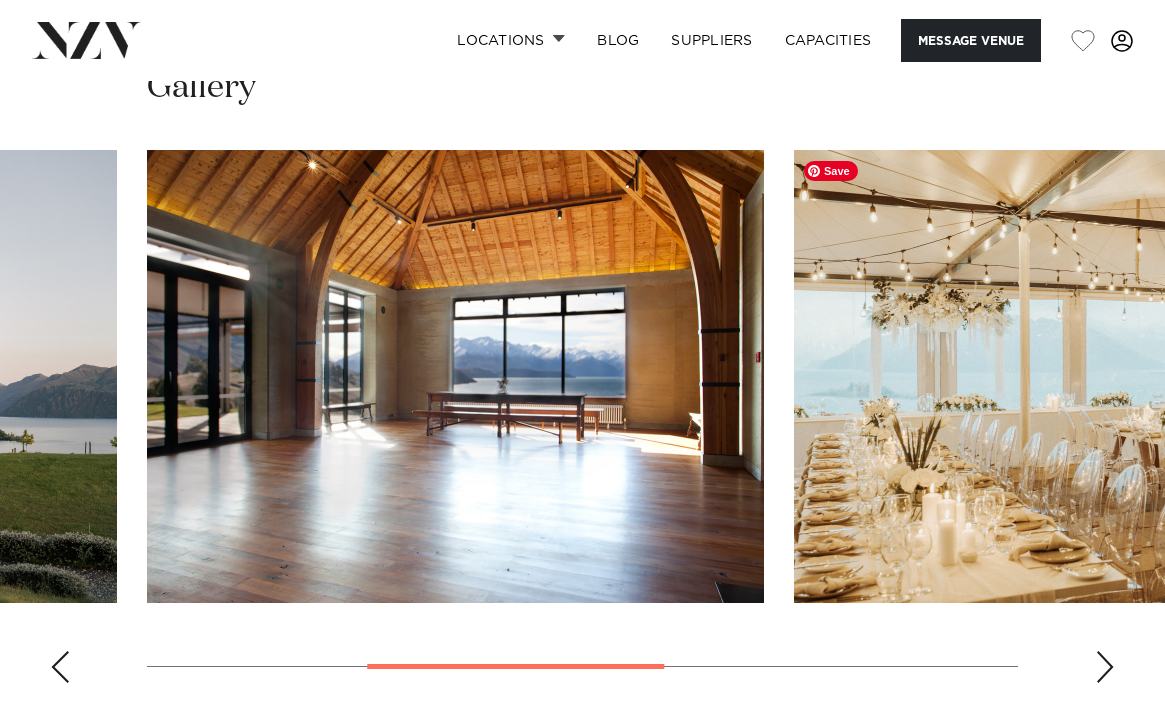 scroll, scrollTop: 1303, scrollLeft: 0, axis: vertical 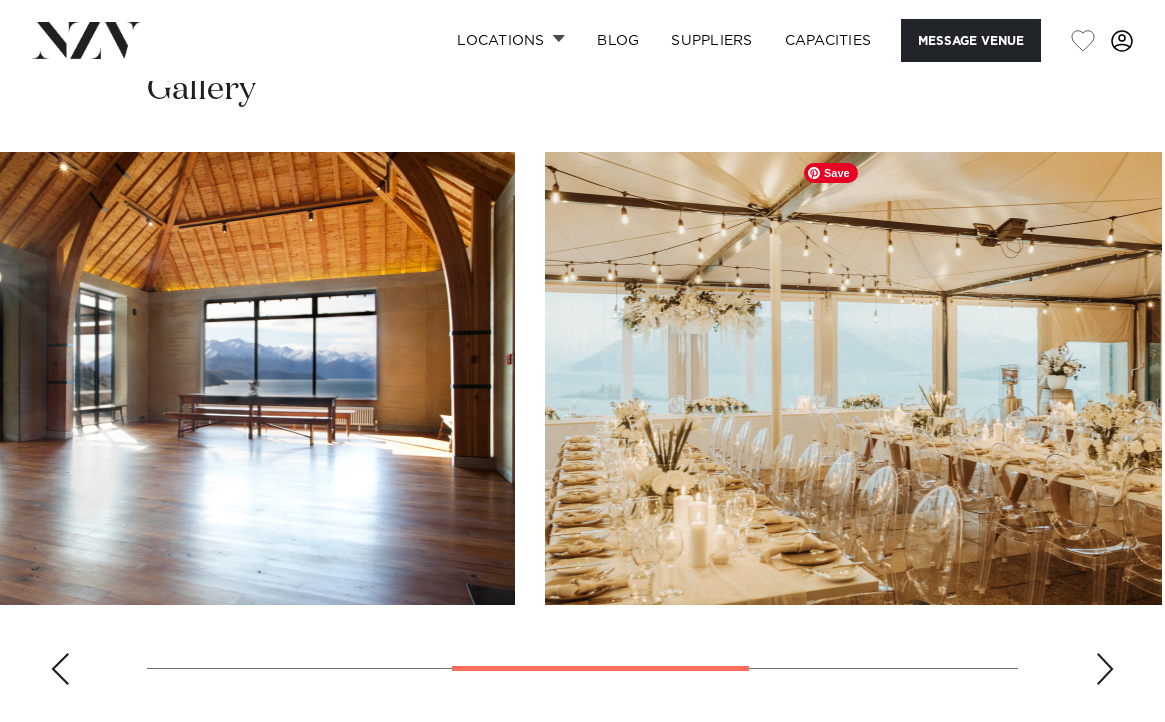 click at bounding box center [206, 378] 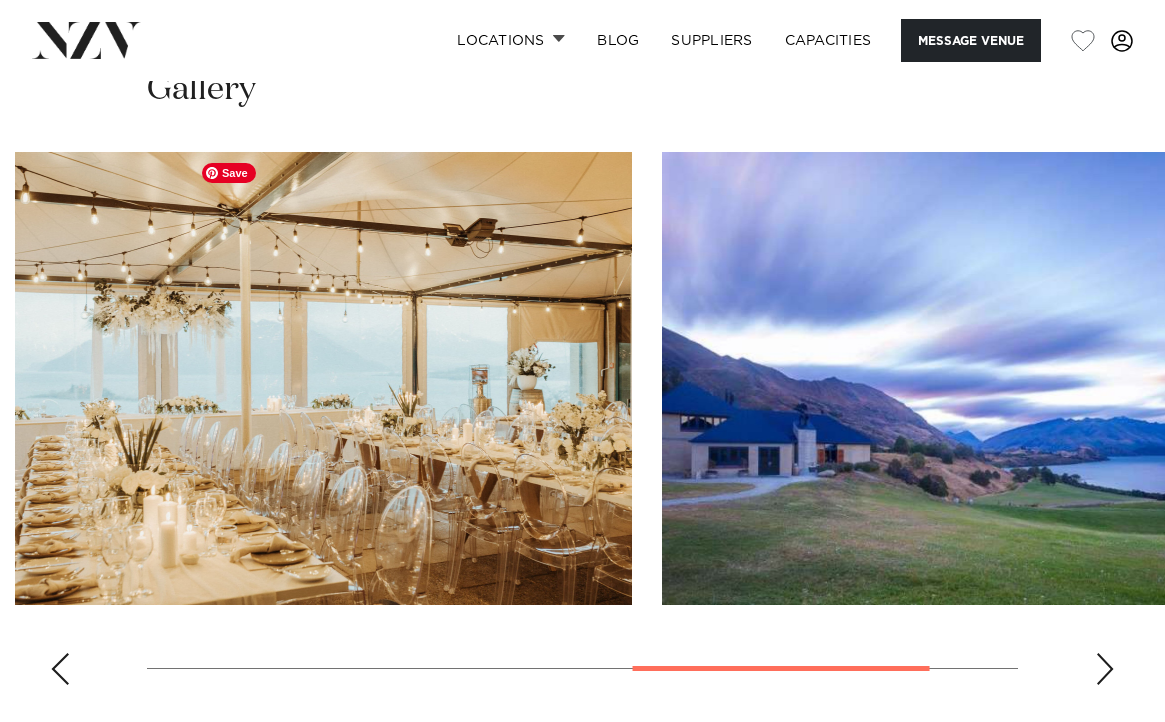 click at bounding box center [323, 378] 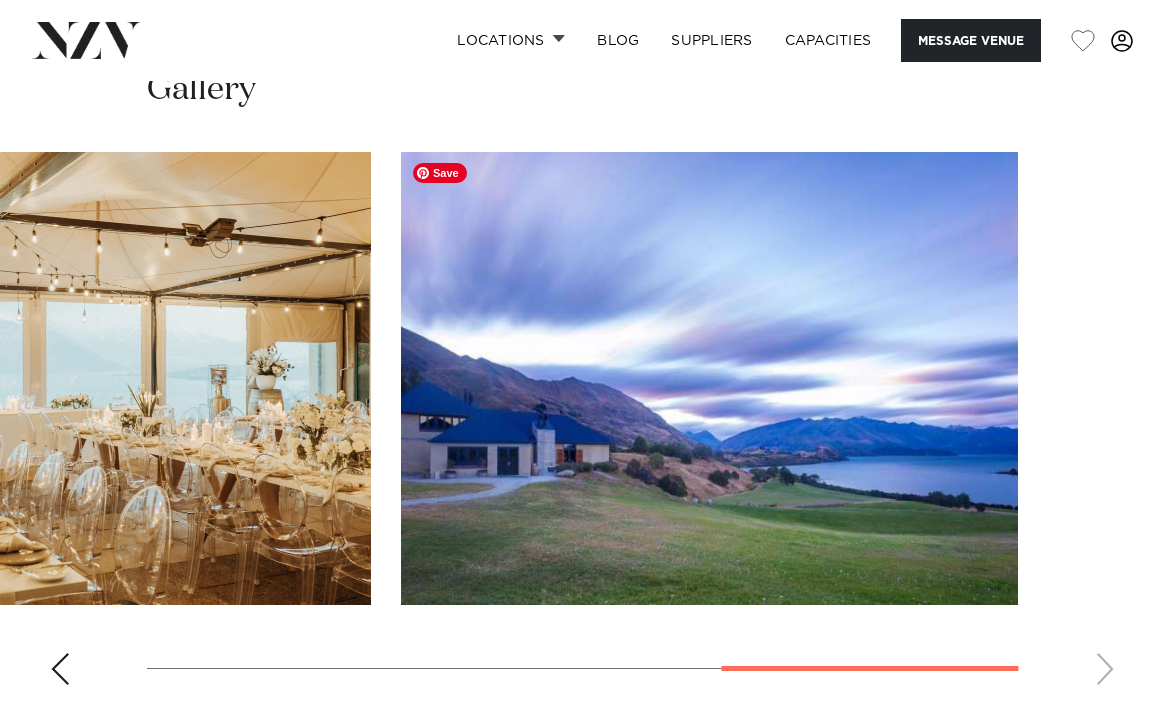 click at bounding box center (709, 378) 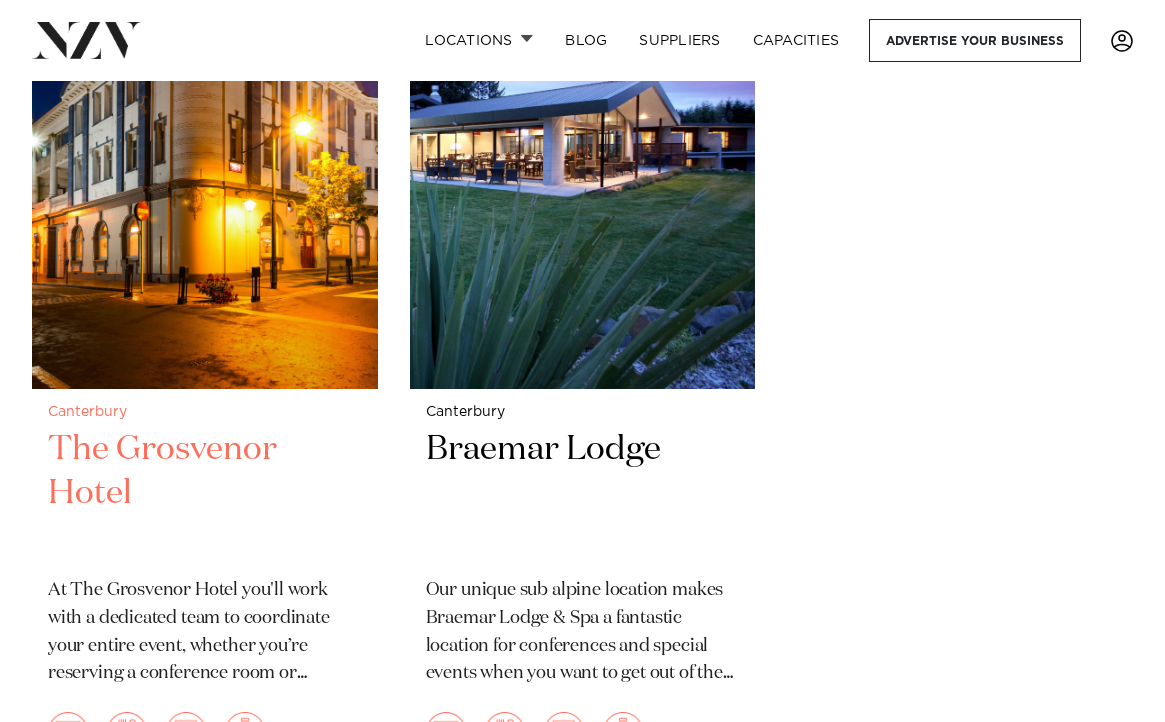 scroll, scrollTop: 5402, scrollLeft: 0, axis: vertical 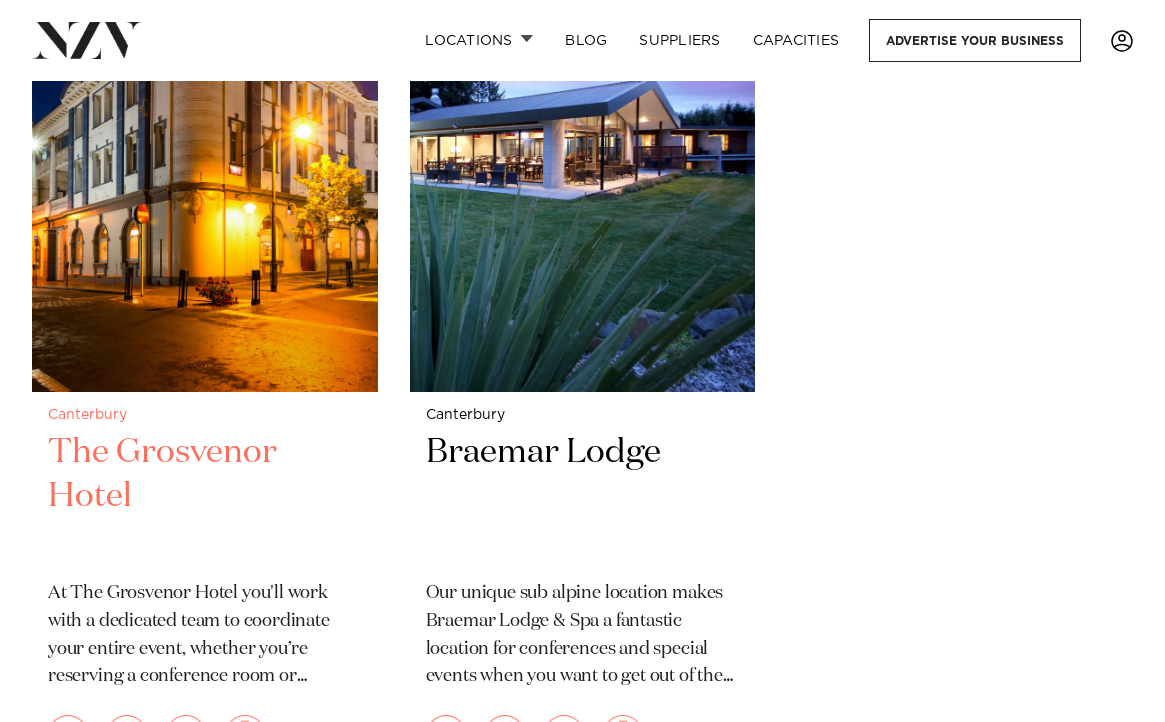 click at bounding box center (205, 160) 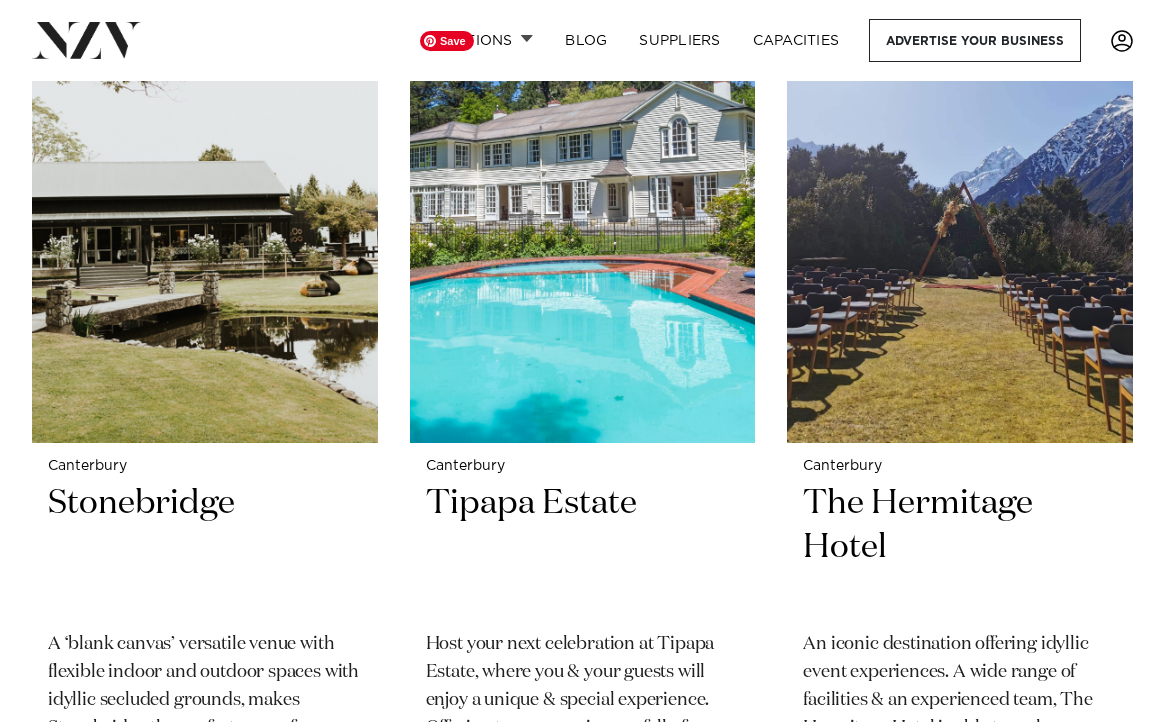 scroll, scrollTop: 4412, scrollLeft: 0, axis: vertical 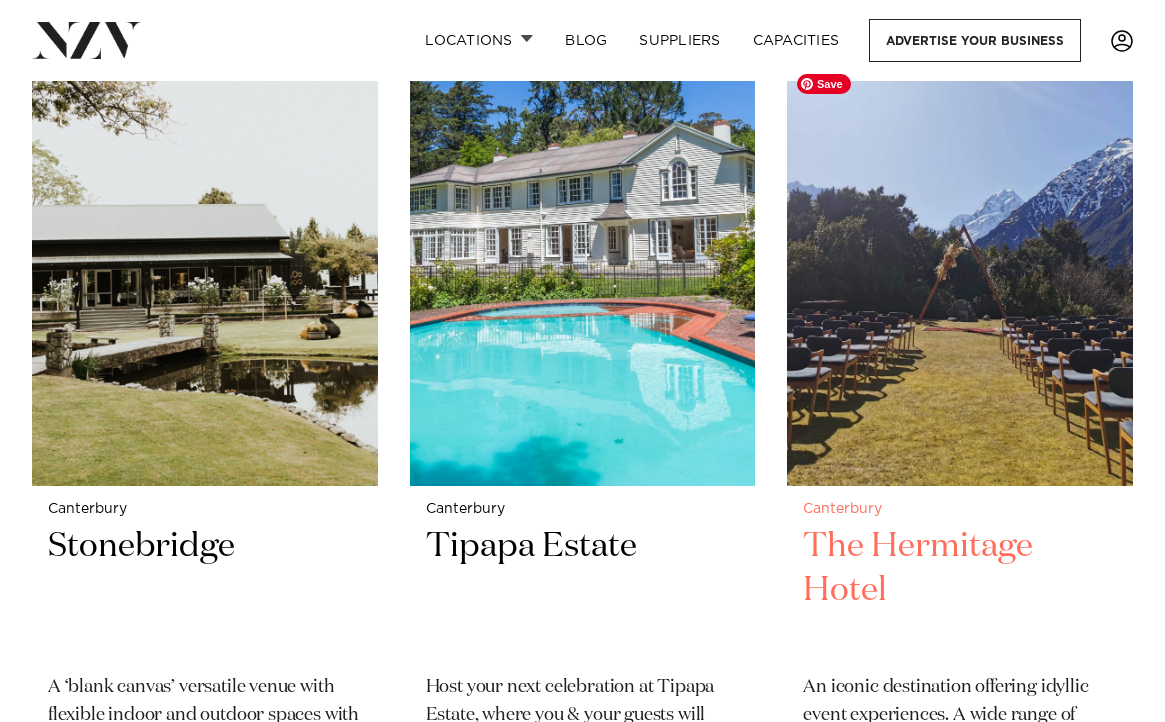 click at bounding box center (960, 254) 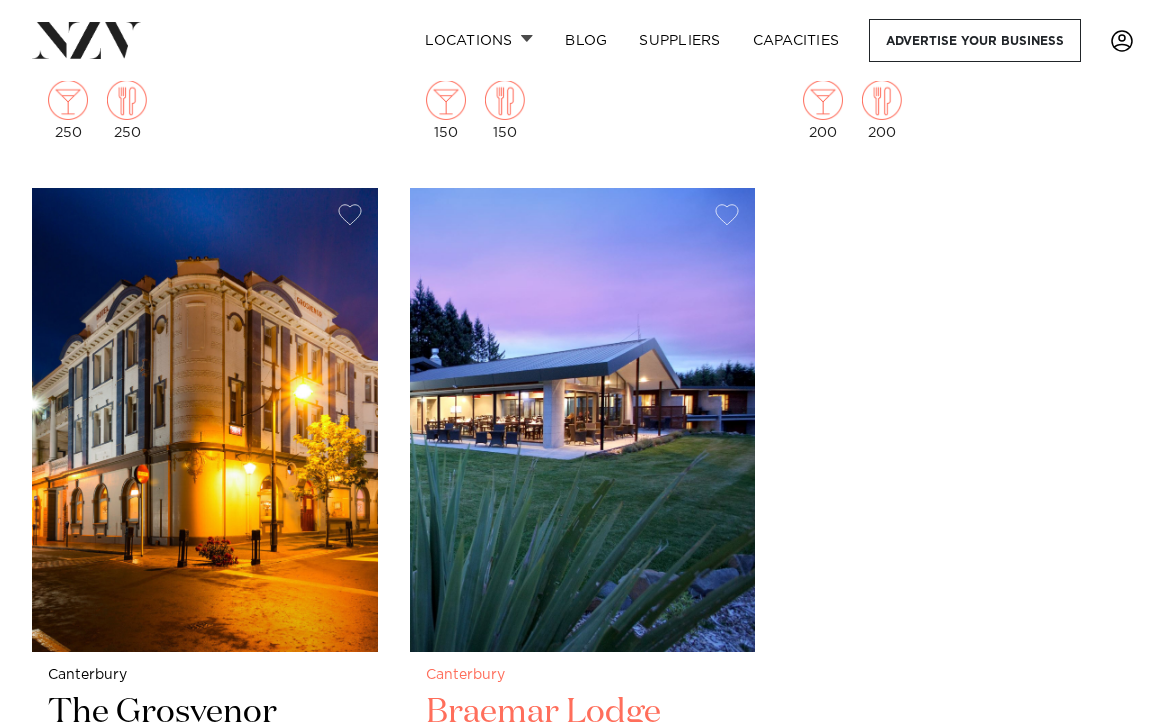 scroll, scrollTop: 5185, scrollLeft: 0, axis: vertical 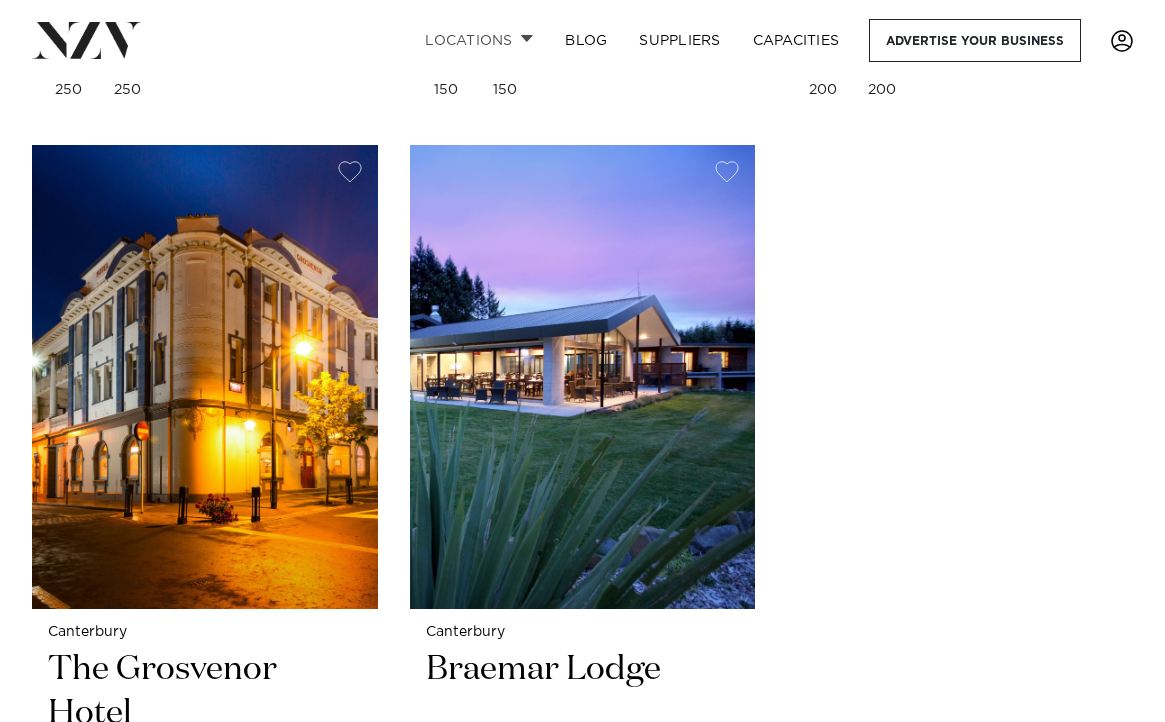click on "Locations" at bounding box center [479, 40] 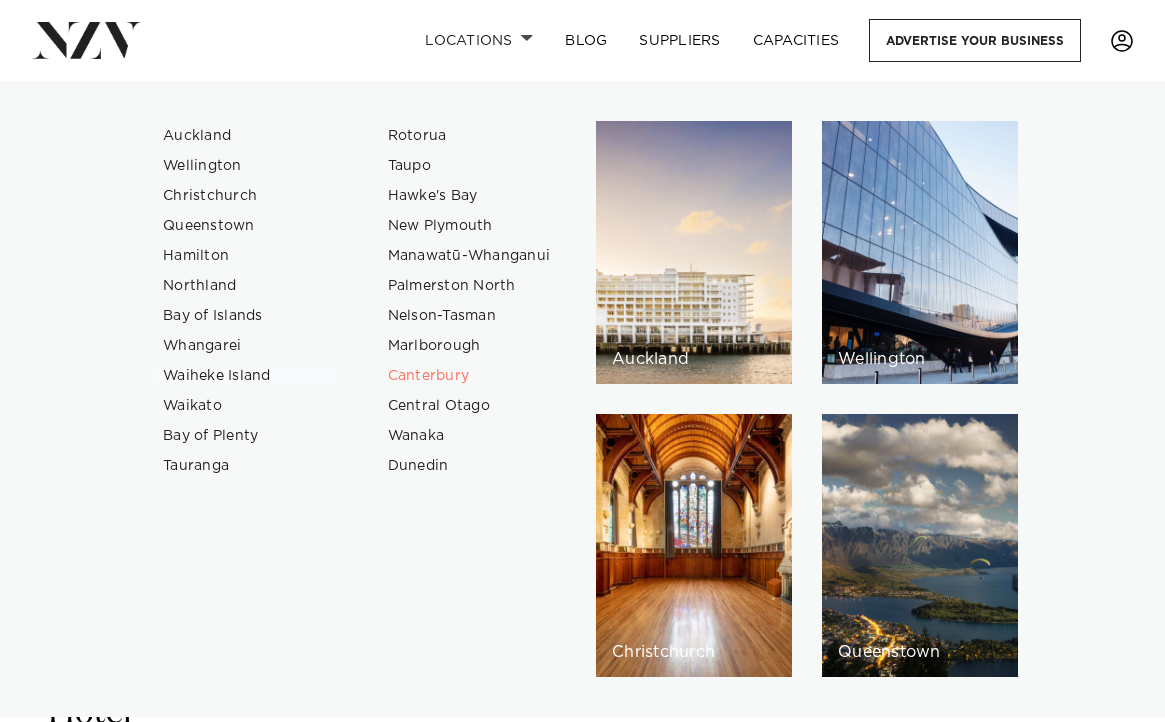 click on "Waiheke Island" at bounding box center [244, 376] 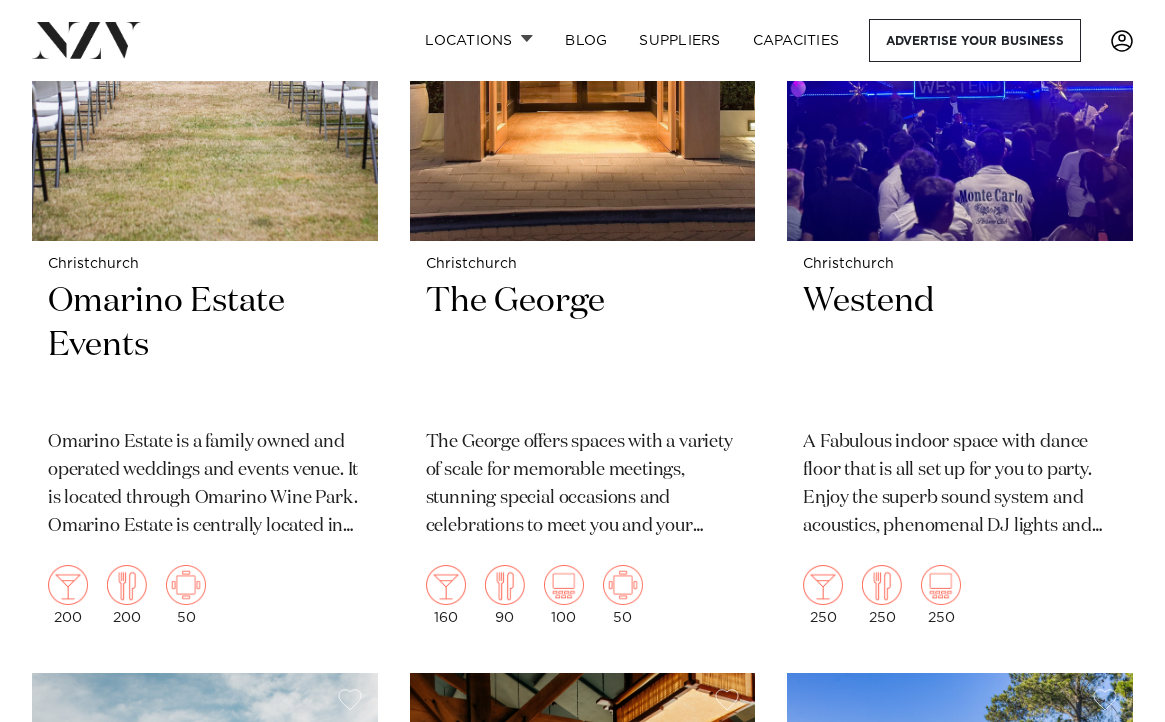 scroll, scrollTop: 2865, scrollLeft: 0, axis: vertical 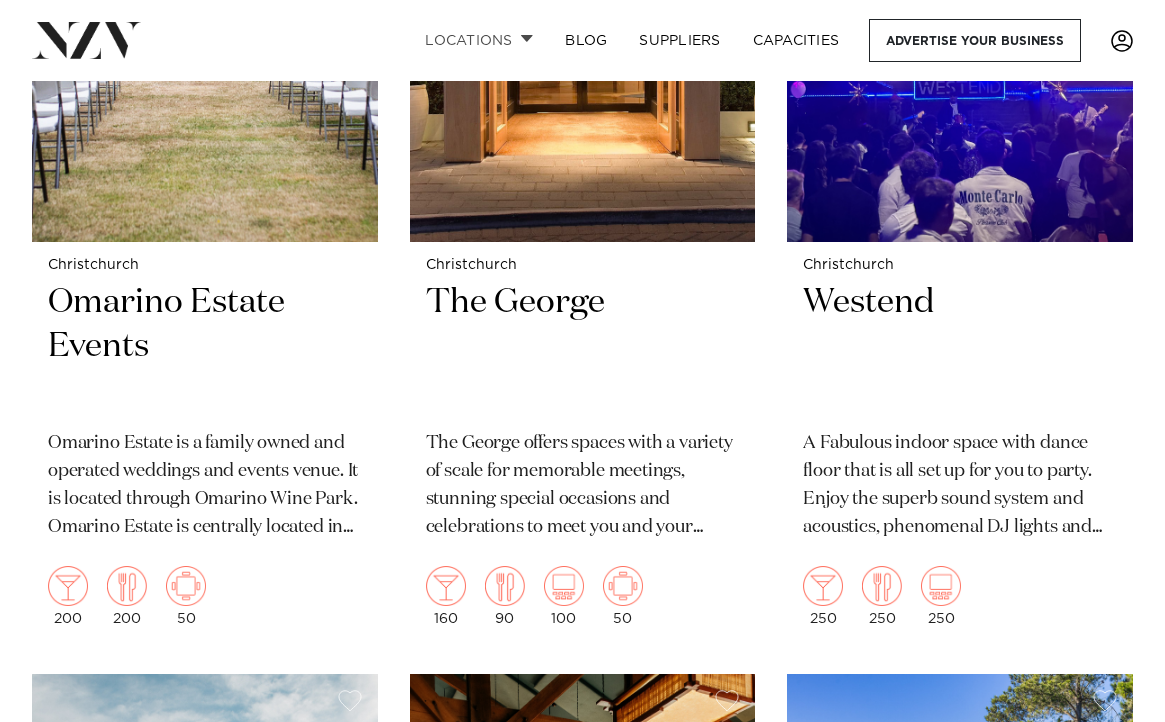 click on "Locations" at bounding box center (479, 40) 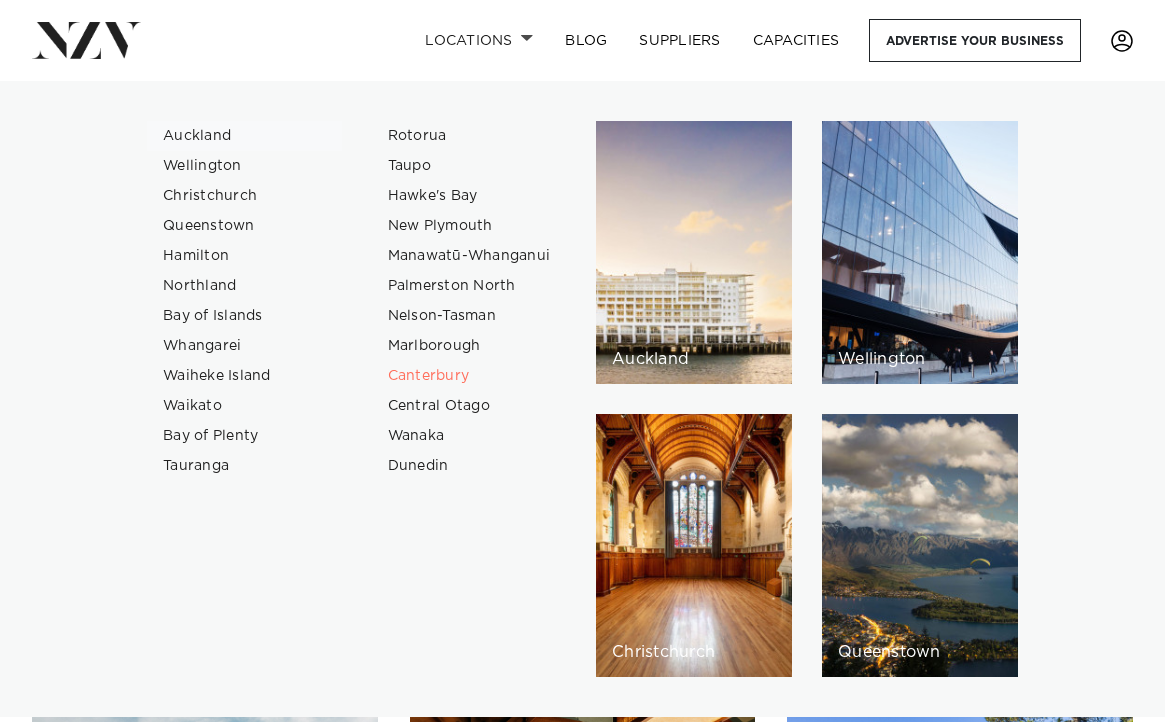 click on "Auckland" at bounding box center [244, 136] 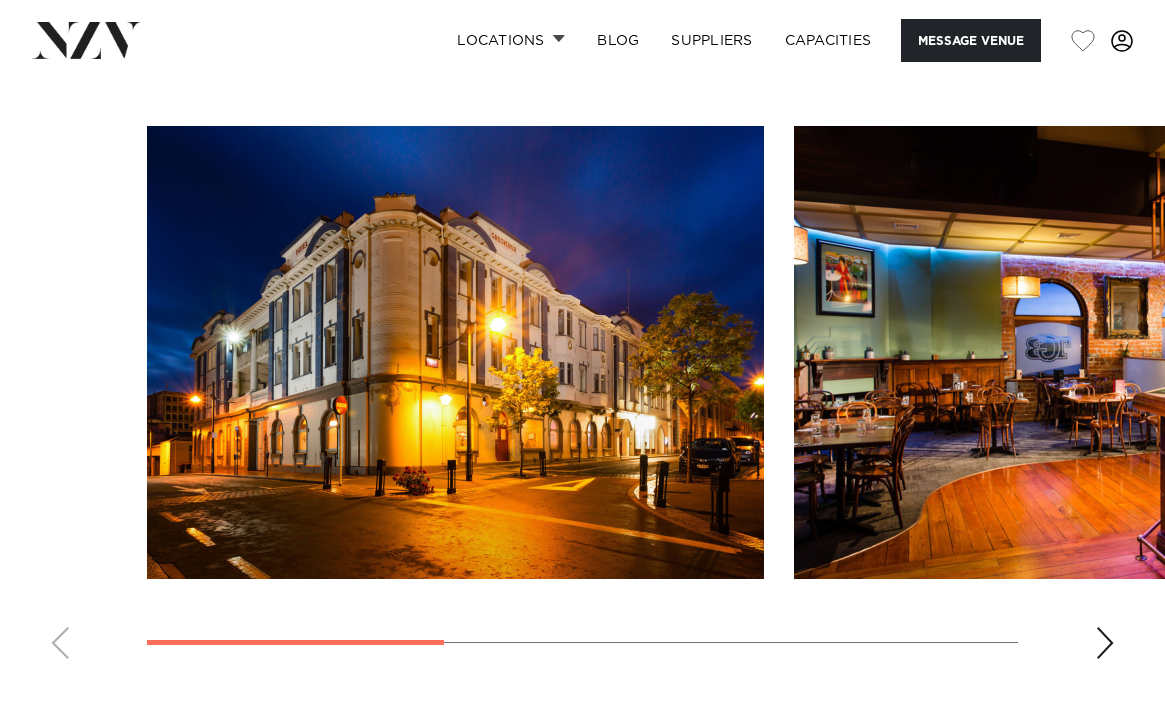 scroll, scrollTop: 1337, scrollLeft: 0, axis: vertical 